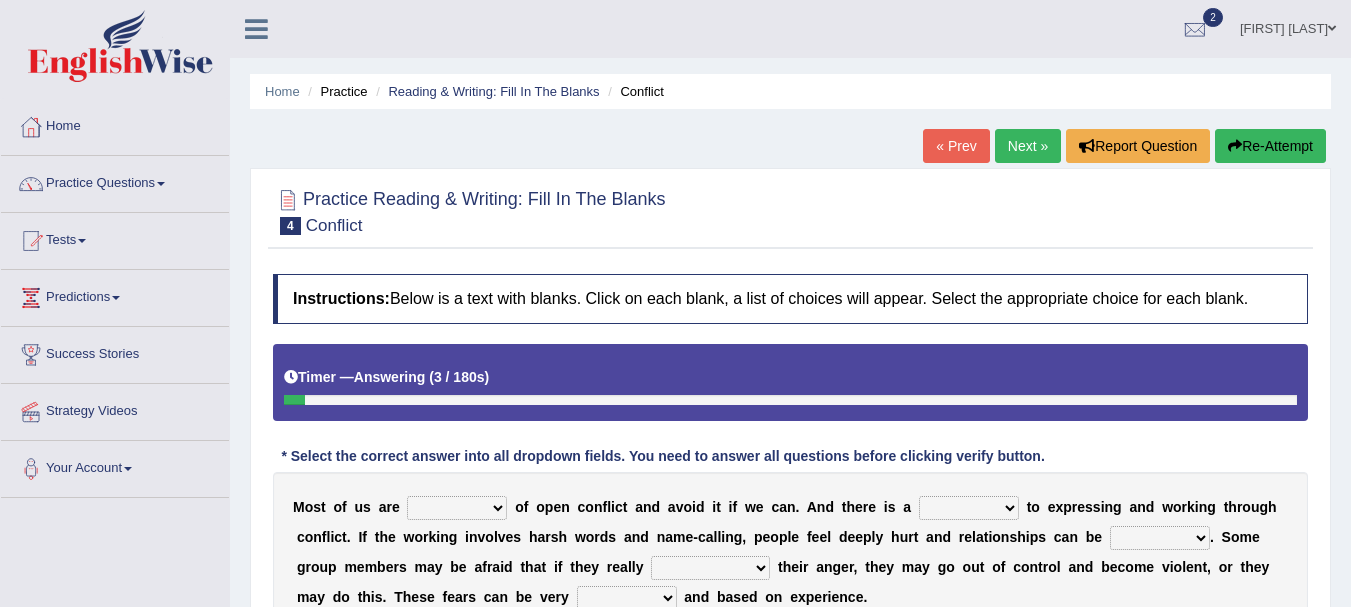 scroll, scrollTop: 0, scrollLeft: 0, axis: both 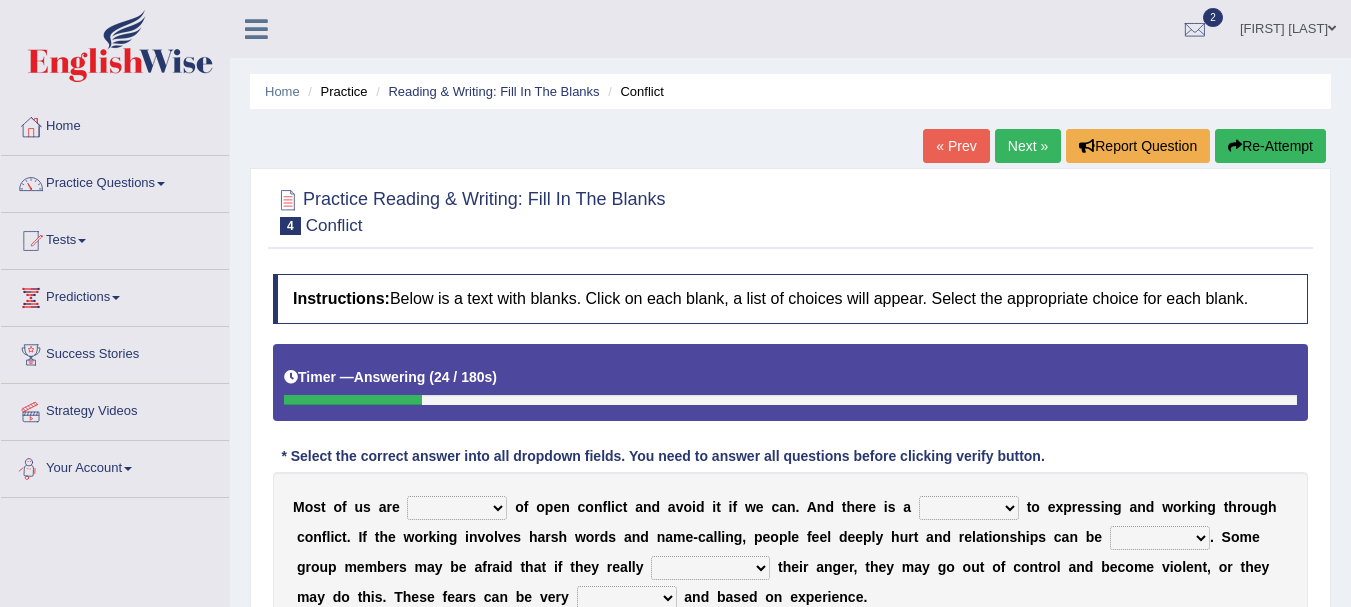 click on "Toggle navigation
Home
Practice Questions   Speaking Practice Read Aloud
Repeat Sentence
Describe Image
Re-tell Lecture
Answer Short Question
Writing Practice  Summarize Written Text
Write Essay
Reading Practice  Reading & Writing: Fill In The Blanks
Choose Multiple Answers
Re-order Paragraphs
Fill In The Blanks
Choose Single Answer
Listening Practice  Summarize Spoken Text
Highlight Incorrect Words
Highlight Correct Summary
Select Missing Word
Choose Single Answer
Choose Multiple Answers
Fill In The Blanks
Write From Dictation
Pronunciation
Tests  Take Practice Sectional Test
Take Mock Test
History
Predictions  Latest Predictions" at bounding box center (675, 520) 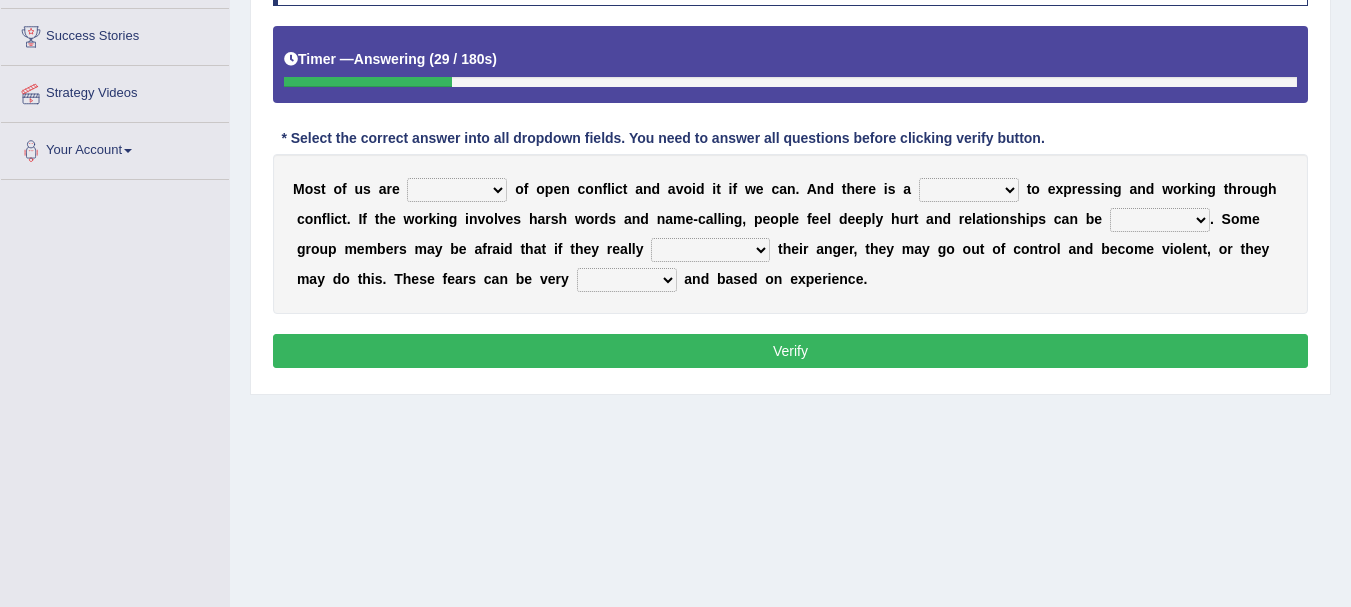 scroll, scrollTop: 270, scrollLeft: 0, axis: vertical 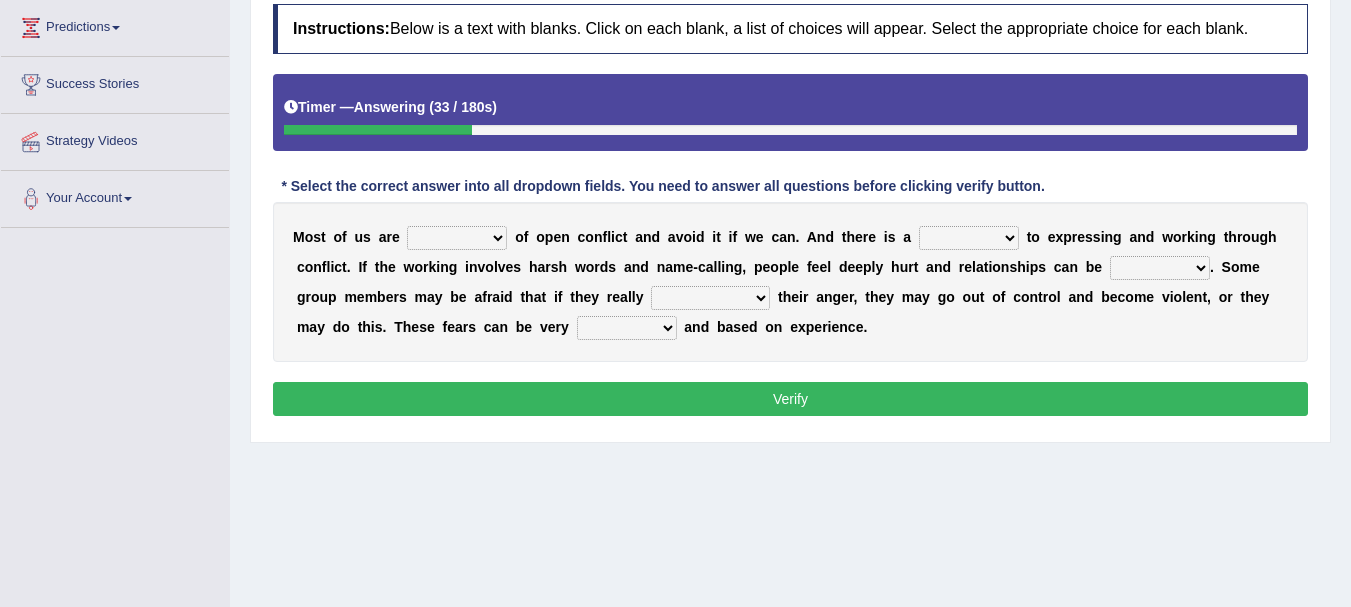 click on "panic scared horrible fear" at bounding box center [457, 238] 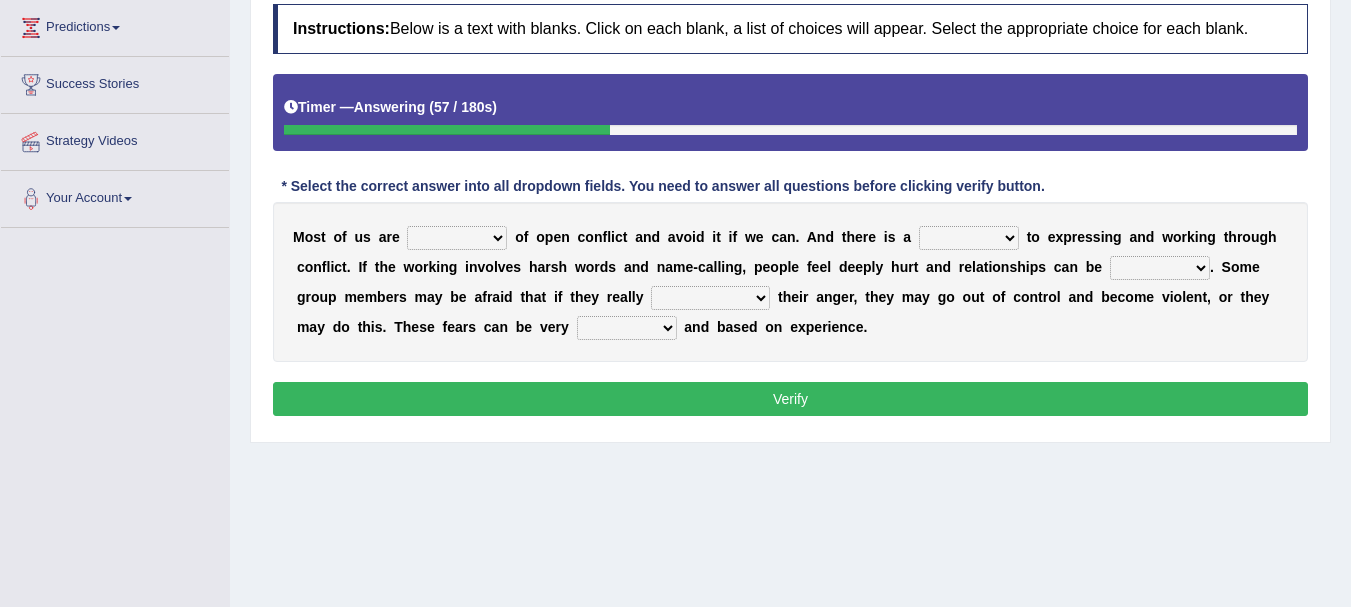 select on "scared" 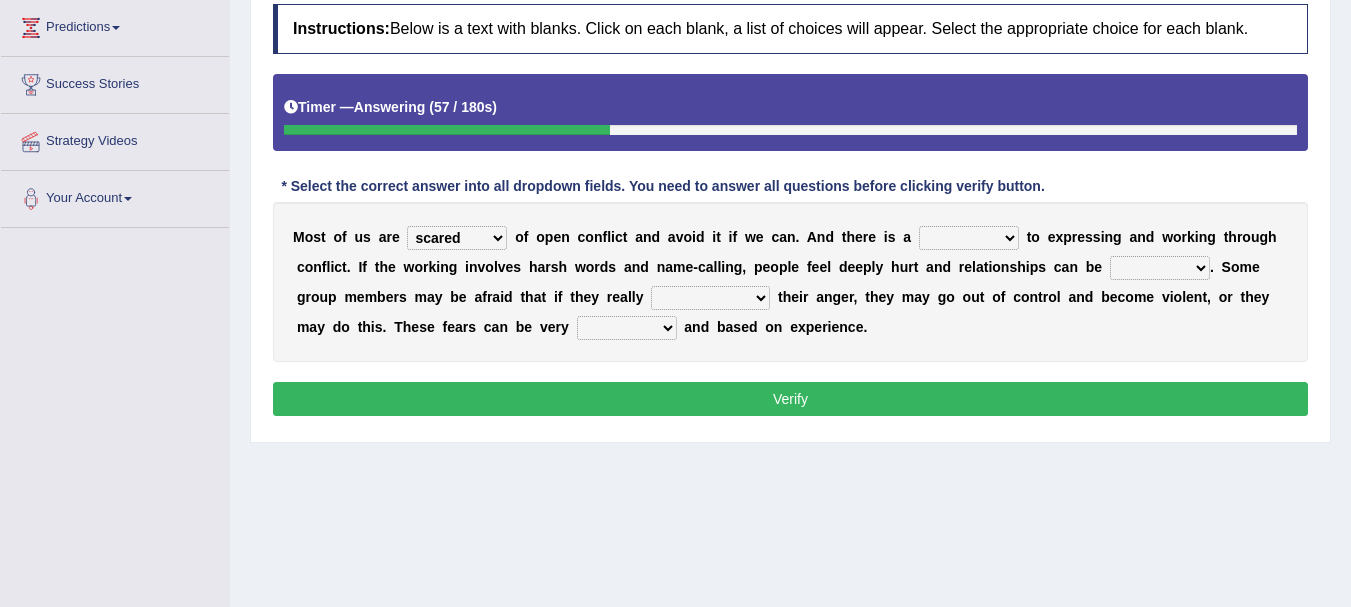 click on "panic scared horrible fear" at bounding box center [457, 238] 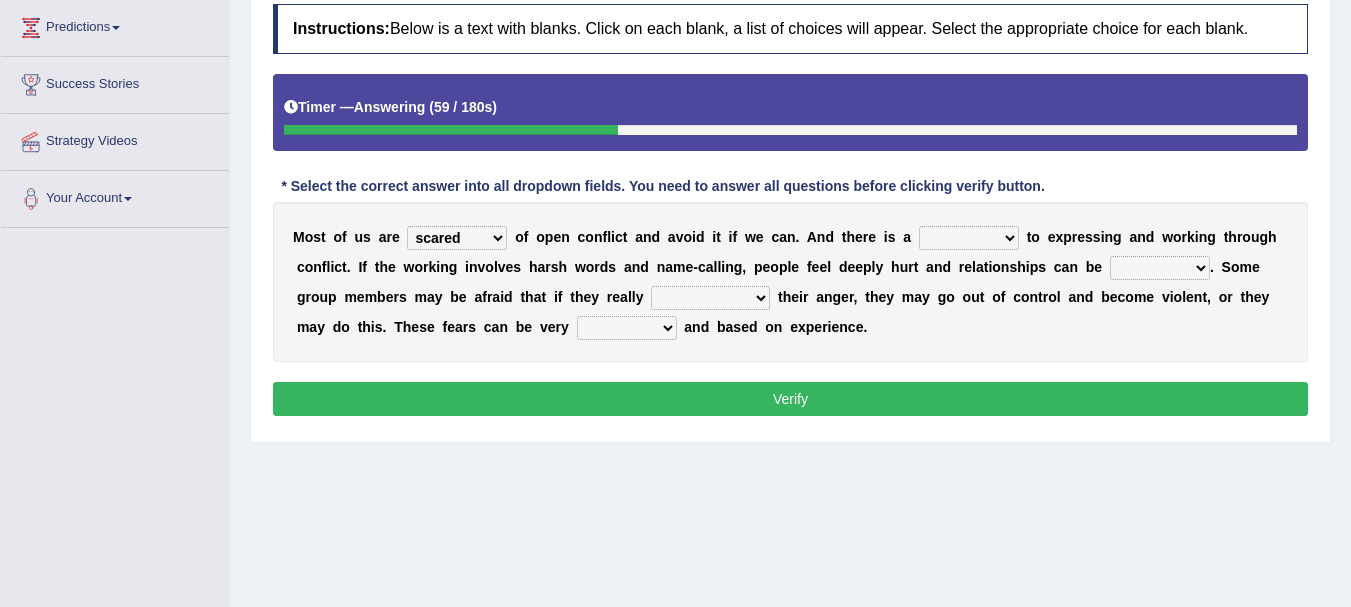 click on "hazard challenge risk danger" at bounding box center (969, 238) 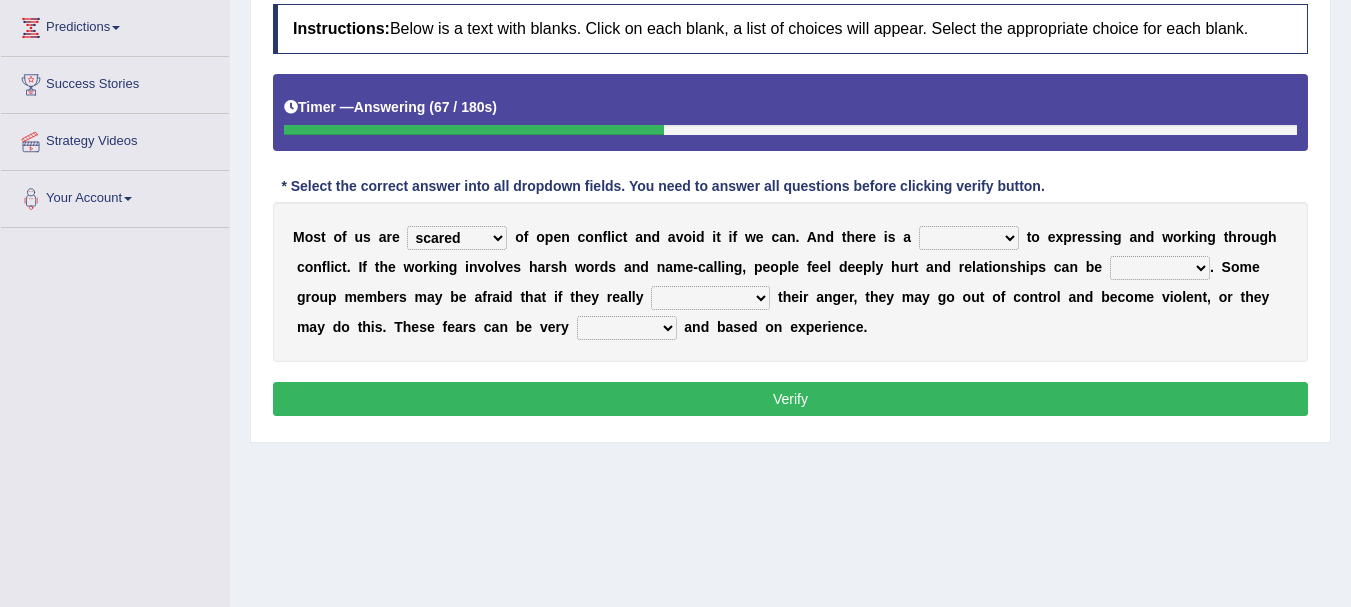 select on "challenge" 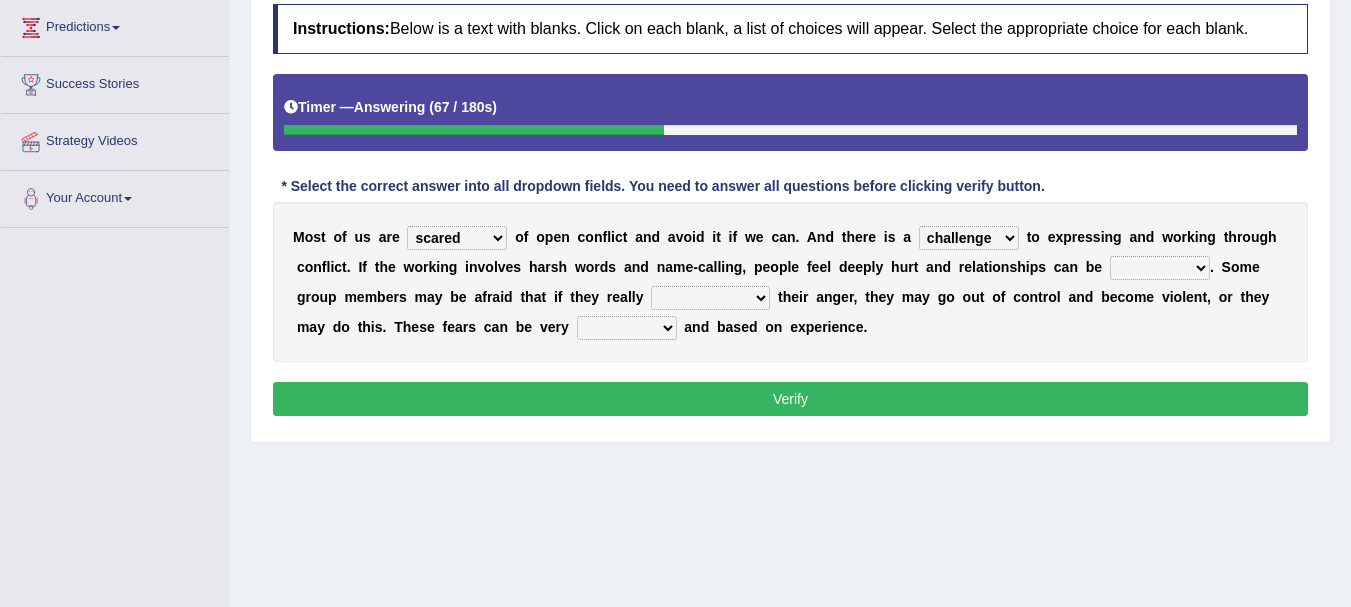 click on "hazard challenge risk danger" at bounding box center (969, 238) 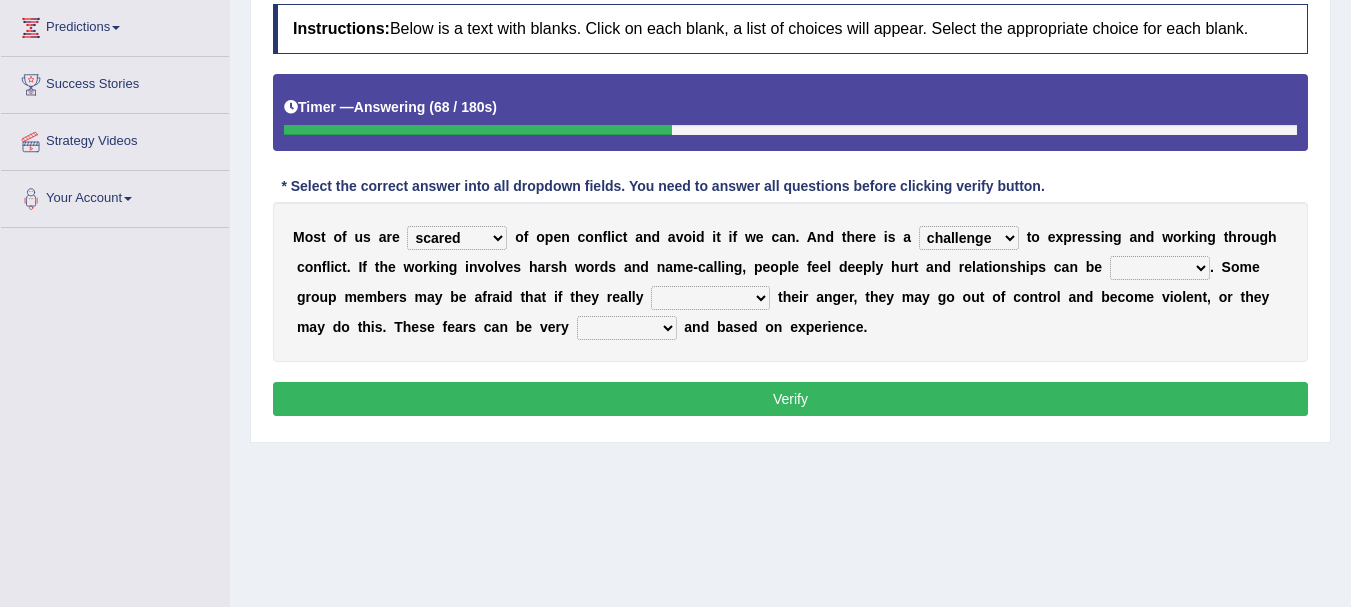 click on "injured opted impaired damaged" at bounding box center [1160, 268] 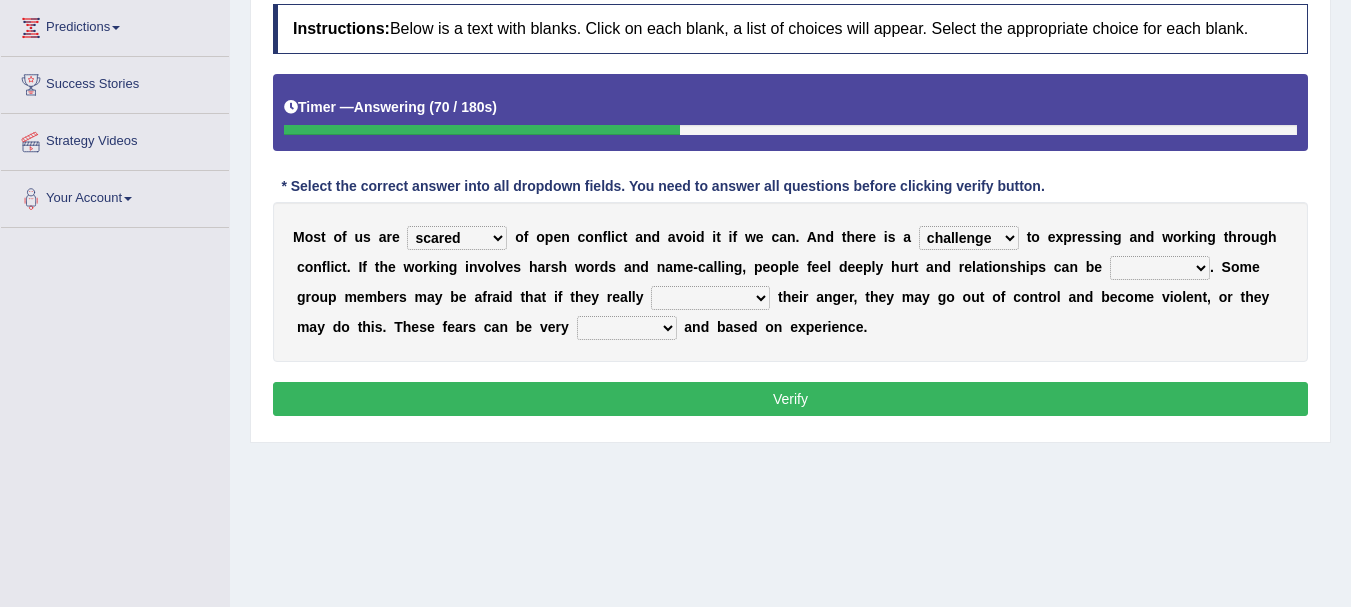 select on "injured" 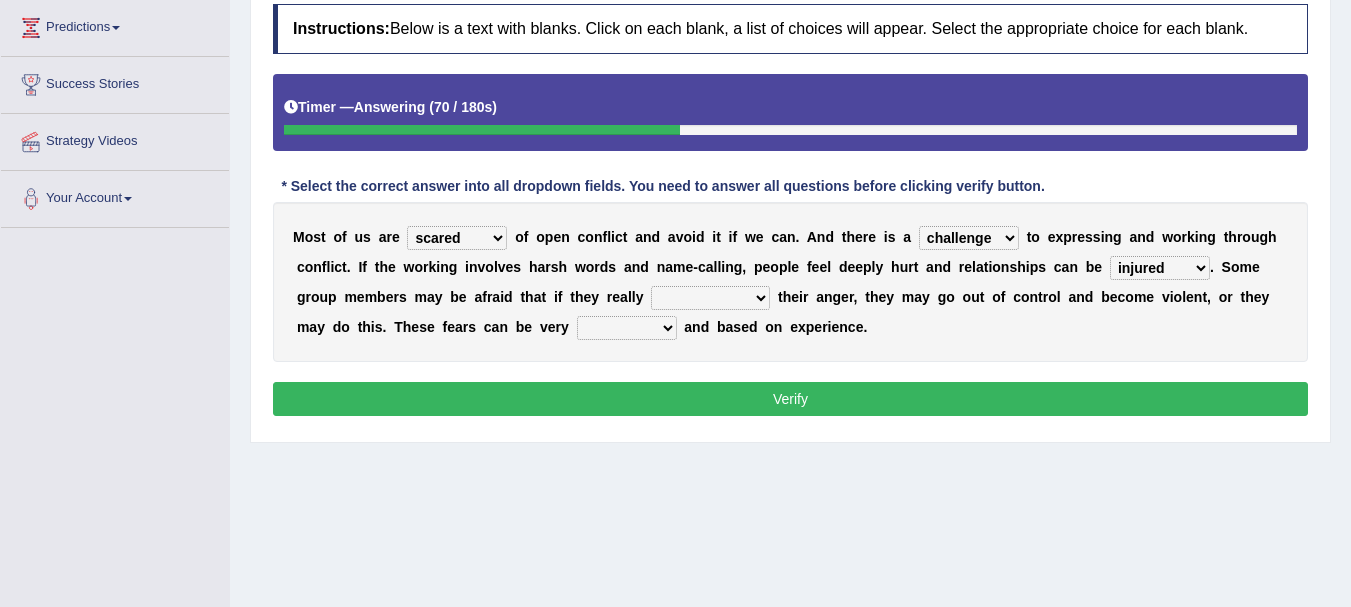click on "injured opted impaired damaged" at bounding box center (1160, 268) 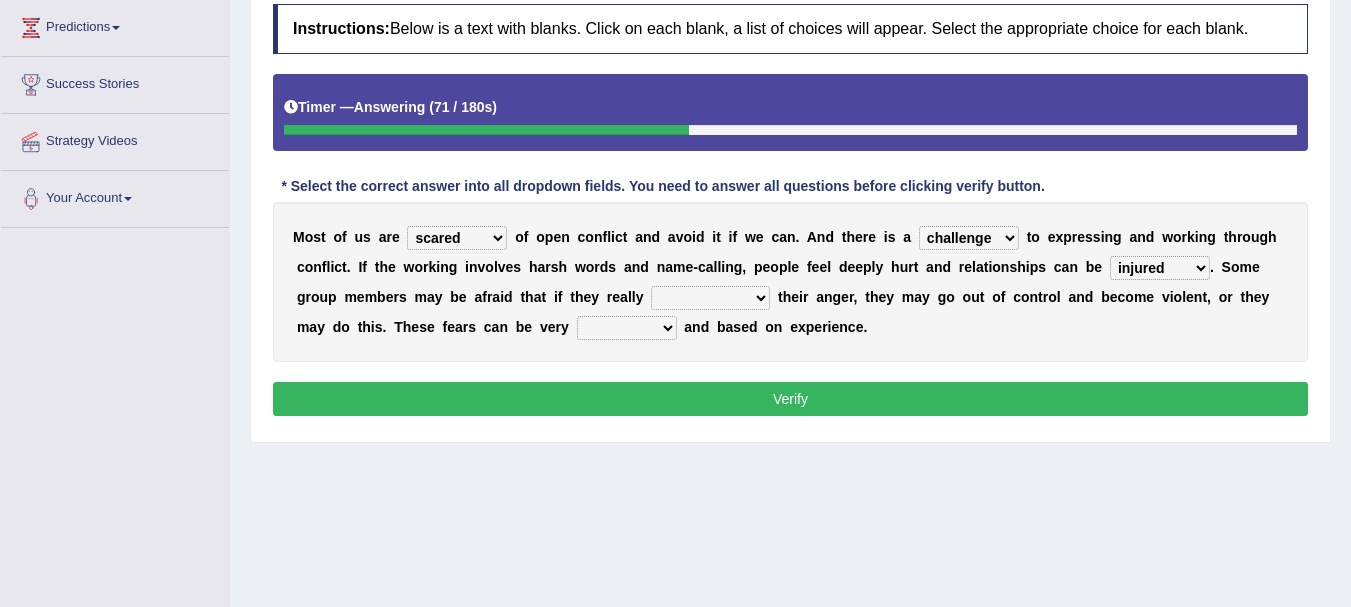 click on "express say communicate hide" at bounding box center [710, 298] 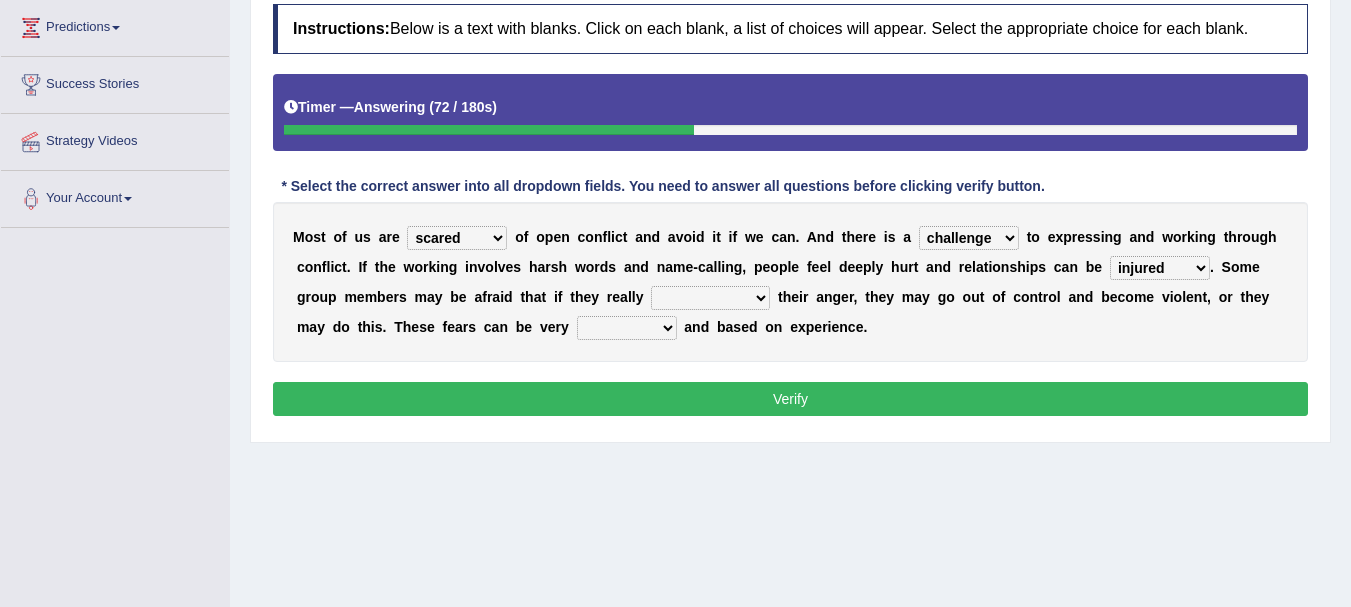 select on "express" 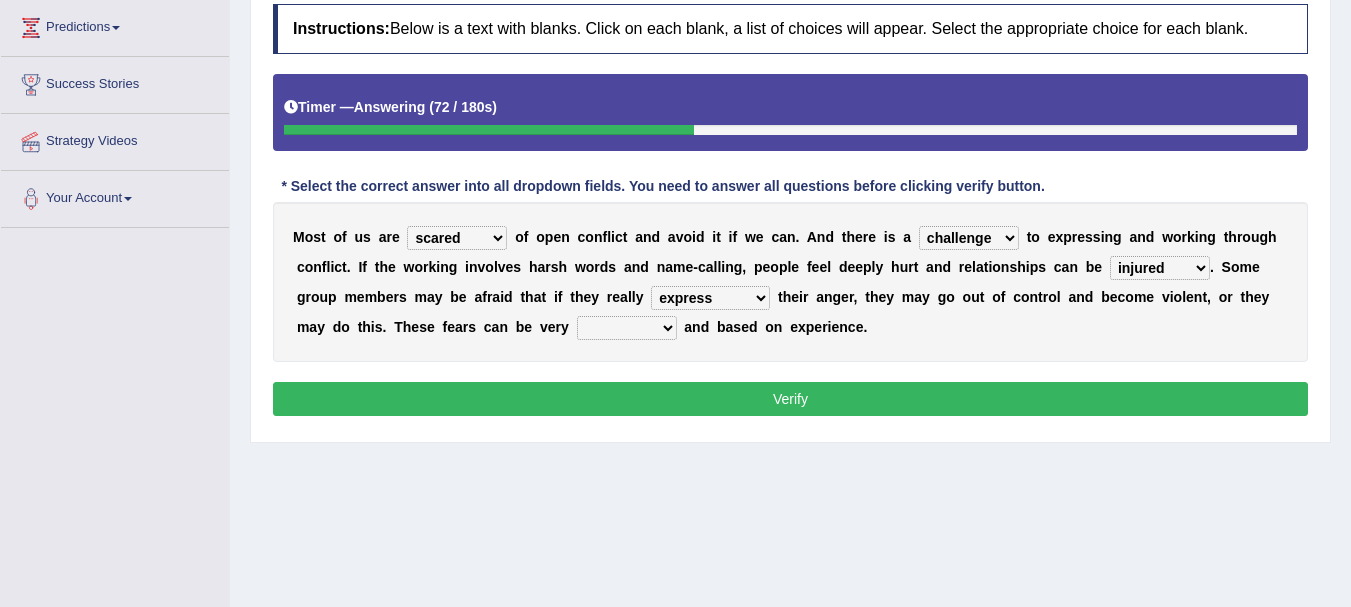 click on "express say communicate hide" at bounding box center (710, 298) 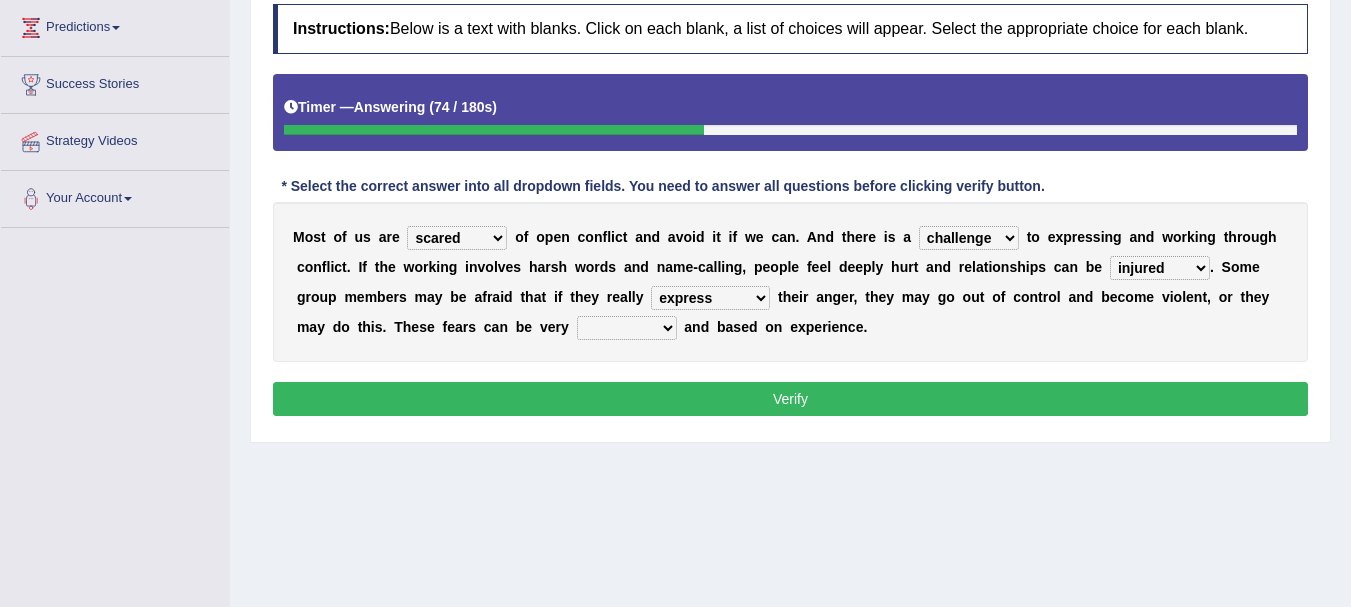 click on "real vivid tangible concrete" at bounding box center (627, 328) 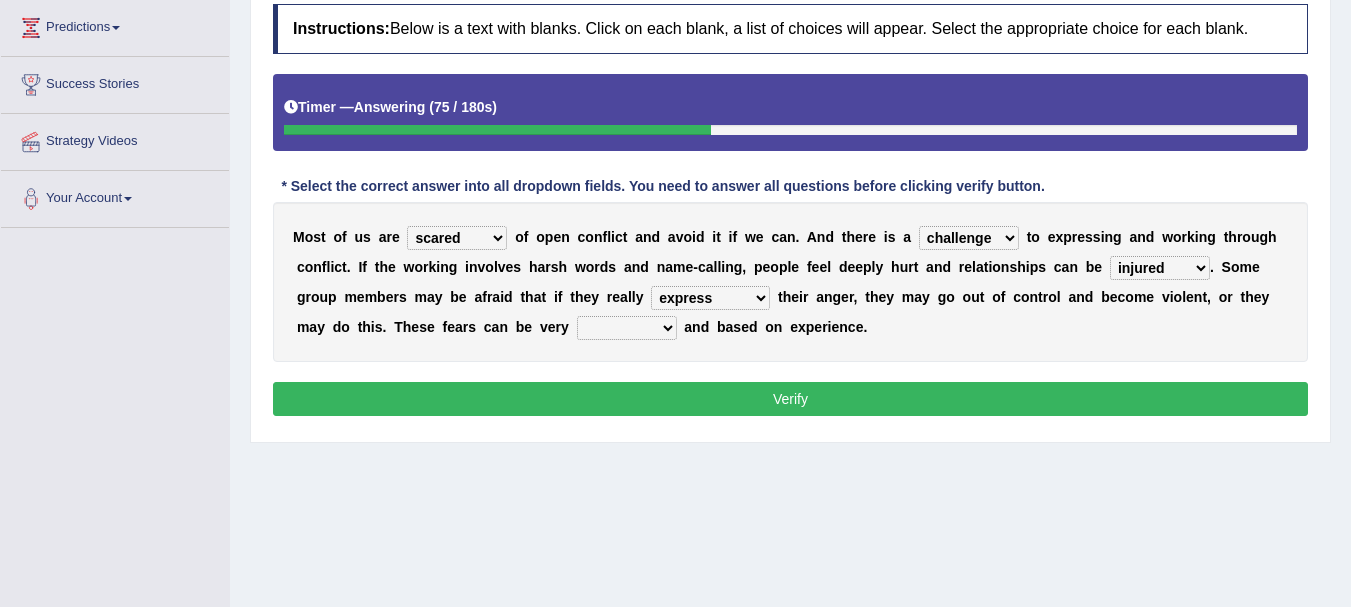 select on "real" 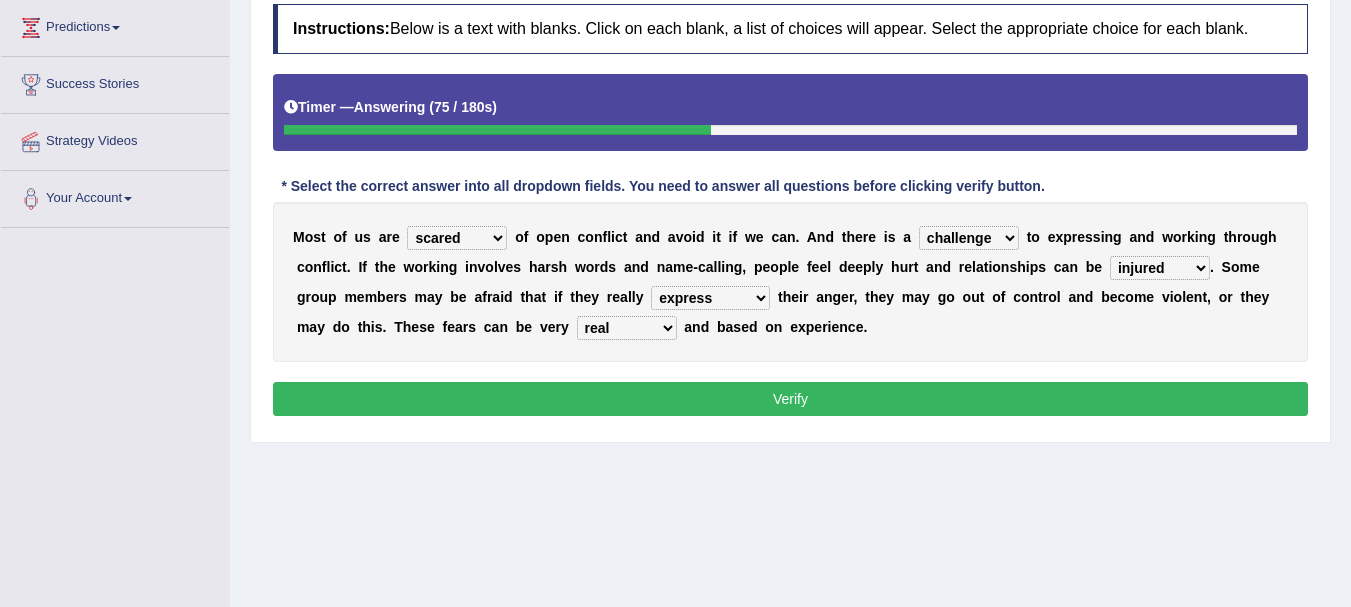 click on "real vivid tangible concrete" at bounding box center [627, 328] 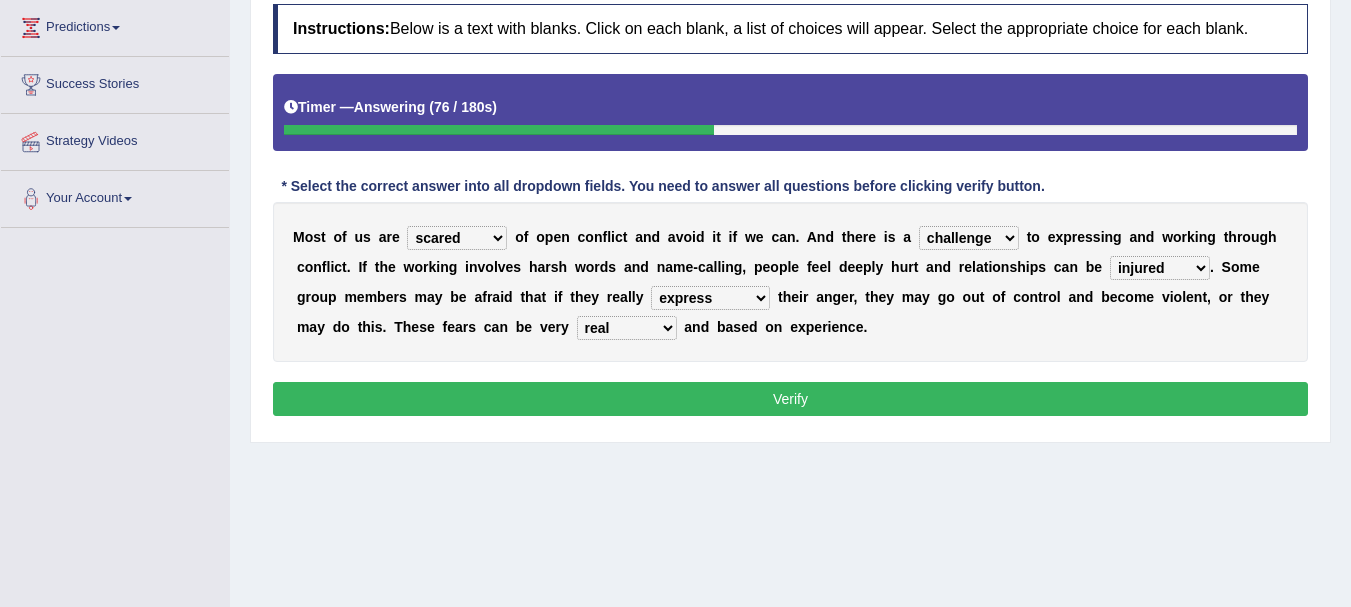 click on "Verify" at bounding box center [790, 399] 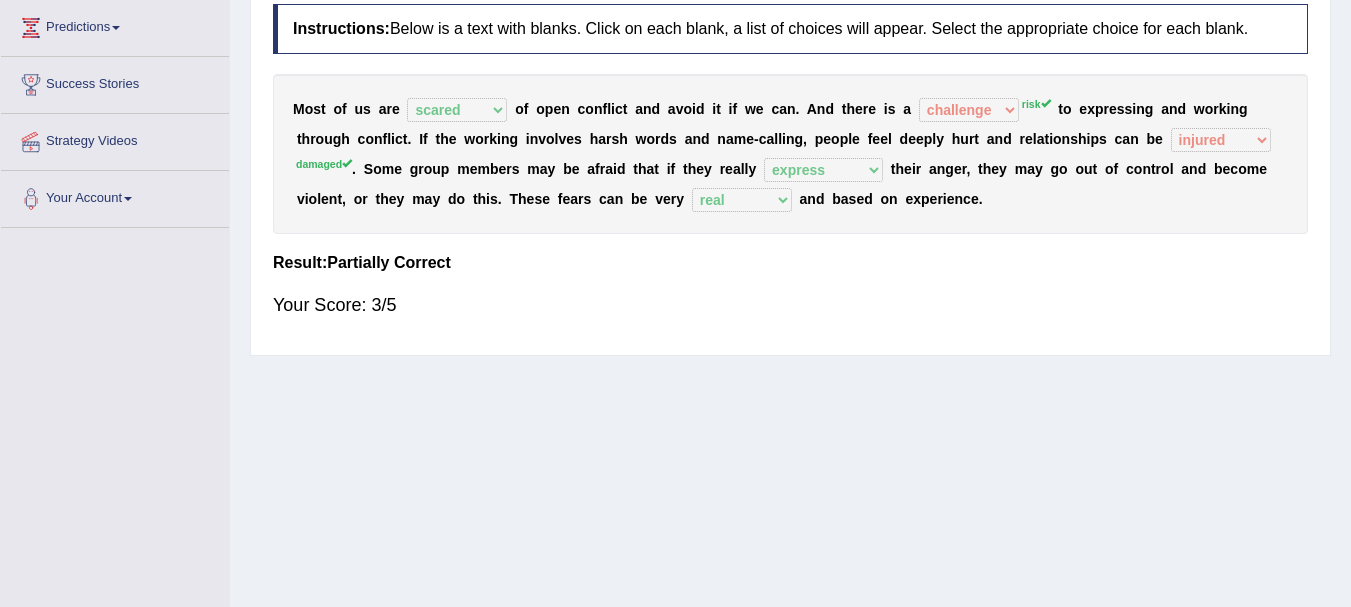 scroll, scrollTop: 0, scrollLeft: 0, axis: both 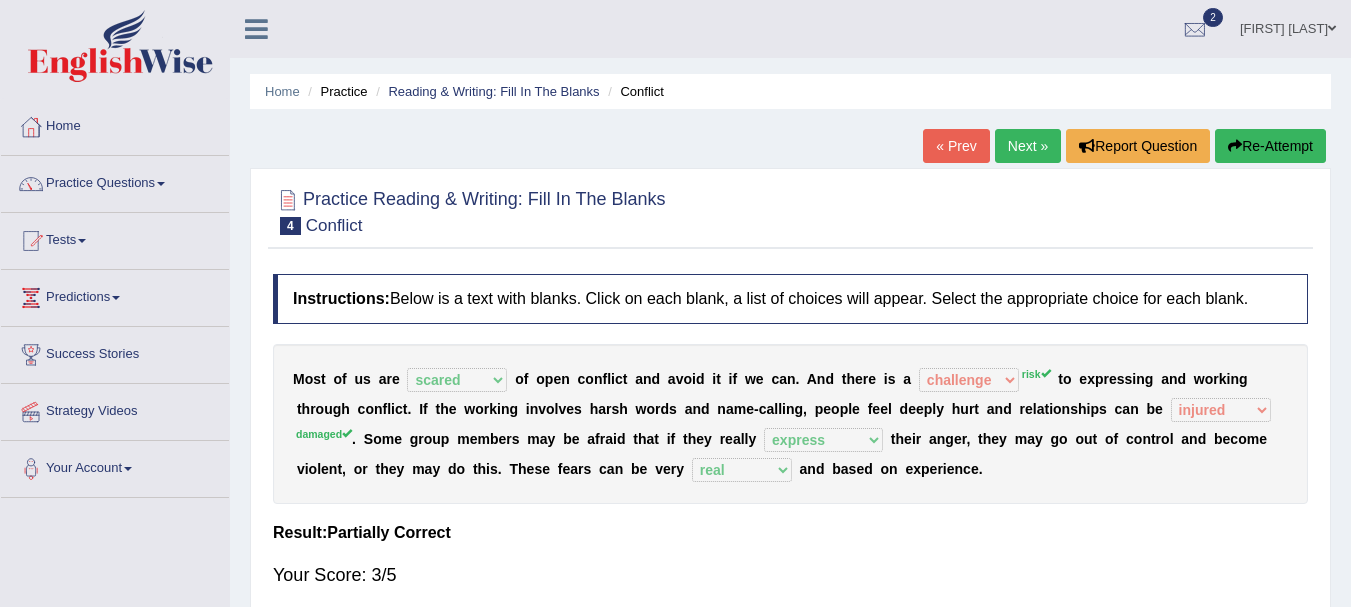 click on "Next »" at bounding box center [1028, 146] 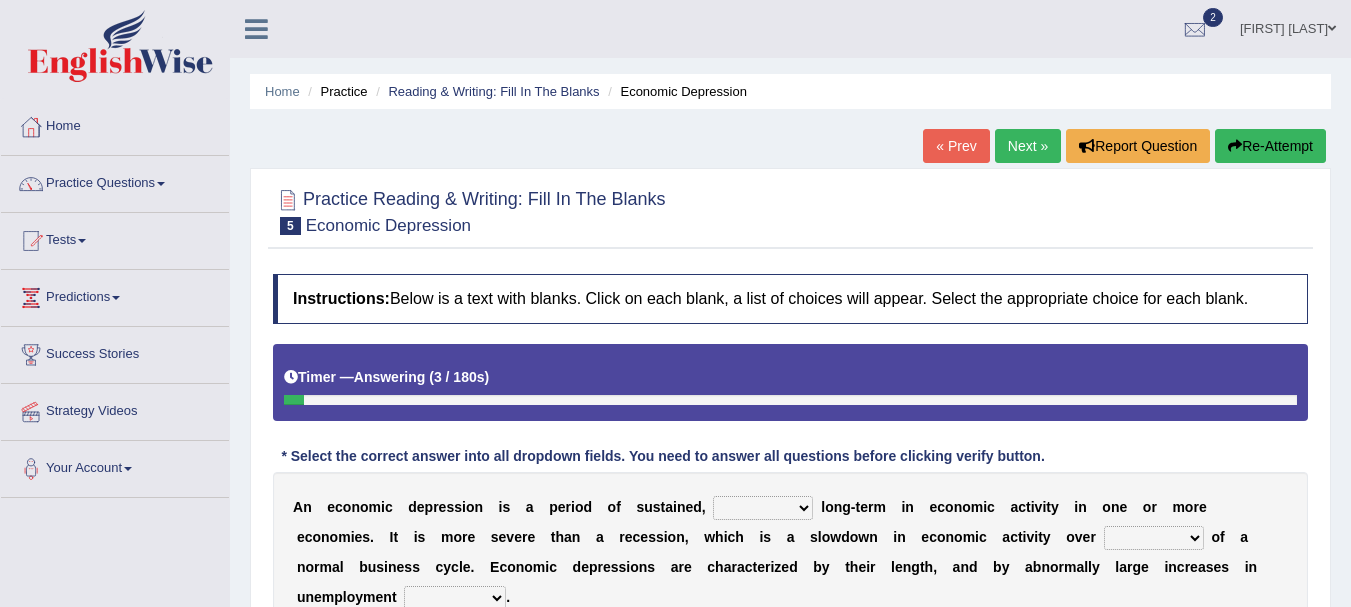 scroll, scrollTop: 0, scrollLeft: 0, axis: both 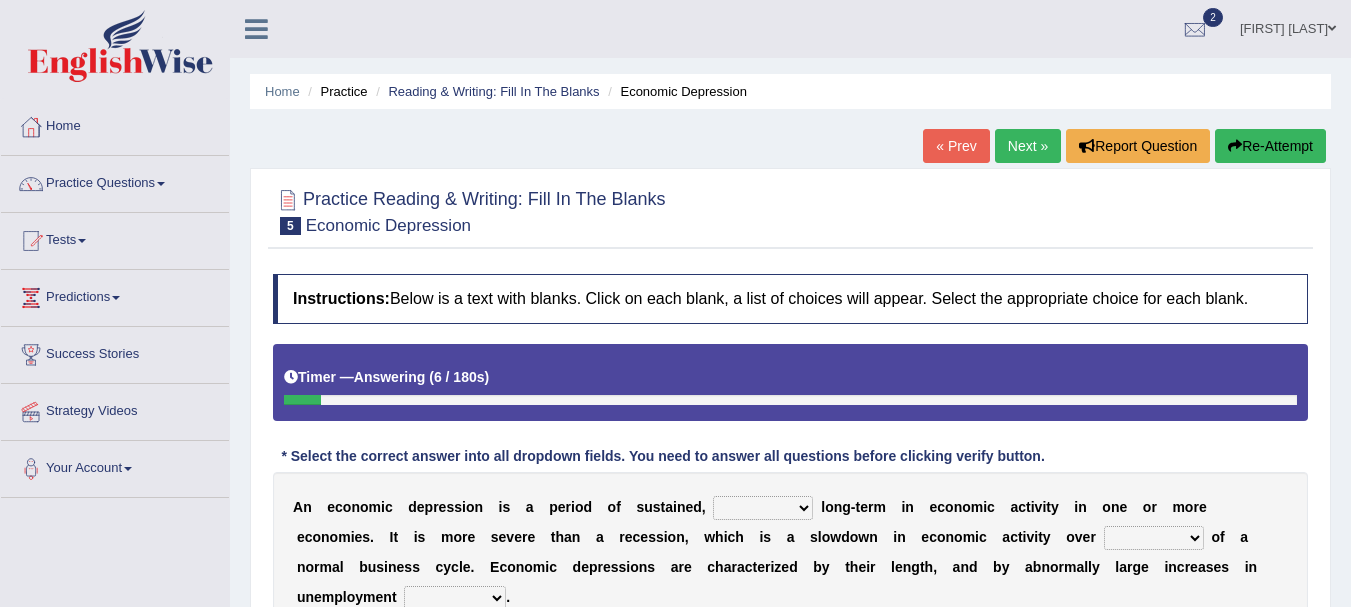 click on "Home
Practice
Reading & Writing: Fill In The Blanks
Economic Depression
« Prev Next »  Report Question  Re-Attempt
Practice Reading & Writing: Fill In The Blanks
5
Economic Depression
Instructions:  Below is a text with blanks. Click on each blank, a list of choices will appear. Select the appropriate choice for each blank.
Timer —  Answering   ( 6 / 180s ) Skip * Select the correct answer into all dropdown fields. You need to answer all questions before clicking verify button. A n       e c o n o m i c       d e p r e s s i o n       i s       a       p e r i o d       o f       s u s t a i n e d ,    variation promotion downturn reduction    l o n g - t e r m       i n       e c o n o m i c       a c t i v i t y       i n       o n e       o r       m o r e       e c o n o m i e s" at bounding box center (790, 500) 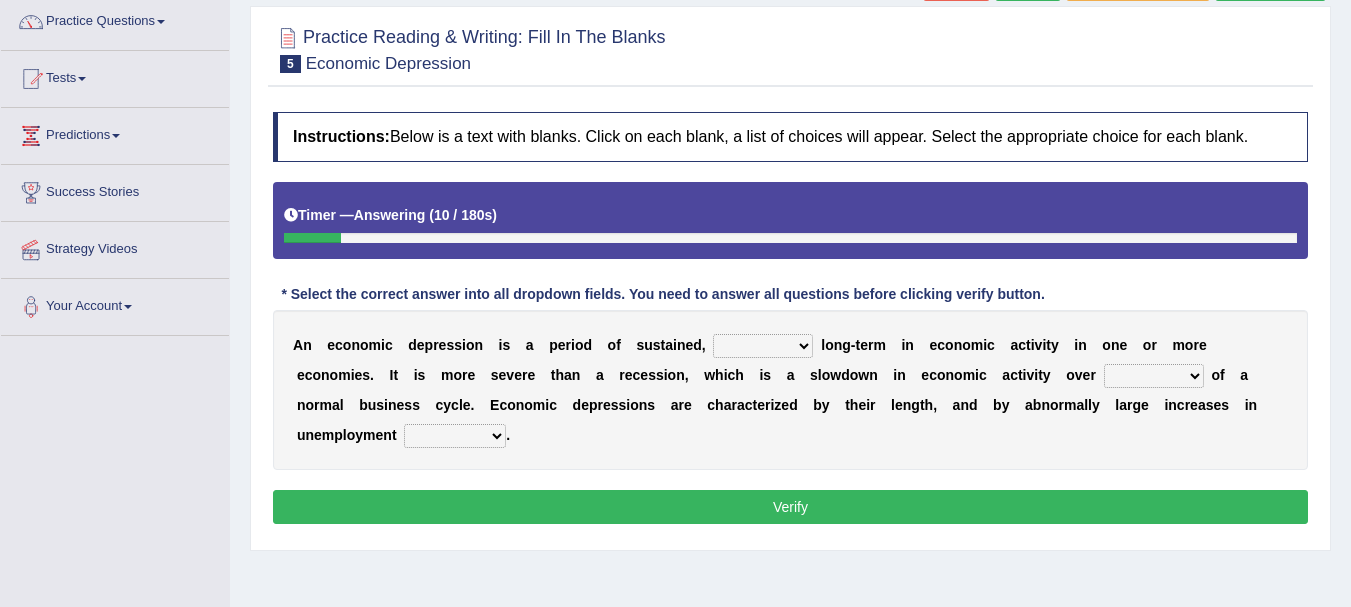 scroll, scrollTop: 186, scrollLeft: 0, axis: vertical 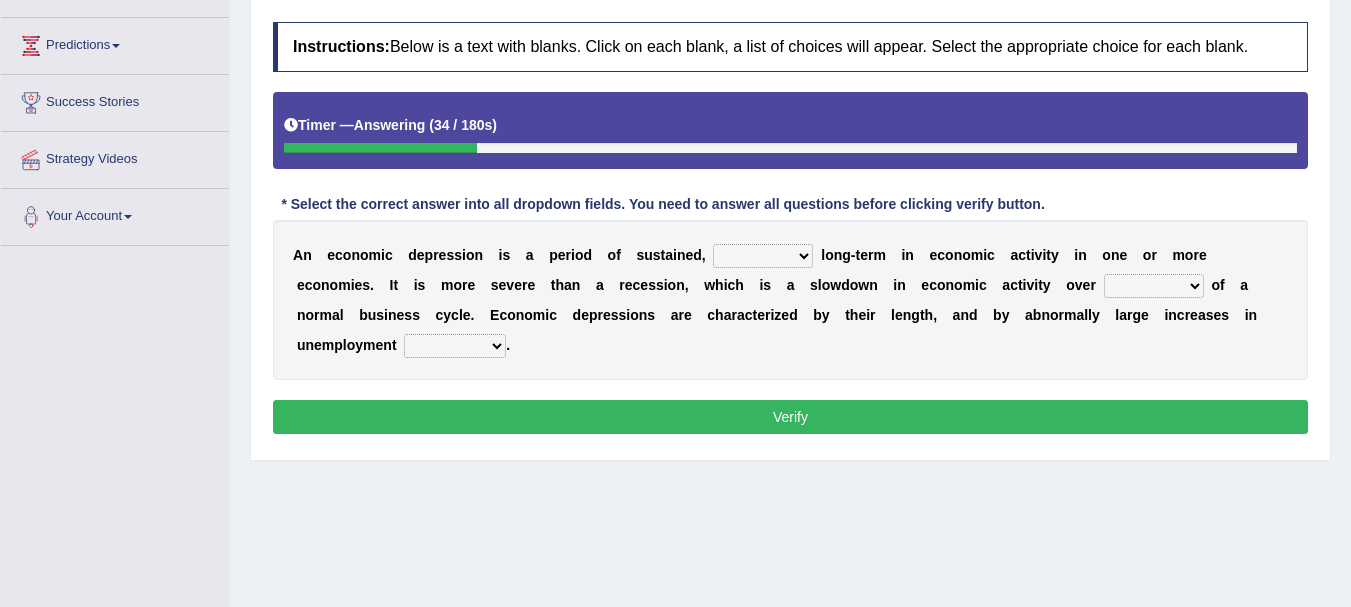 click on "variation promotion downturn reduction" at bounding box center [763, 256] 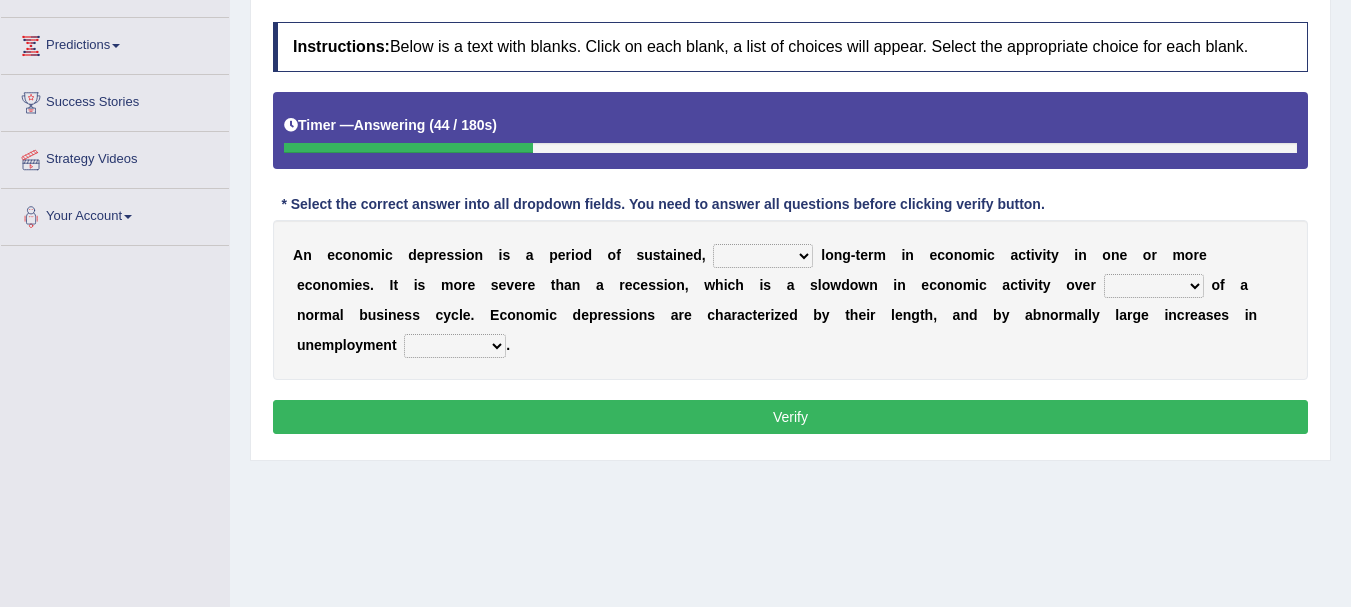 select on "variation" 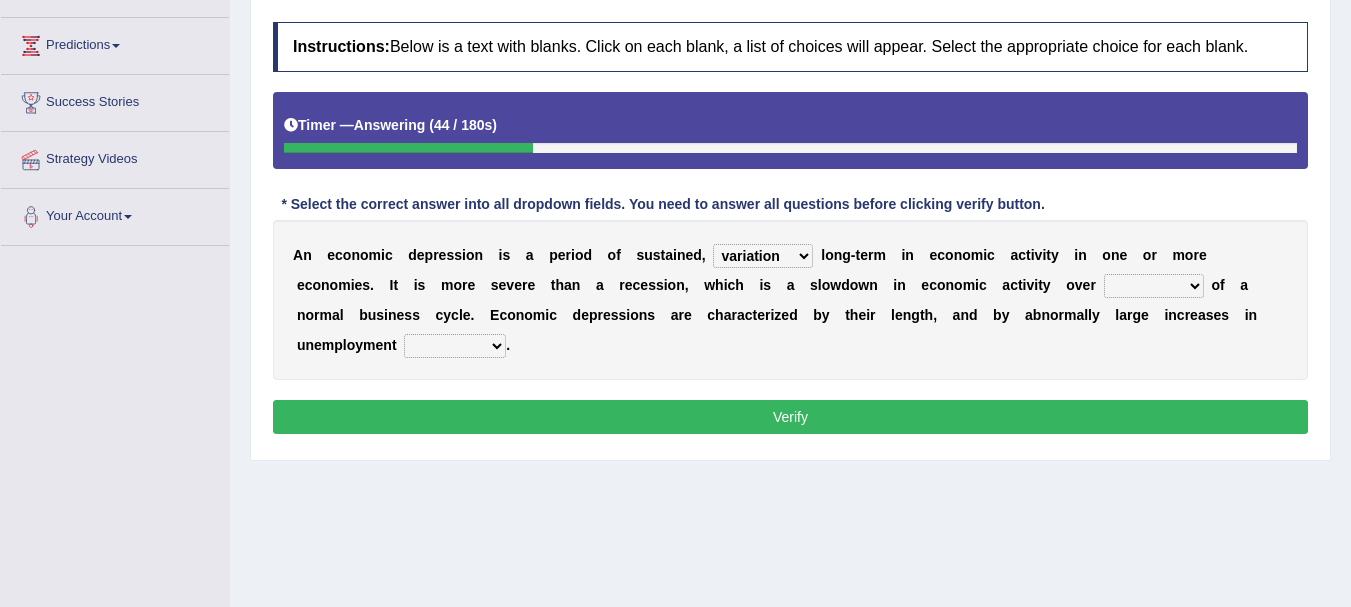 click on "variation promotion downturn reduction" at bounding box center (763, 256) 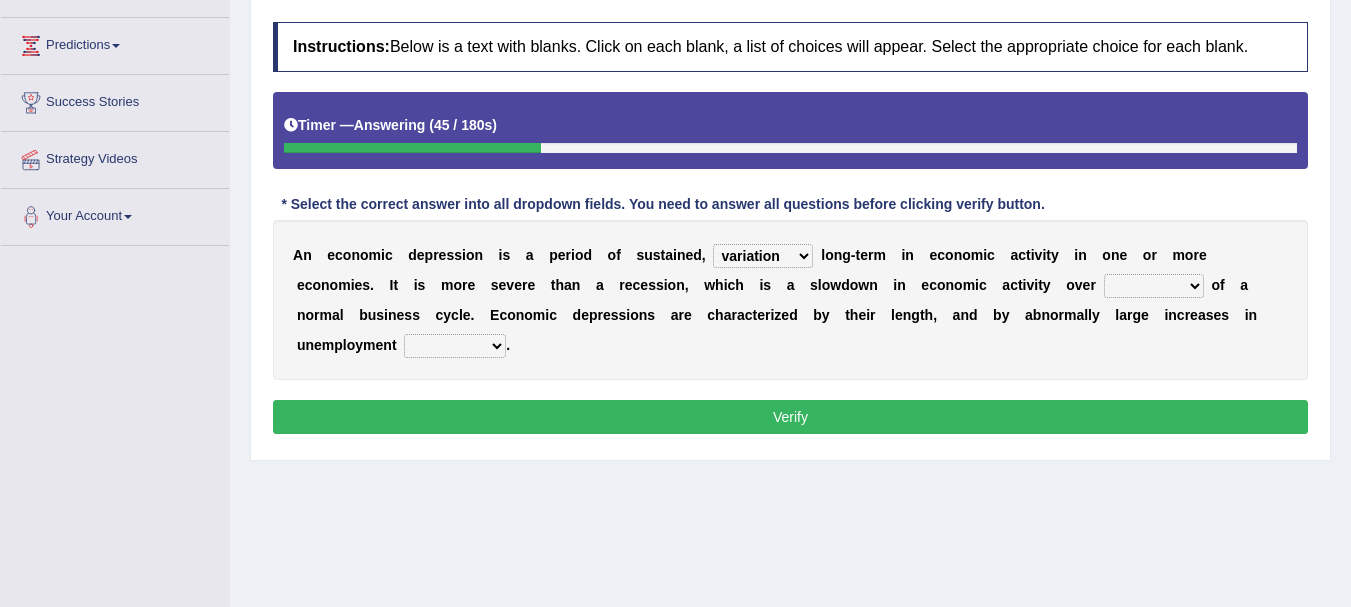 click on "an era the course a tally the year" at bounding box center [1154, 286] 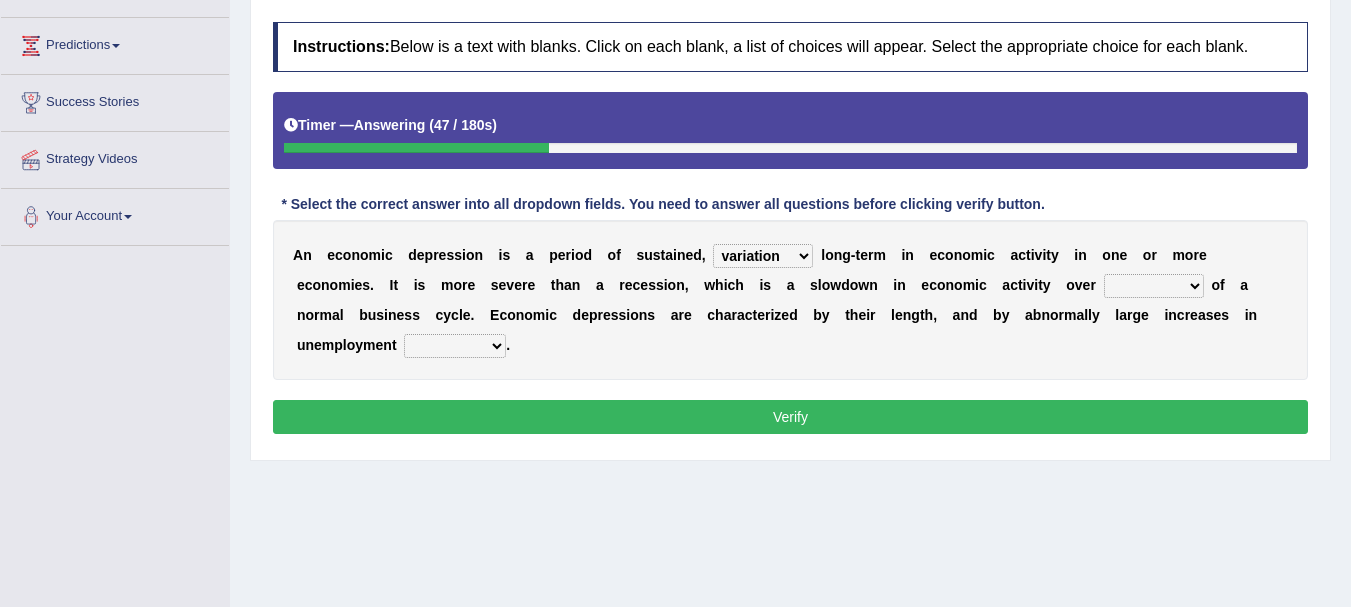 select on "an era" 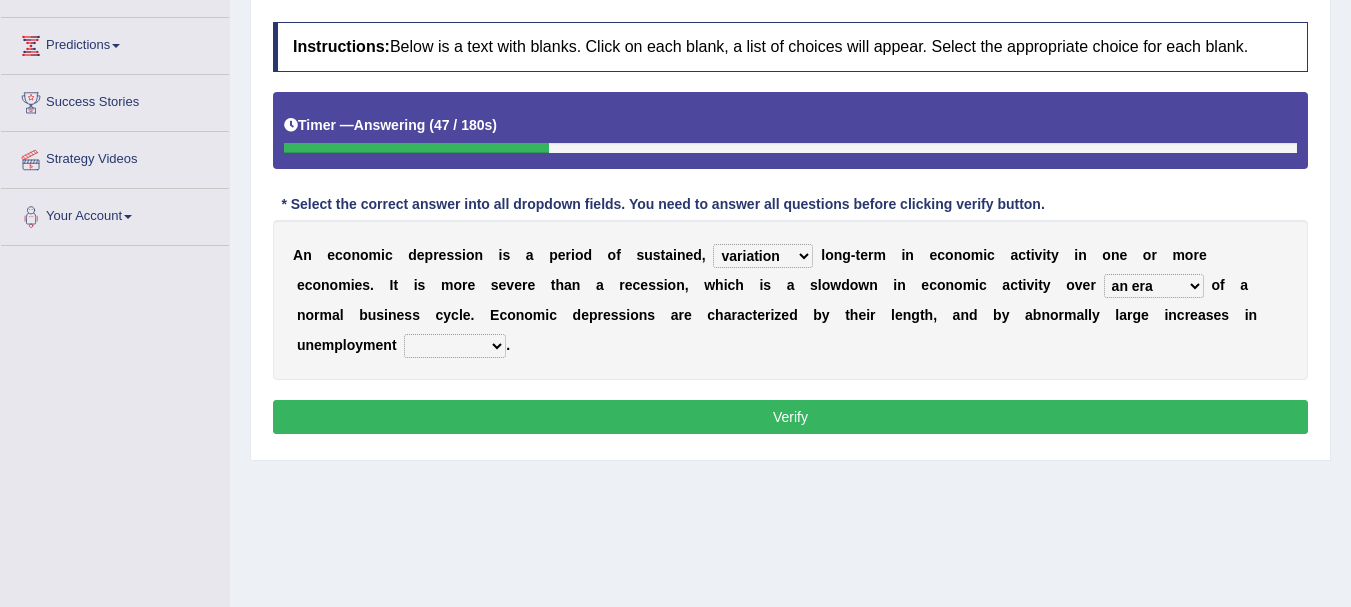 click on "an era the course a tally the year" at bounding box center (1154, 286) 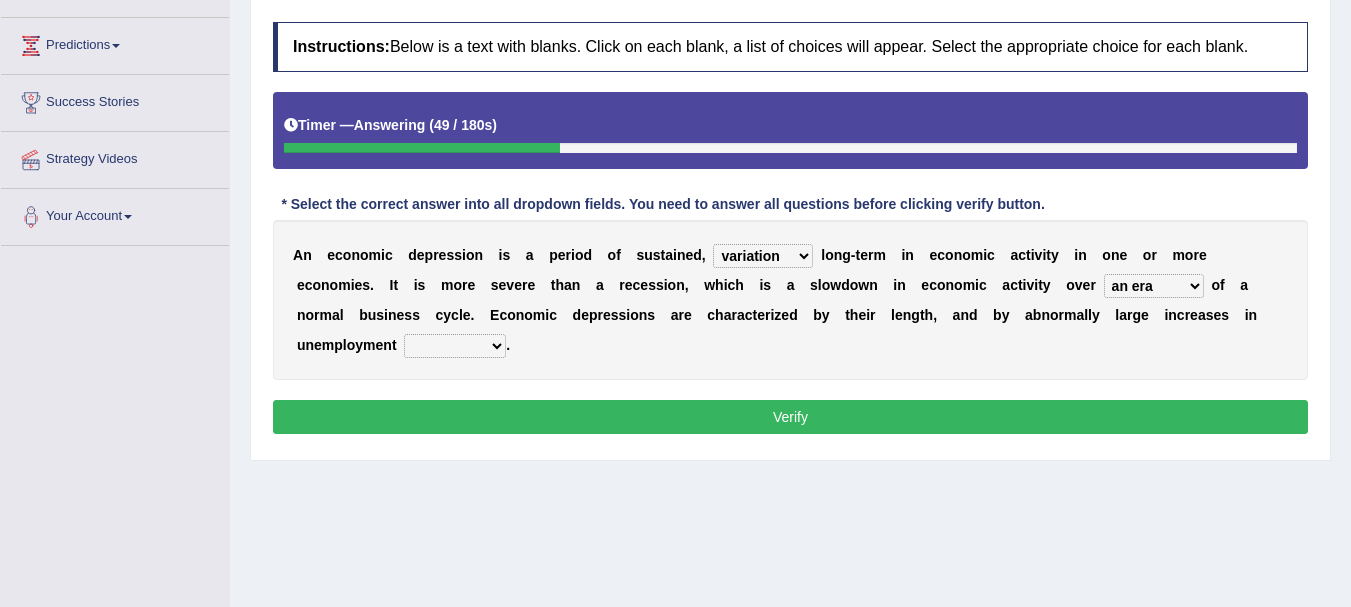 click on "calculation bias ratio rate" at bounding box center (455, 346) 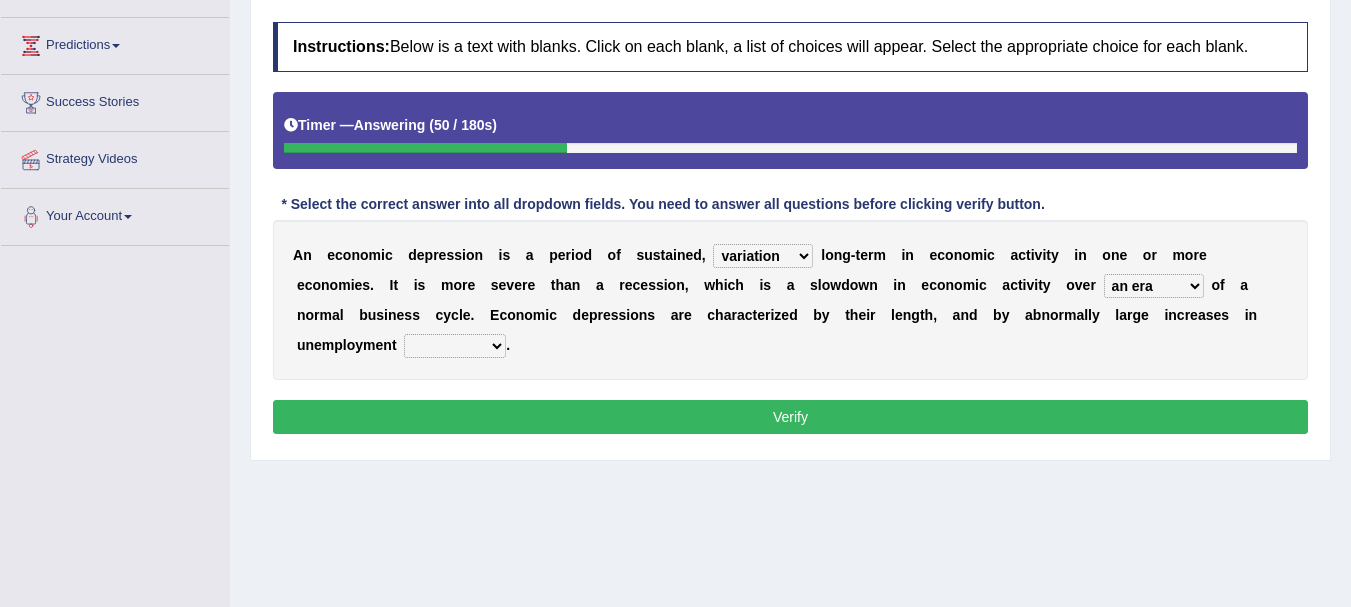 select on "calculation" 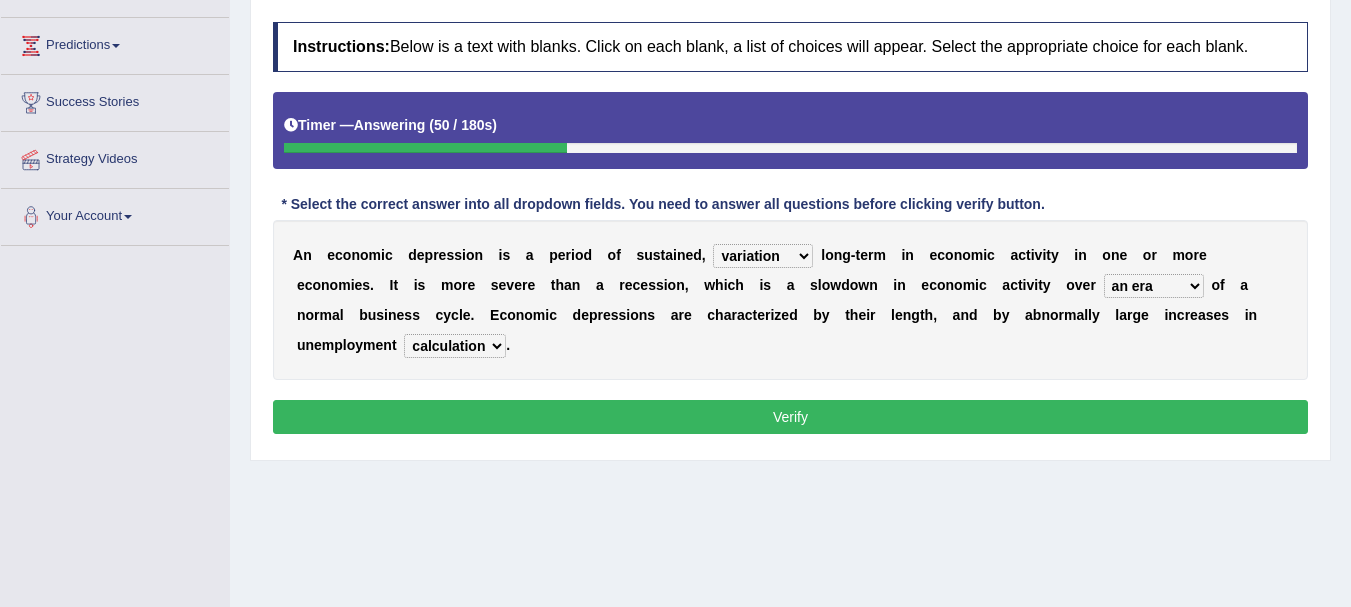 click on "calculation bias ratio rate" at bounding box center (455, 346) 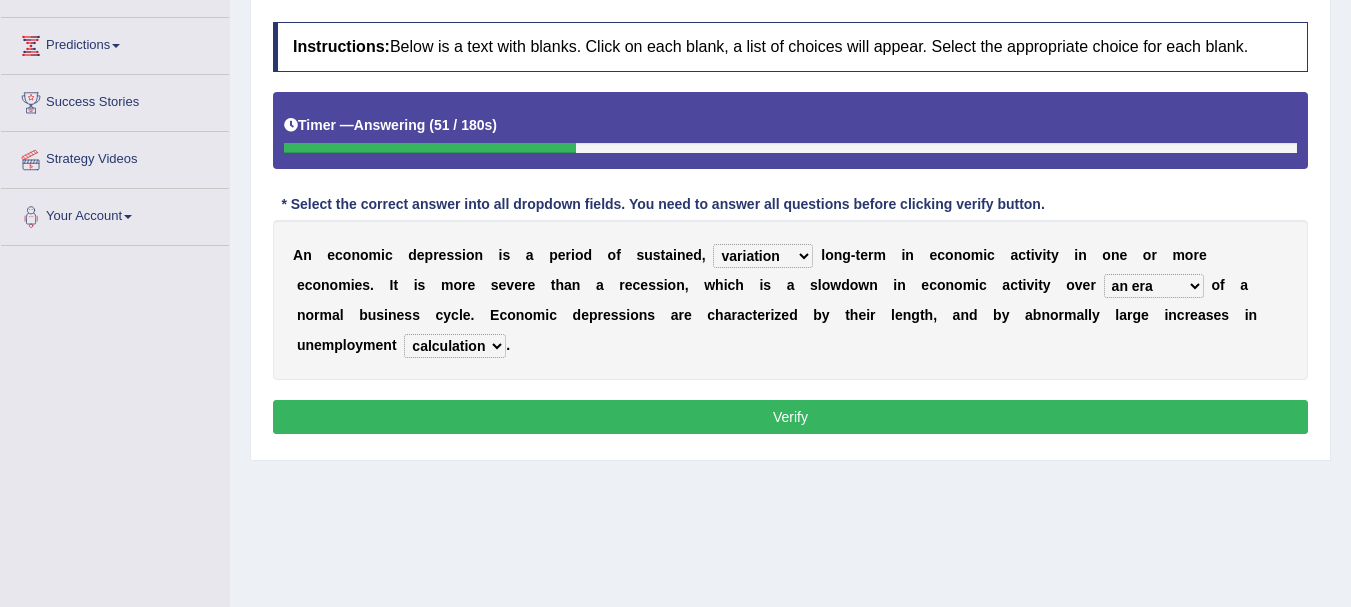 click on "Verify" at bounding box center [790, 417] 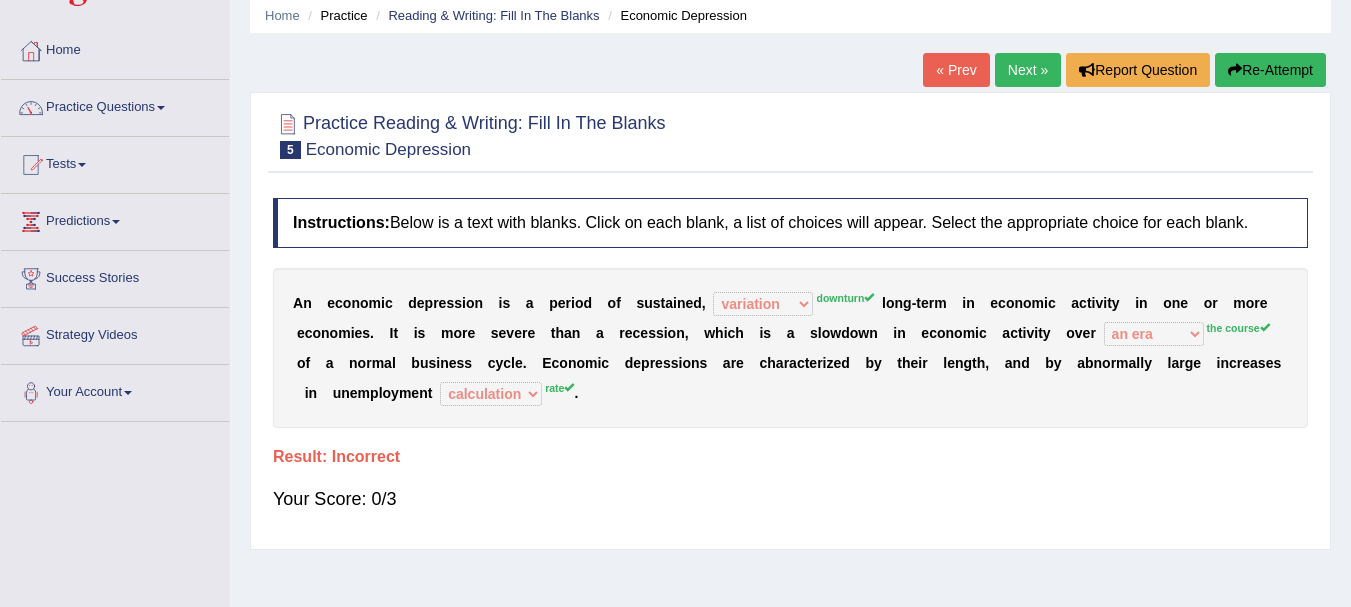 scroll, scrollTop: 0, scrollLeft: 0, axis: both 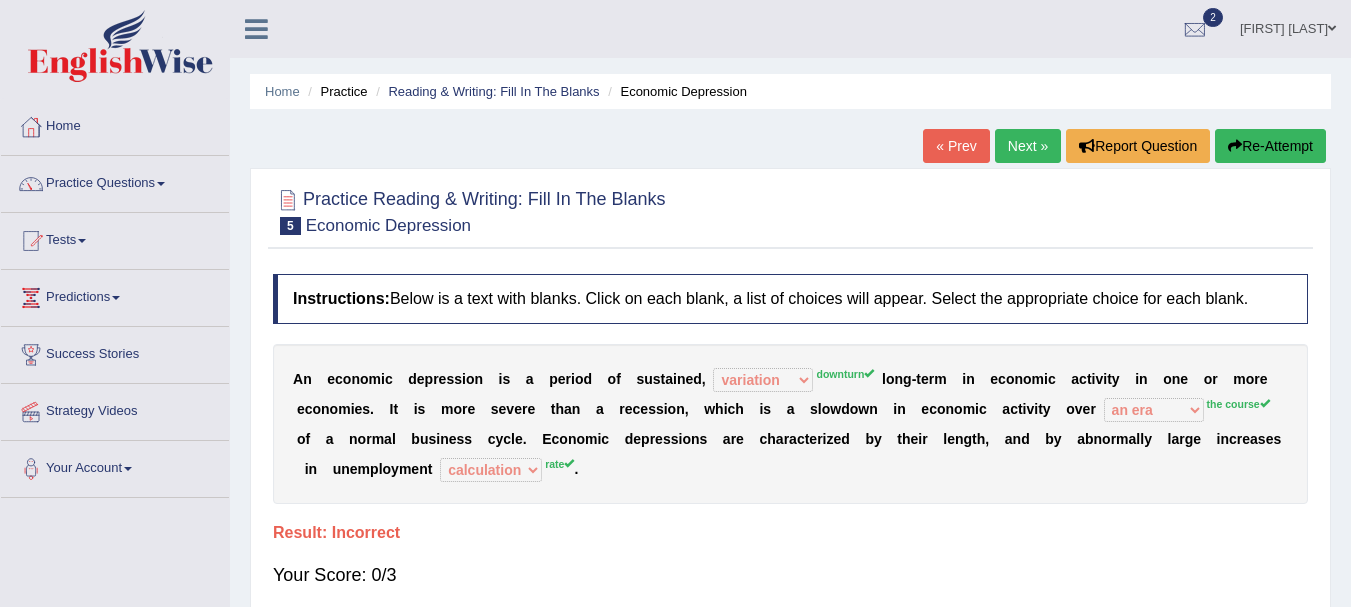 click on "Next »" at bounding box center [1028, 146] 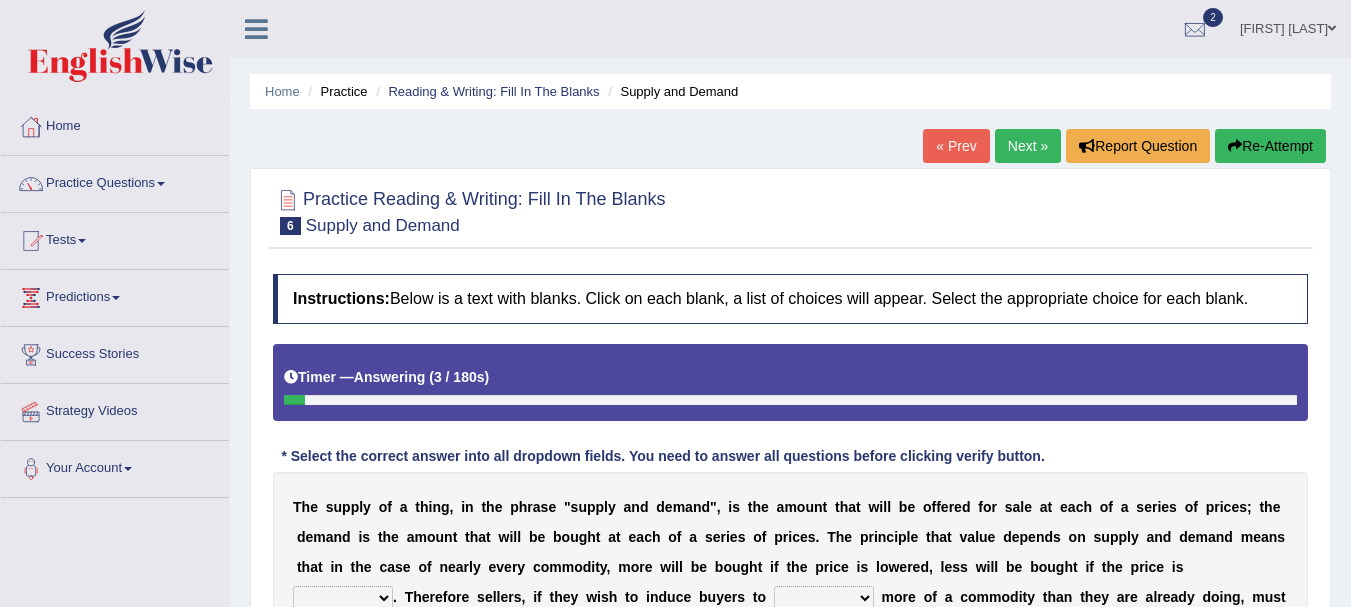 scroll, scrollTop: 208, scrollLeft: 0, axis: vertical 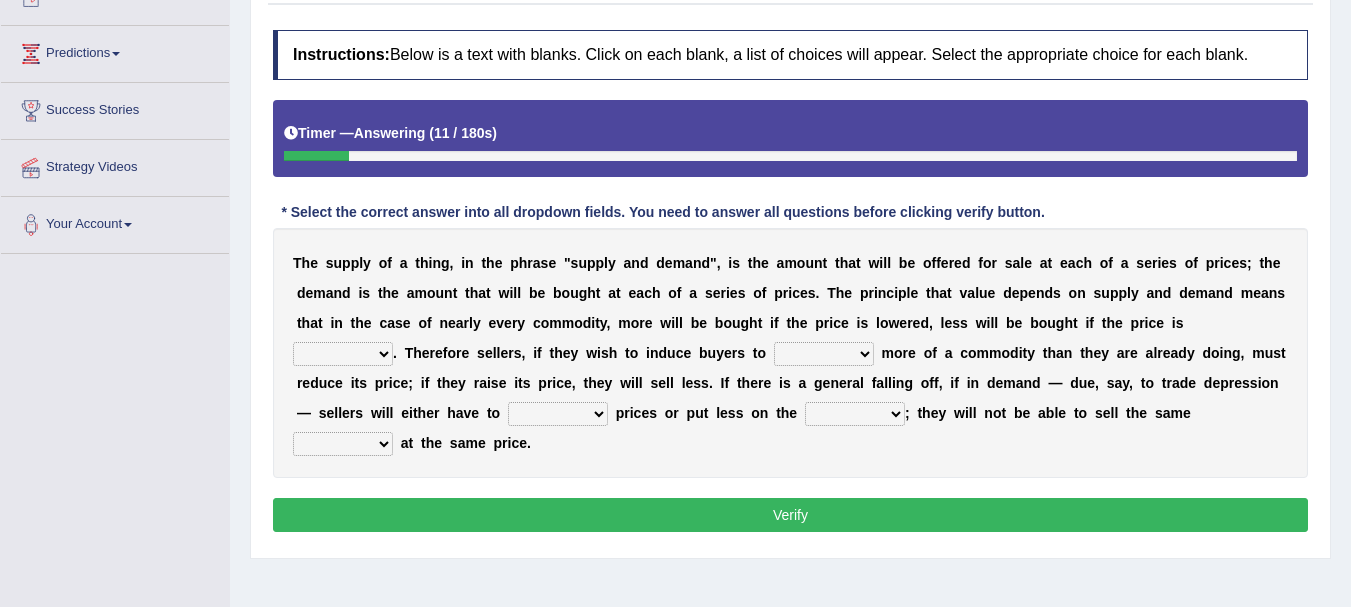 click on "higher kept folded raised" at bounding box center (343, 354) 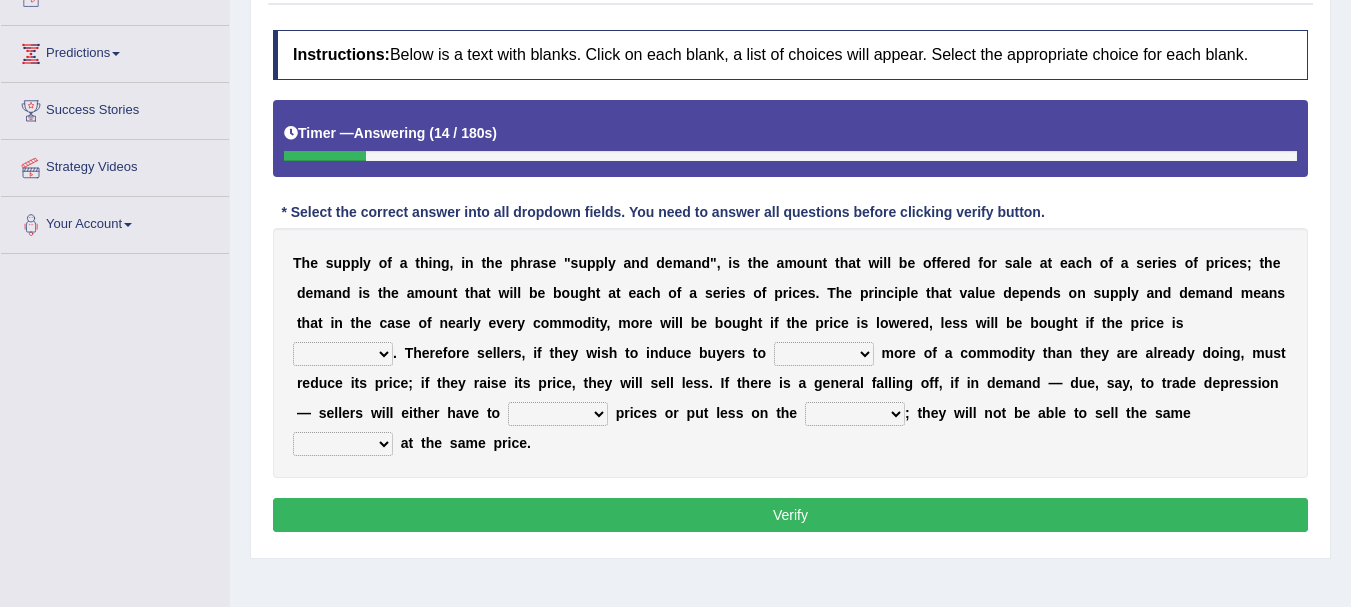 select on "higher" 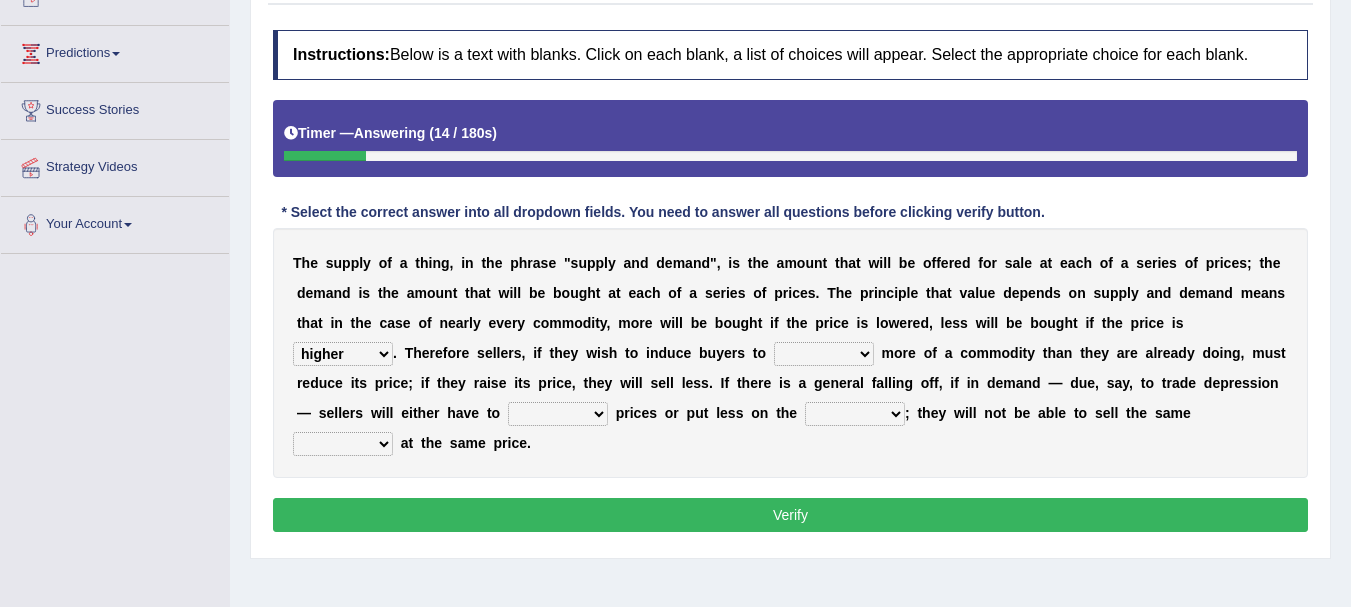 click on "higher kept folded raised" at bounding box center (343, 354) 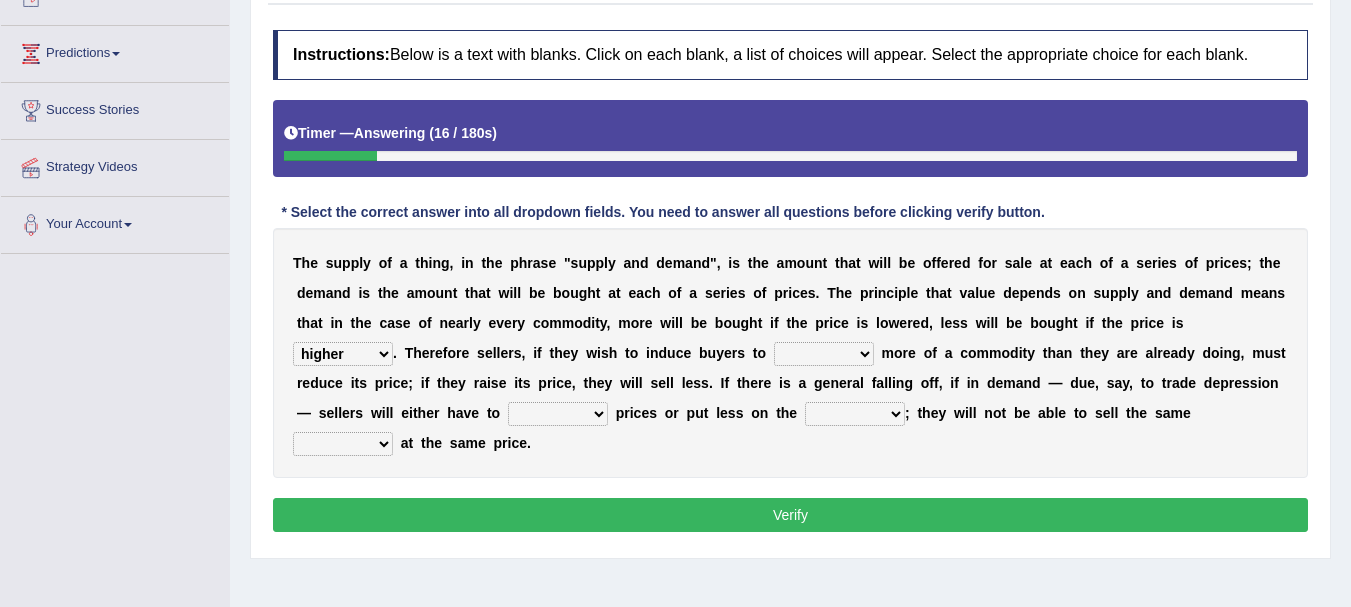 click on "remove judge hide take" at bounding box center [824, 354] 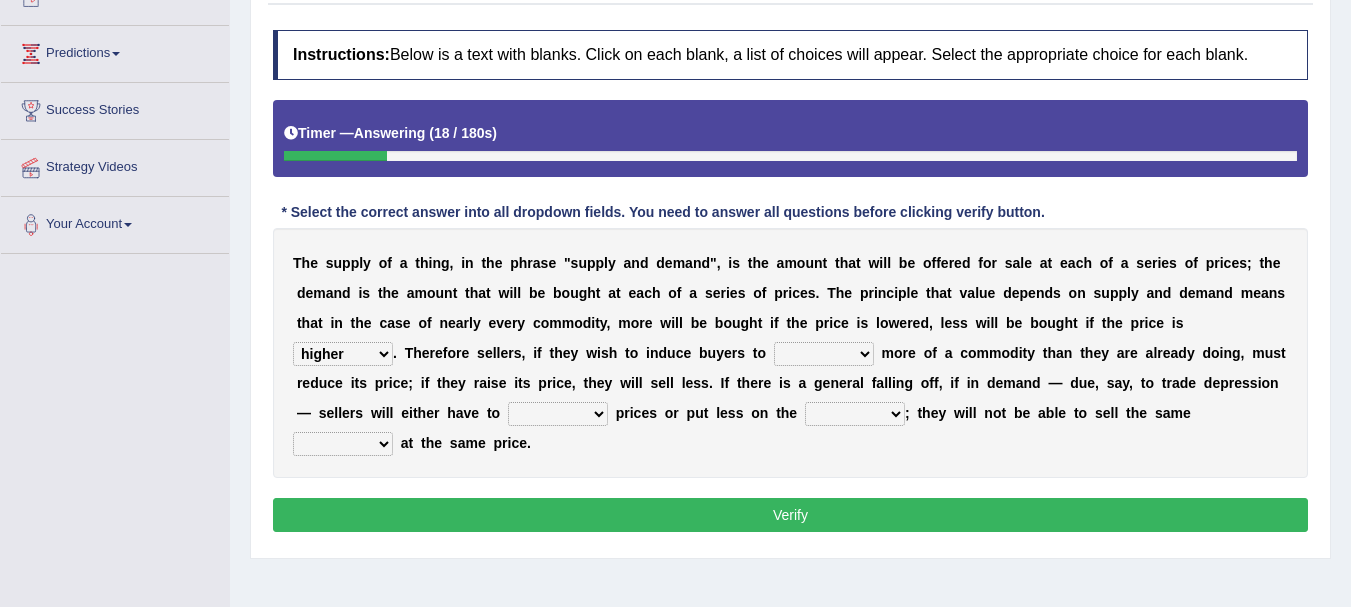 select on "remove" 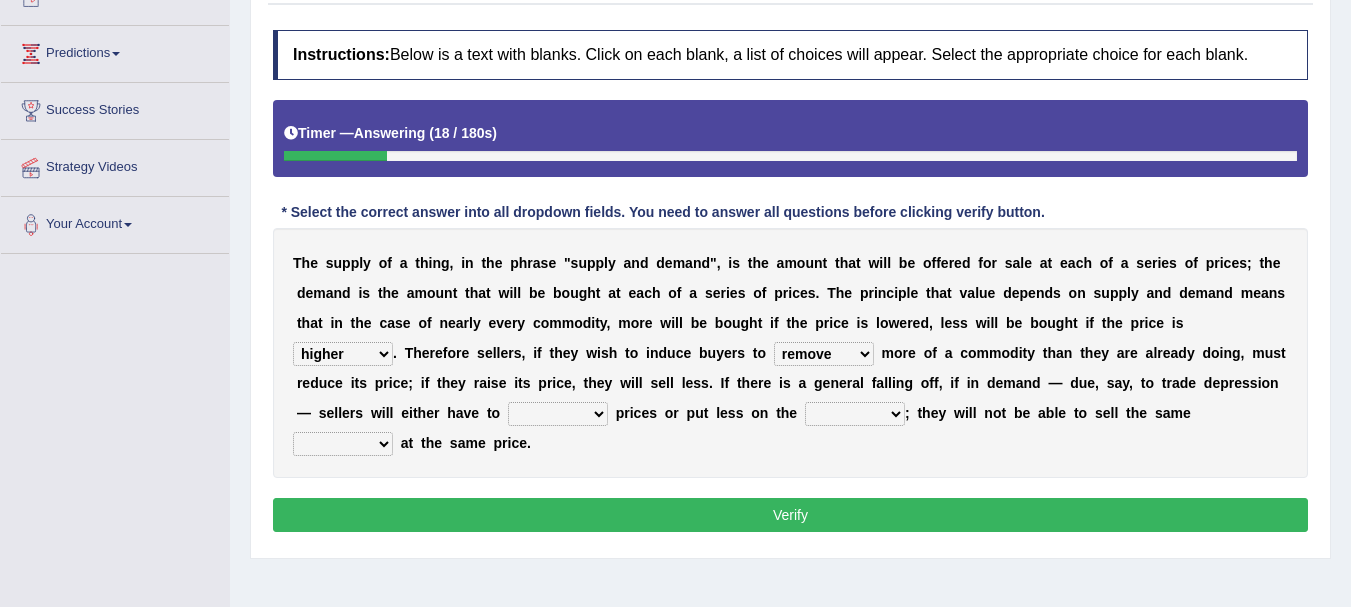 click on "remove judge hide take" at bounding box center [824, 354] 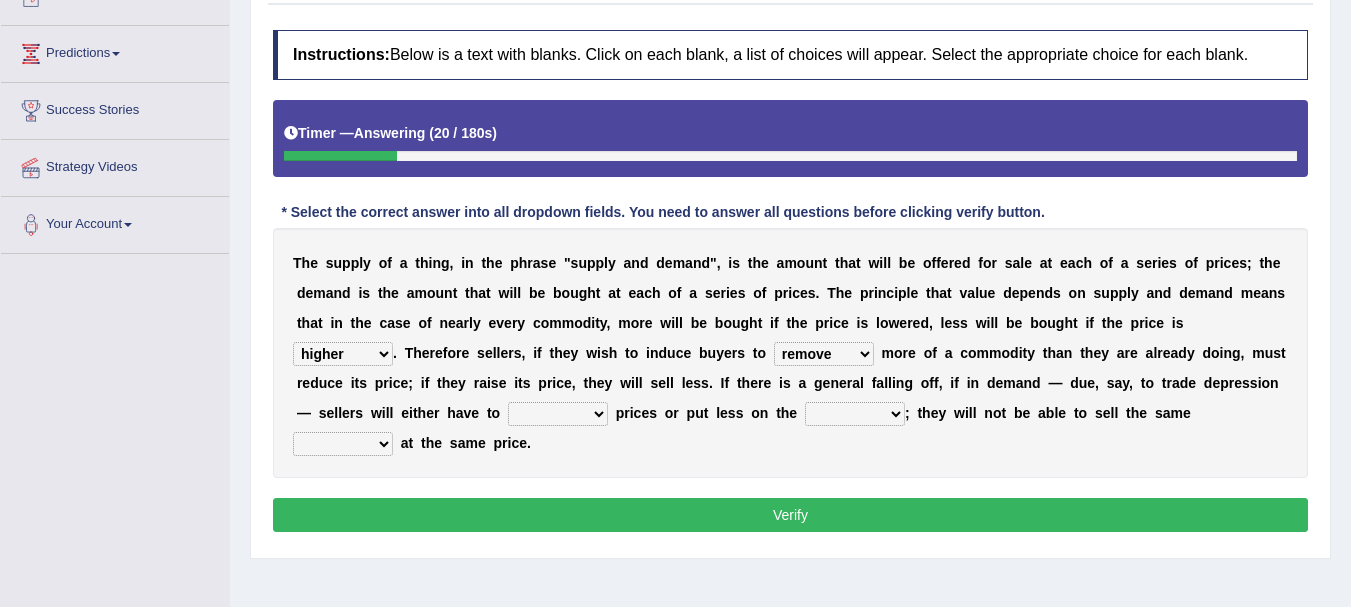 click on "trade treat describe reduce" at bounding box center (558, 414) 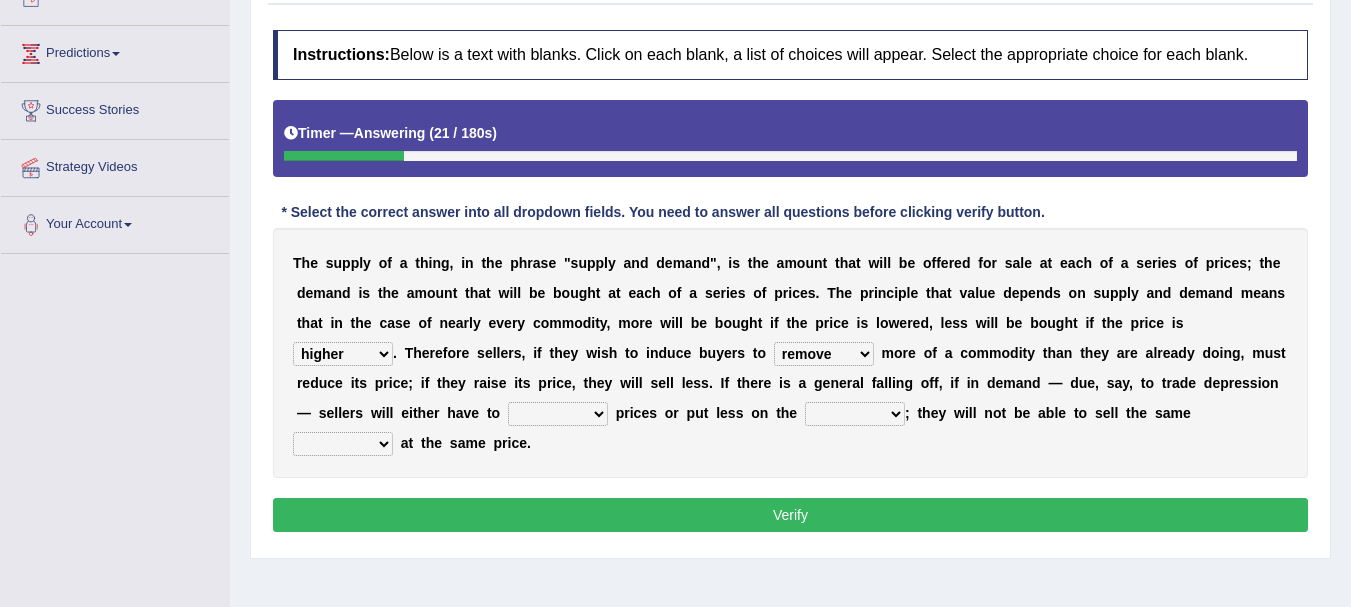 select on "trade" 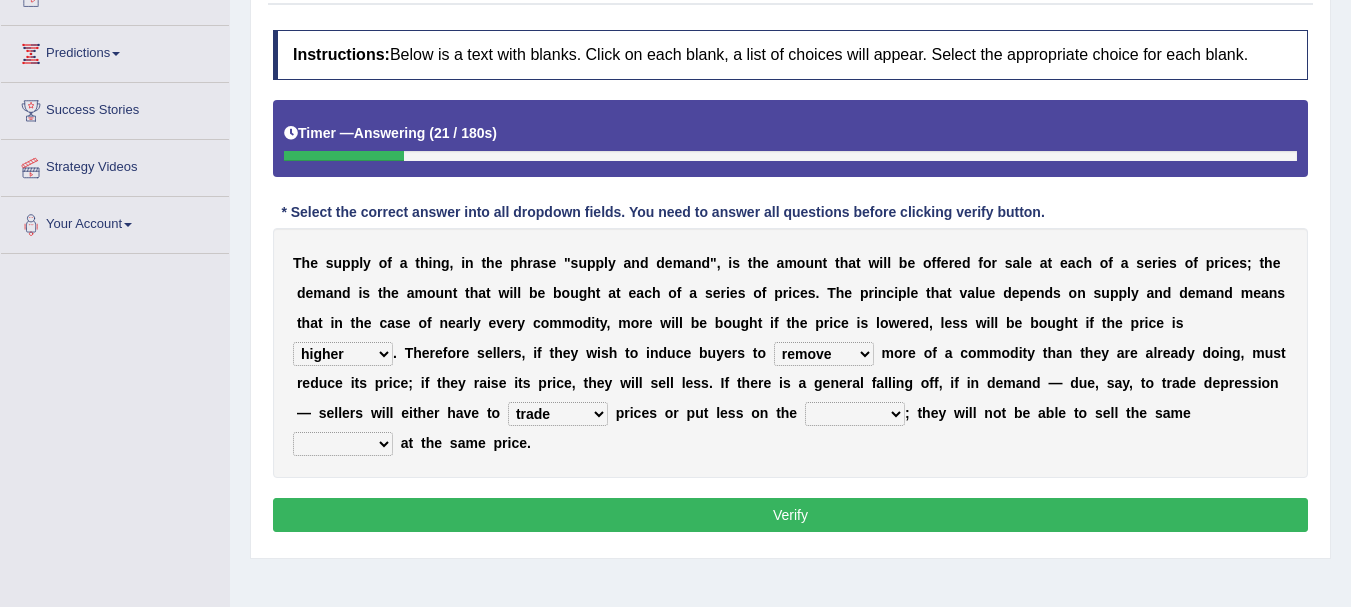 click on "trade treat describe reduce" at bounding box center (558, 414) 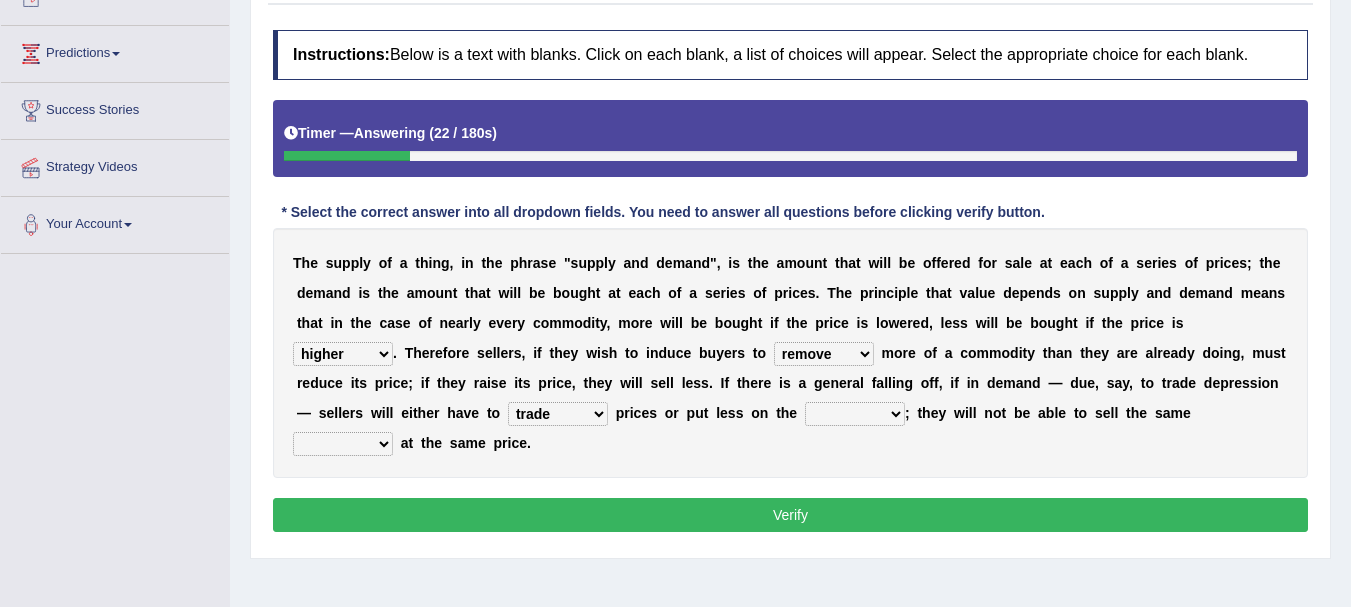 click on "store way market panel" at bounding box center [855, 414] 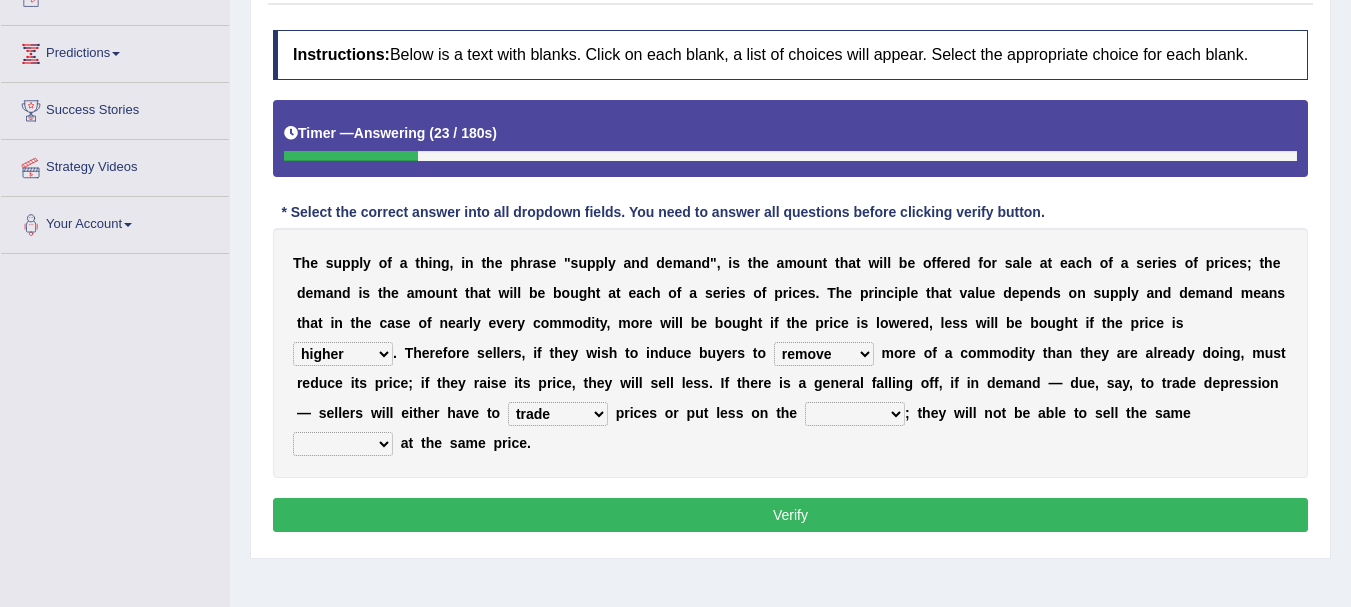 select on "store" 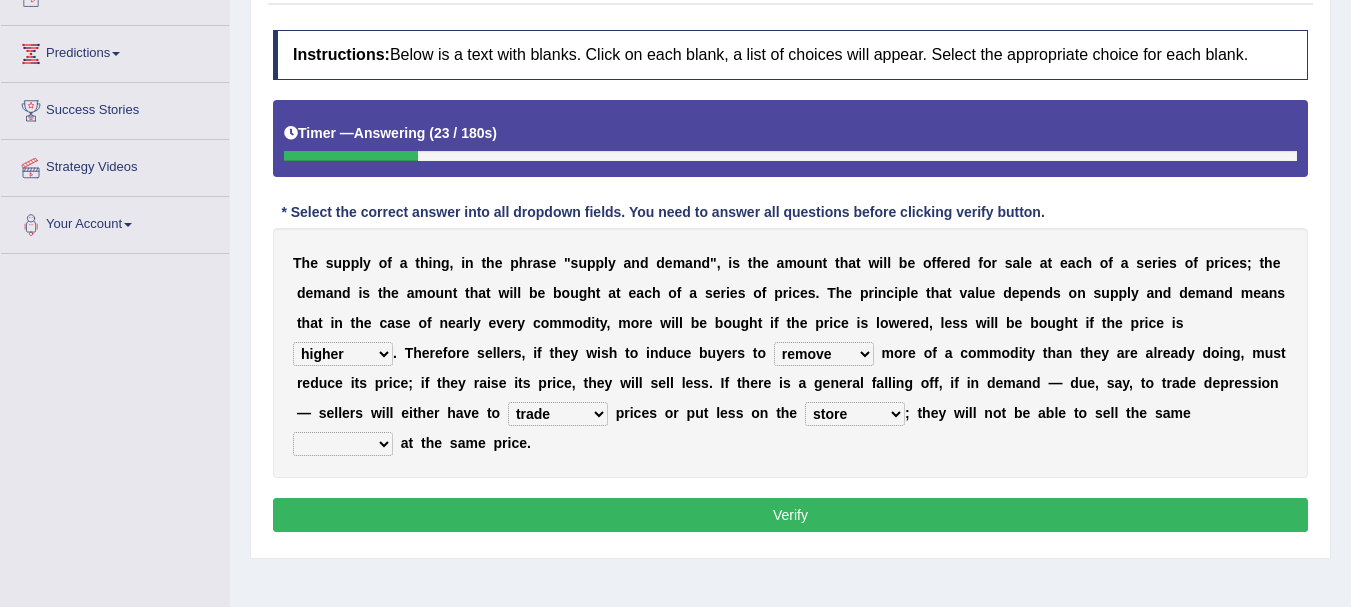 click on "store way market panel" at bounding box center [855, 414] 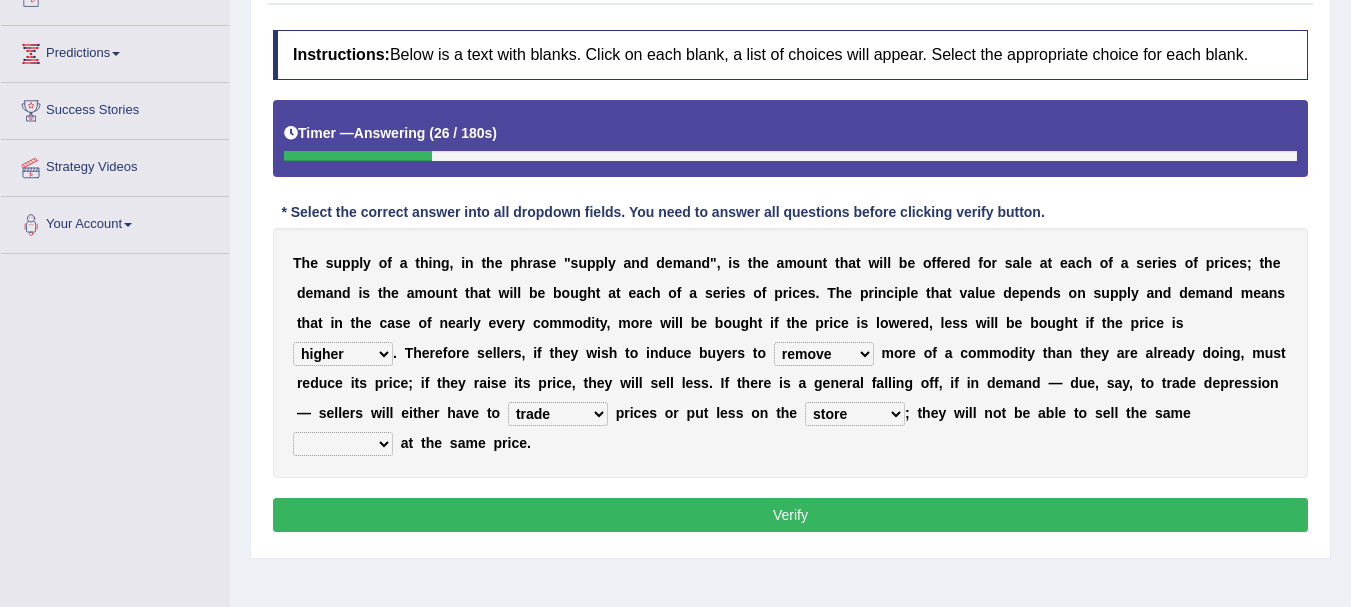 click on "quality patch amount deal" at bounding box center [343, 444] 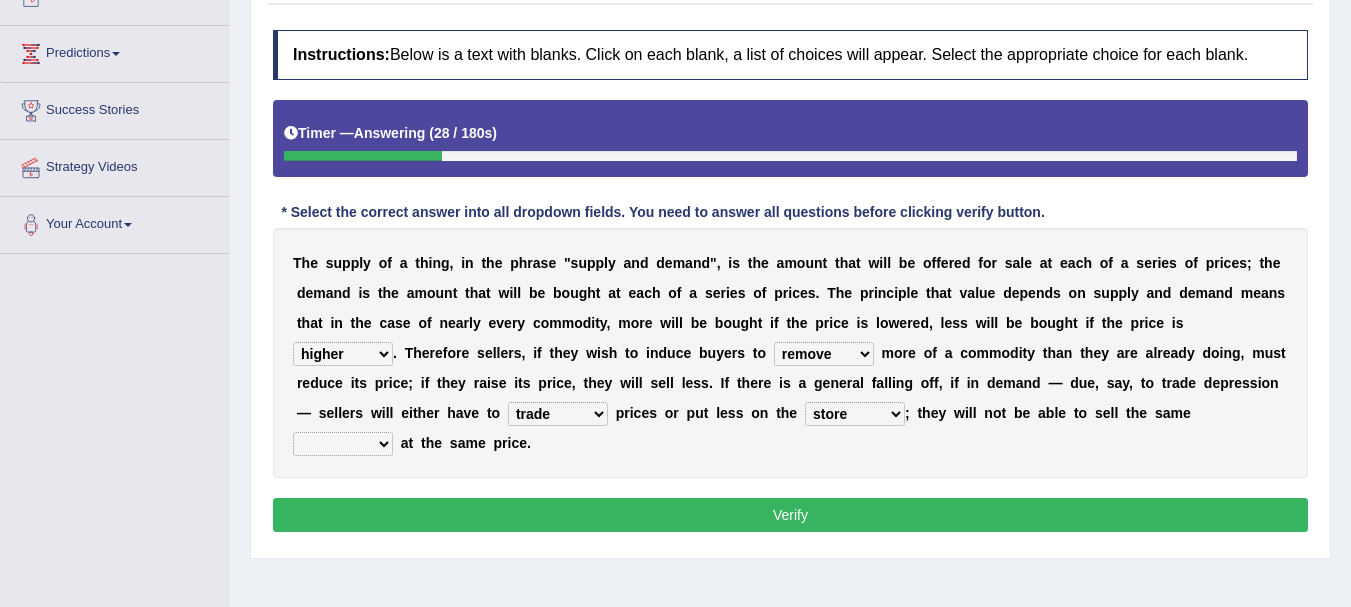 select on "quality" 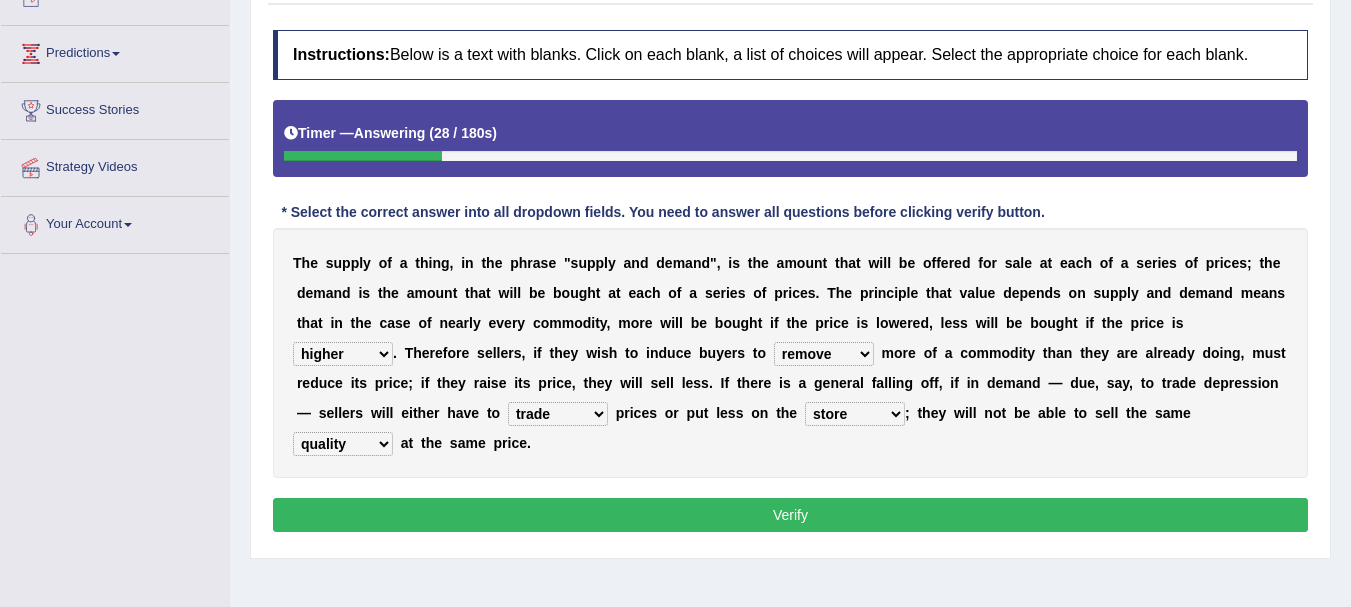 click on "quality patch amount deal" at bounding box center [343, 444] 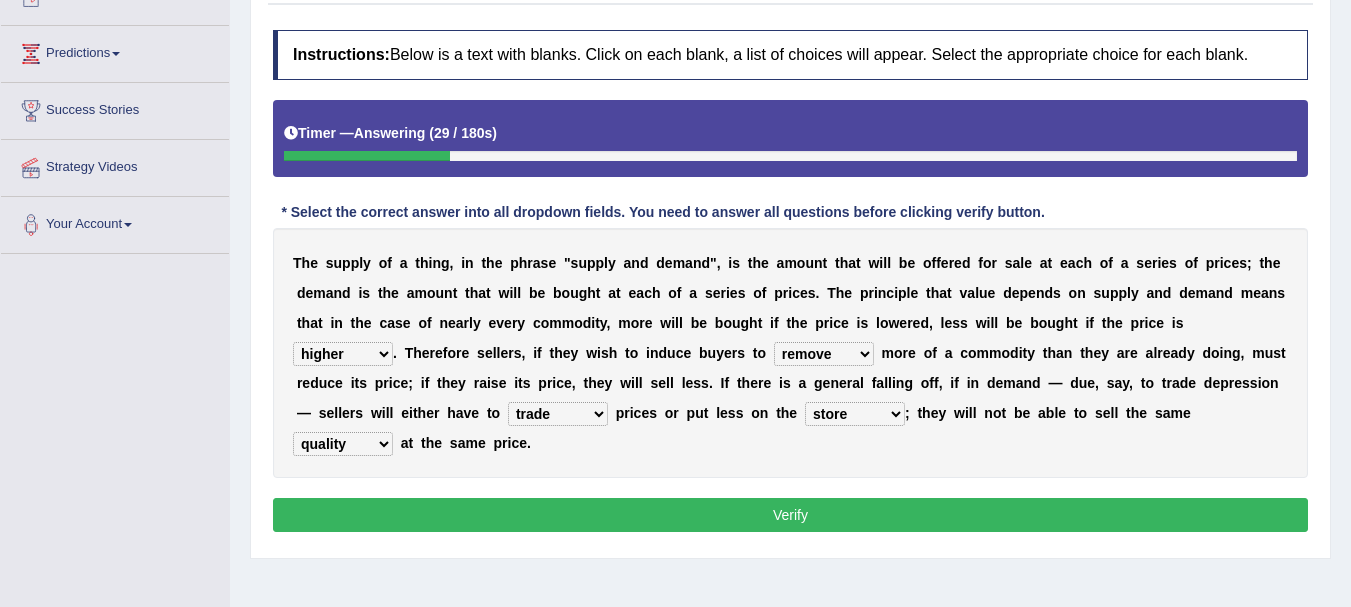click on "Verify" at bounding box center (790, 515) 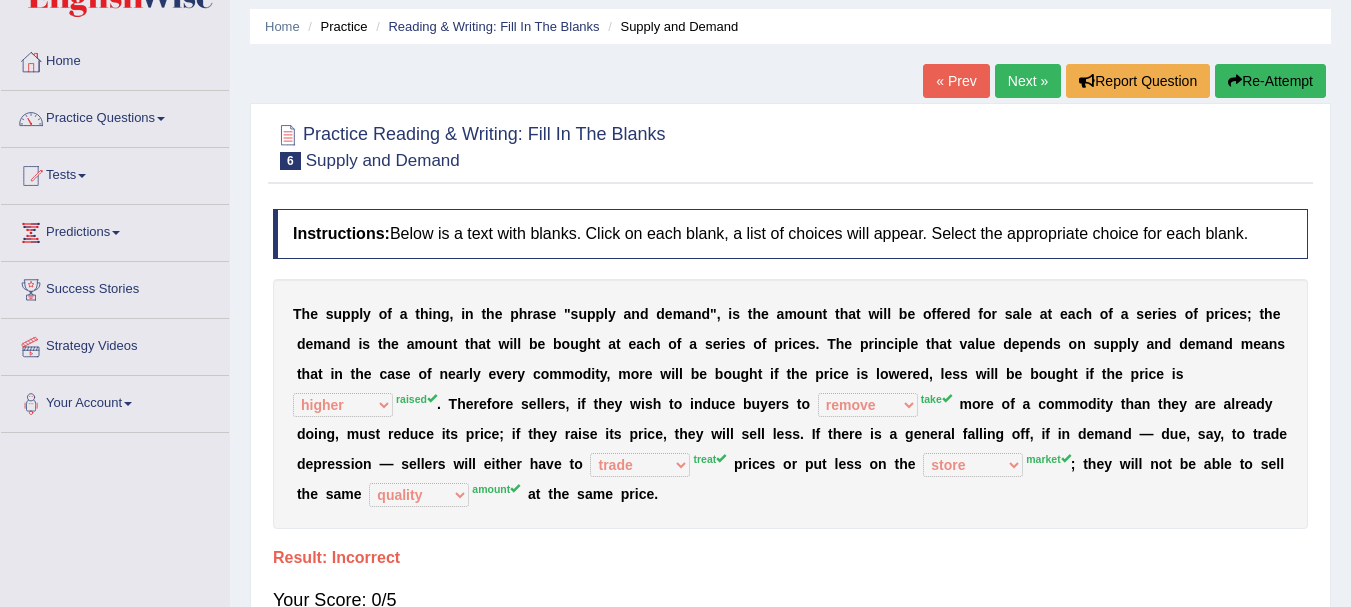 scroll, scrollTop: 0, scrollLeft: 0, axis: both 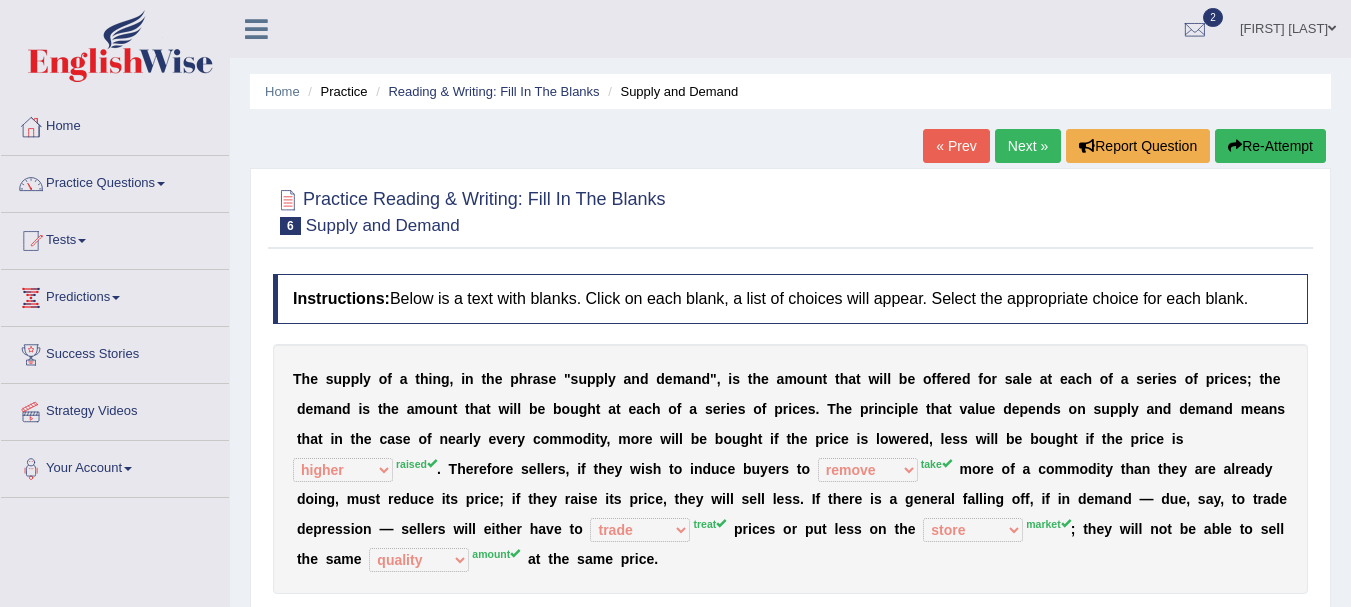 click on "Next »" at bounding box center (1028, 146) 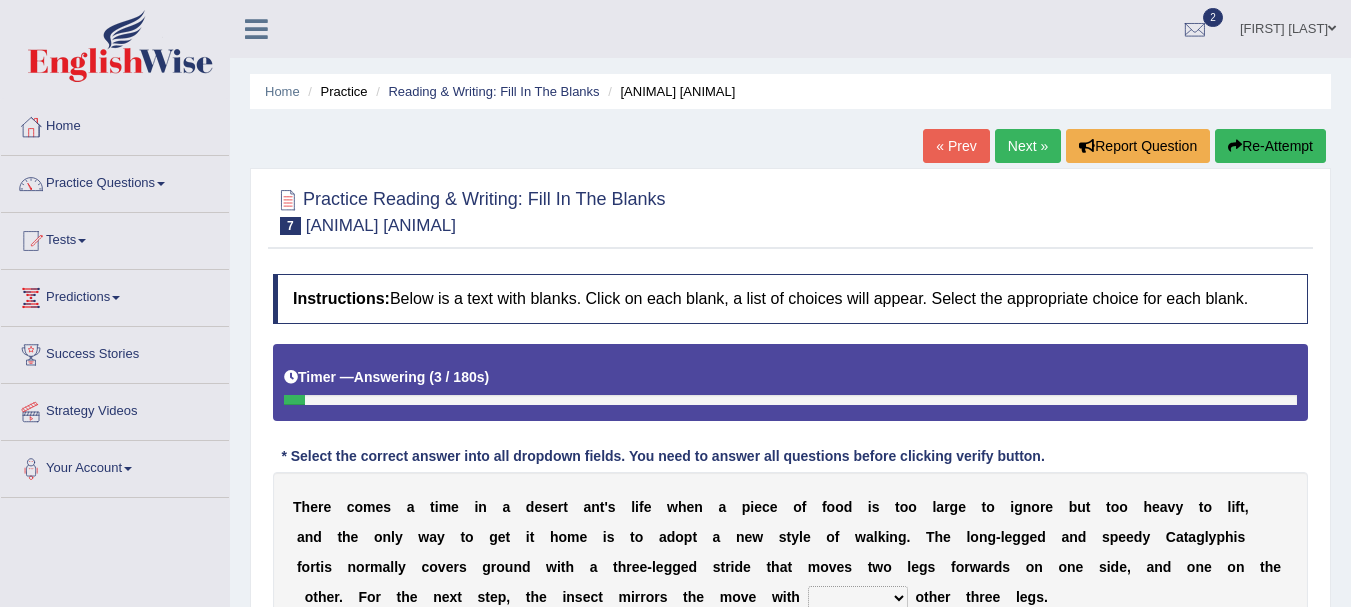 scroll, scrollTop: 0, scrollLeft: 0, axis: both 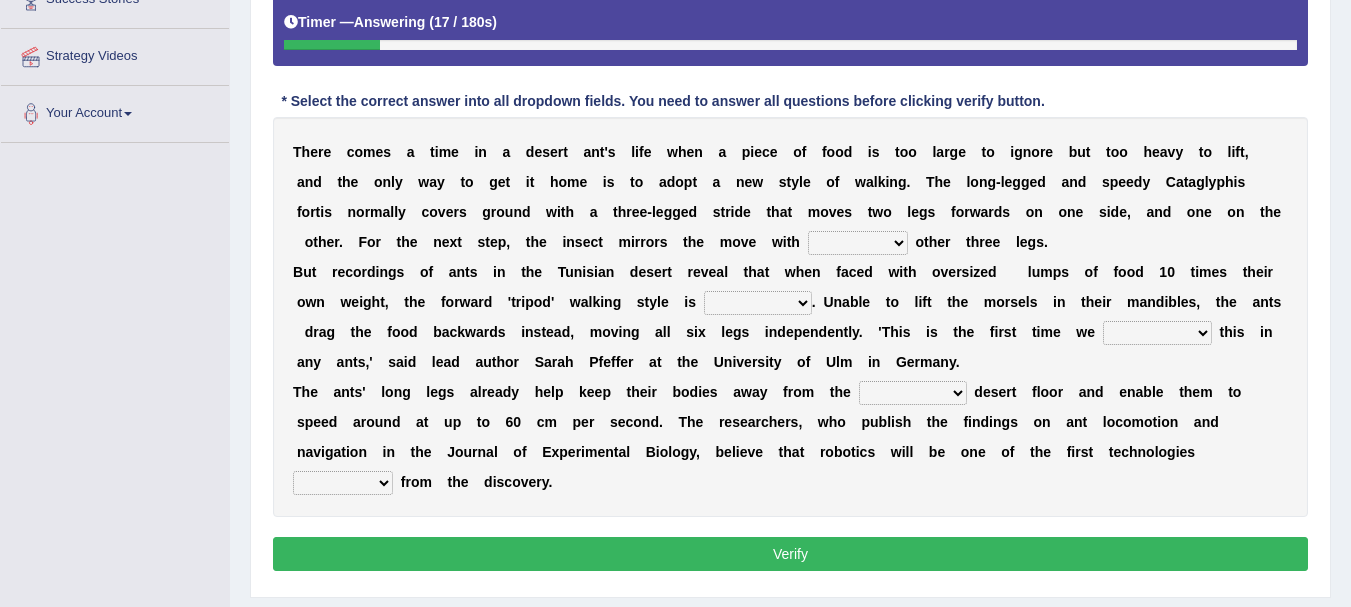 click on "her its there his" at bounding box center [858, 243] 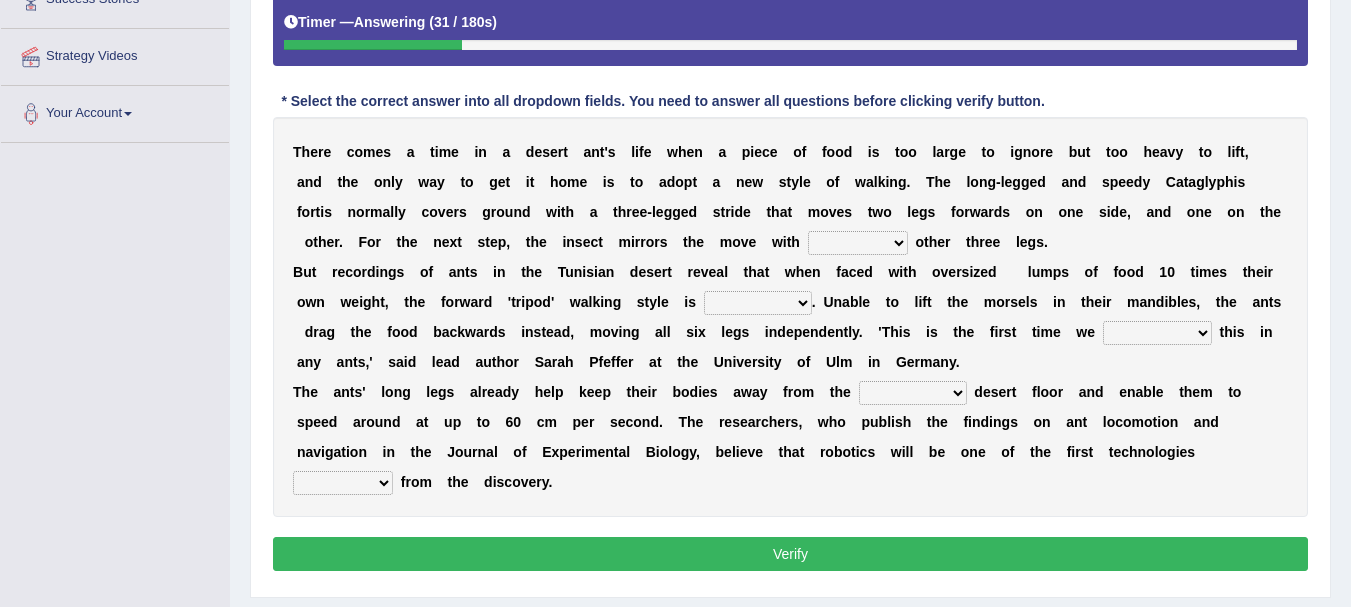 click on "T h e r e       c o m e s       a       t i m e       i n       a       d e s e r t       a n t ' s       l i f e       w h e n       a       p i e c e       o f       f o o d       i s       t o o       l a r g e       t o       i g n o r e       b u t       t o o       h e a v y       t o       l i f t ,       a n d       t h e       o n l y       w a y       t o       g e t       i t       h o m e       i s       t o       a d o p t       a       n e w       s t y l e       o f       w a l k i n g .       T h e       l o n g - l e g g e d       a n d       s p e e d y       C a t a g l y p h i s       f o r t i s       n o r m a l l y       c o v e r s       g r o u n d       w i t h       a       t h r e e - l e g g e d       s t r i d e       t h a t       m o v e s       t w o       l e g s       f o r w a r d s       o n       o n e       s i d e ,       a n d       o n e" at bounding box center (790, 317) 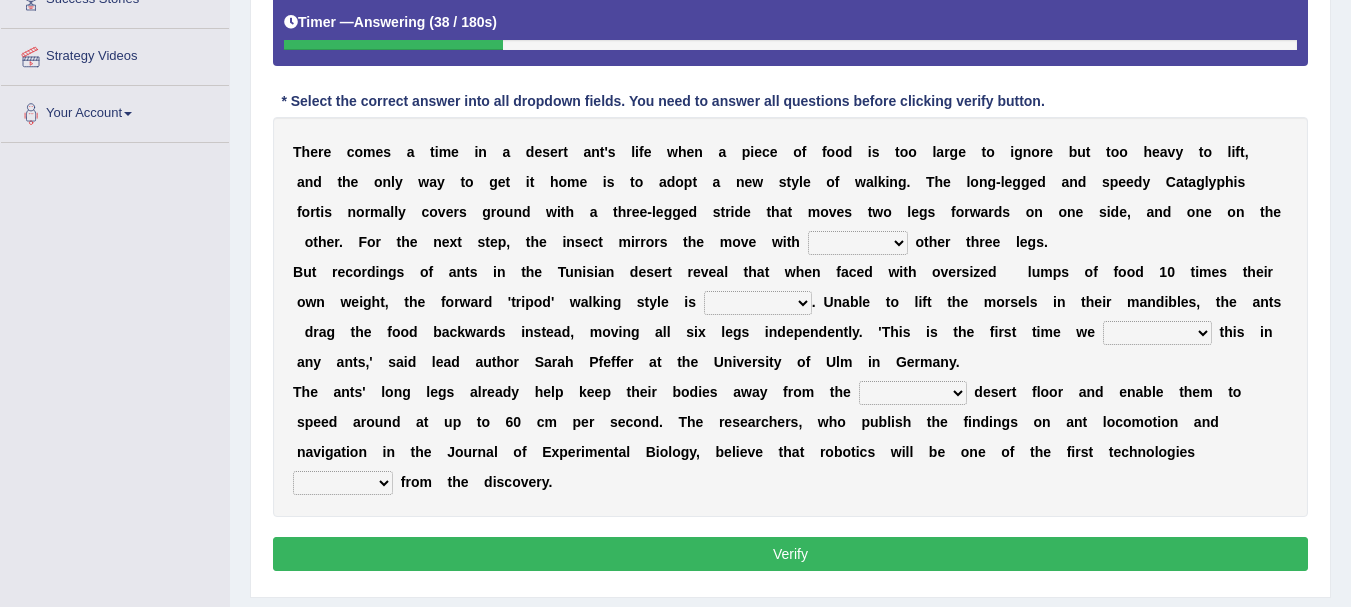 click on "her its there his" at bounding box center (858, 243) 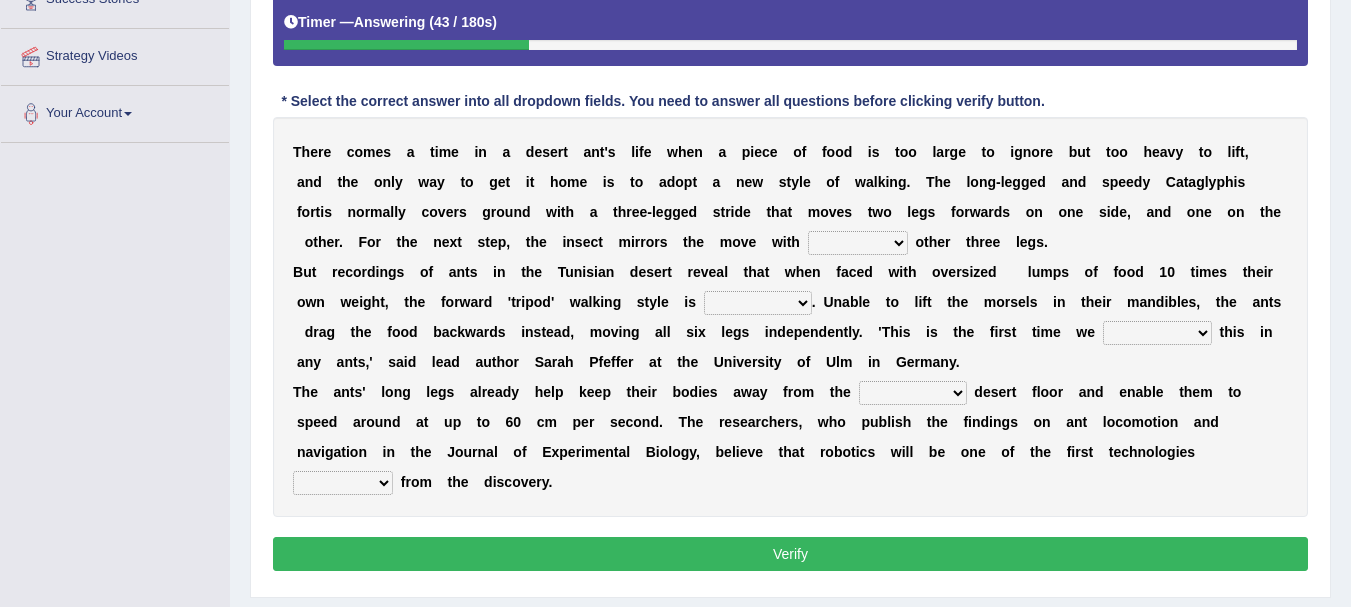 select on "its" 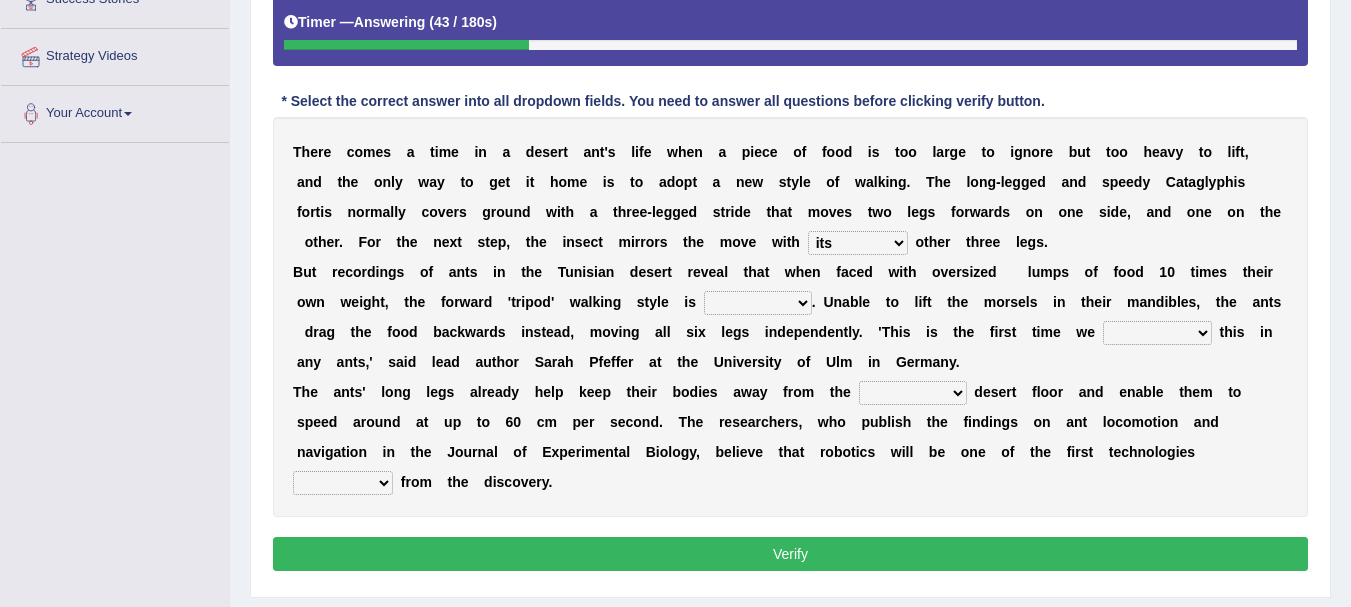 click on "her its there his" at bounding box center (858, 243) 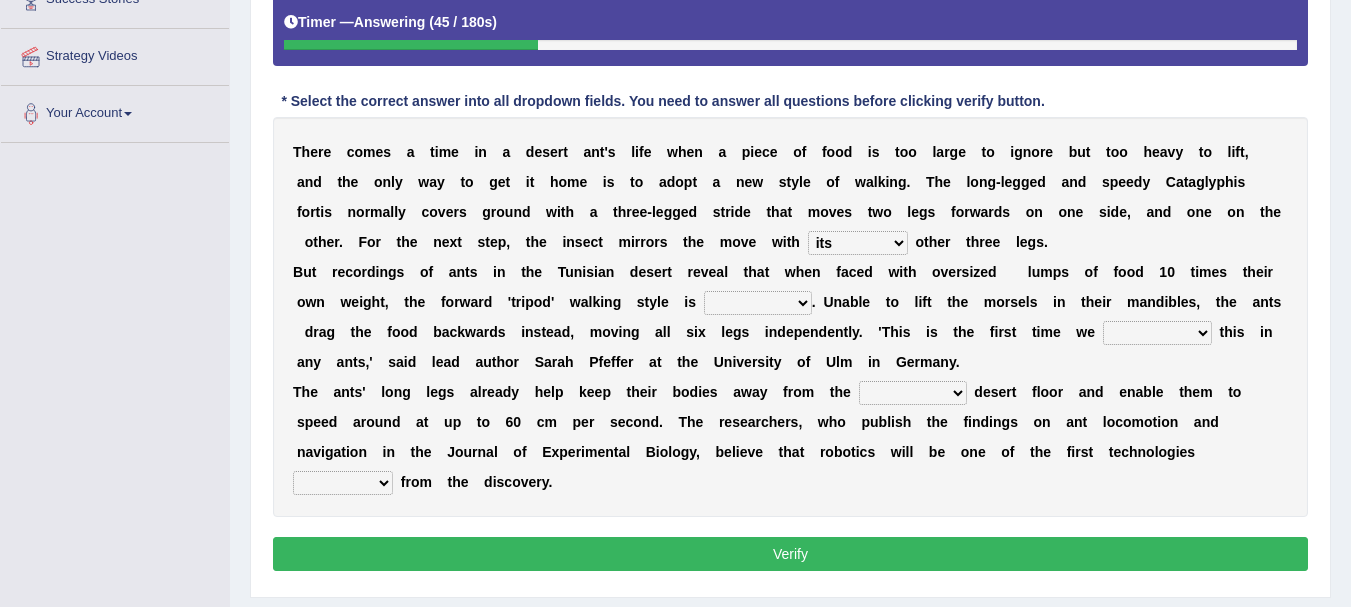 click on "abandoned abandon abandoning abandoned" at bounding box center [758, 303] 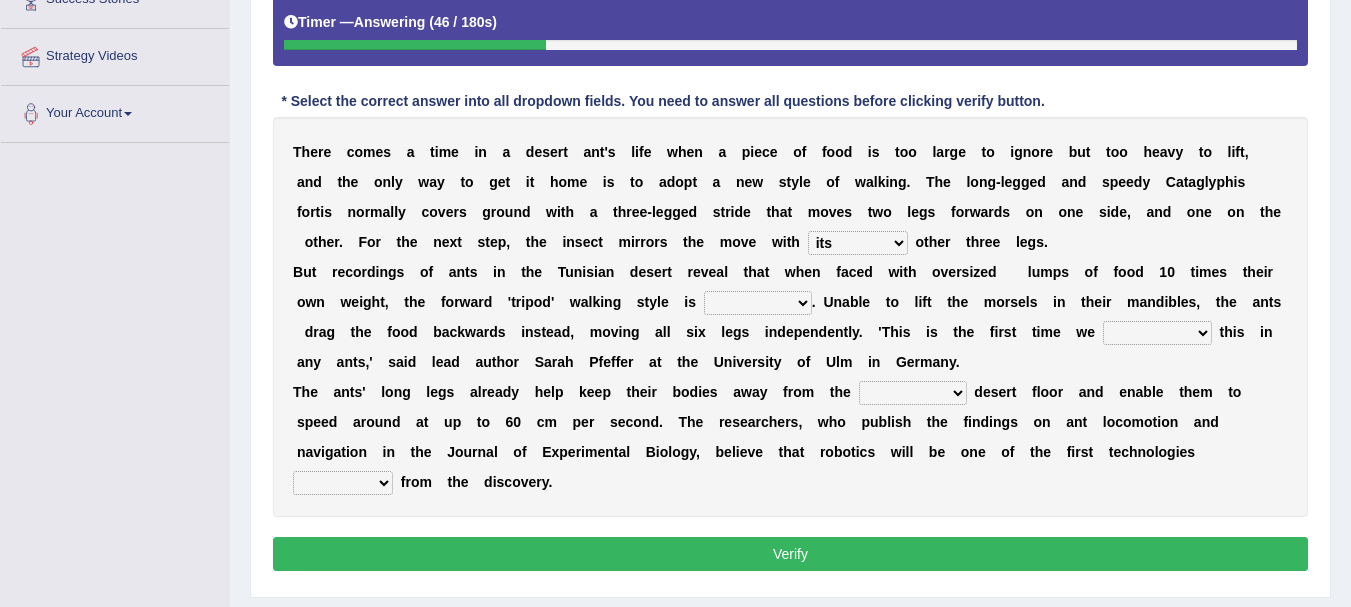select on "abandoned" 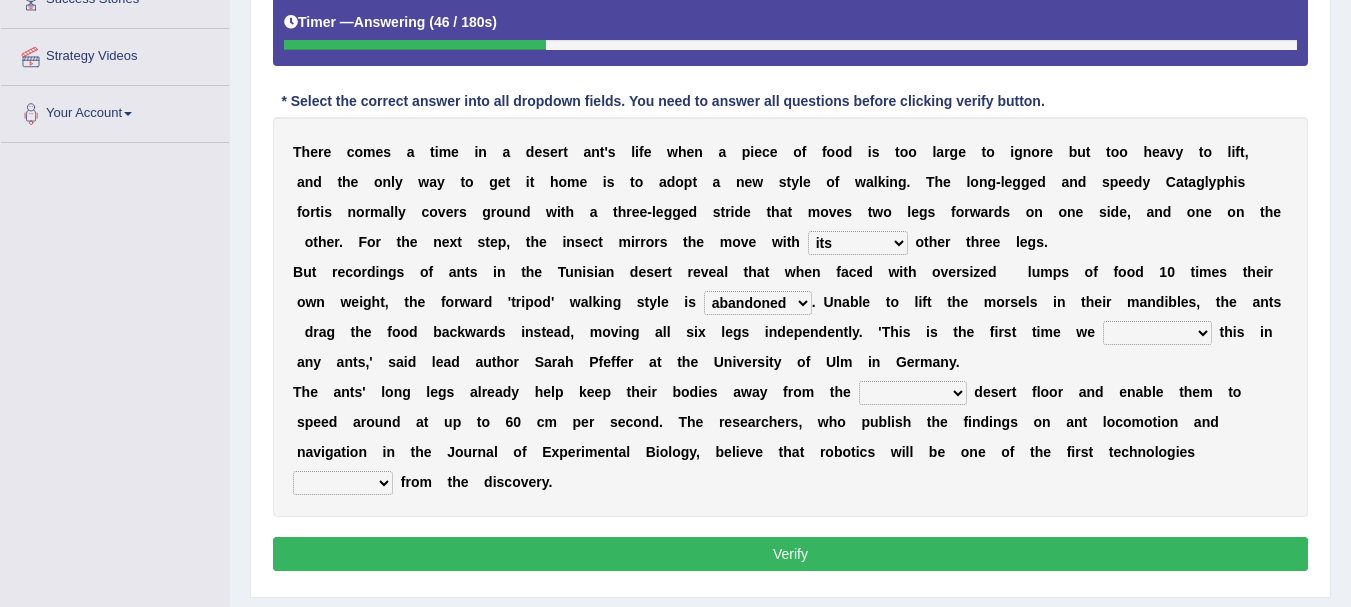 click on "abandoned abandon abandoning abandoned" at bounding box center [758, 303] 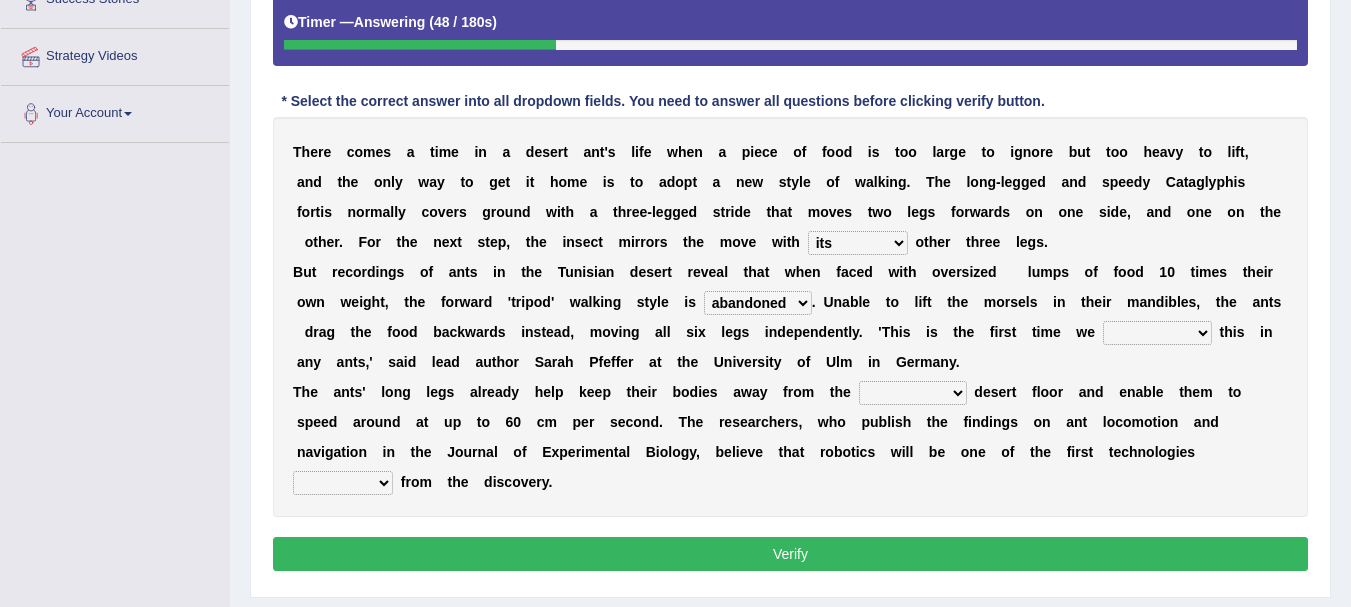 click on "saw seen having seen have seen" at bounding box center (1157, 333) 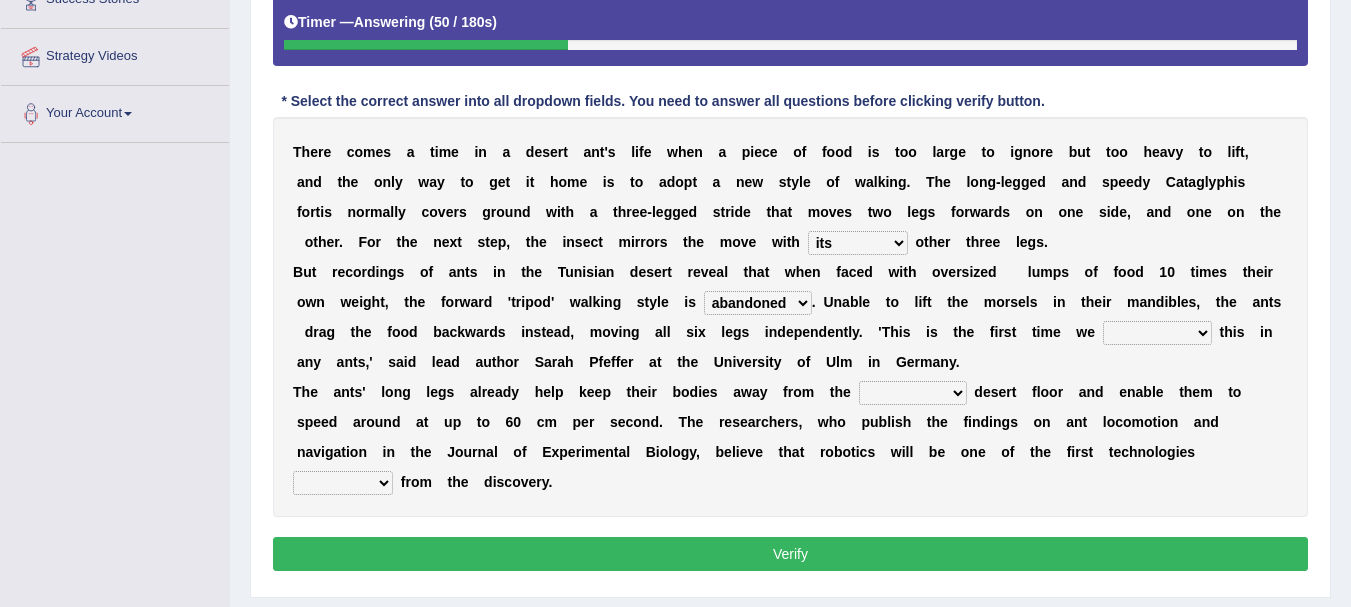 select on "saw" 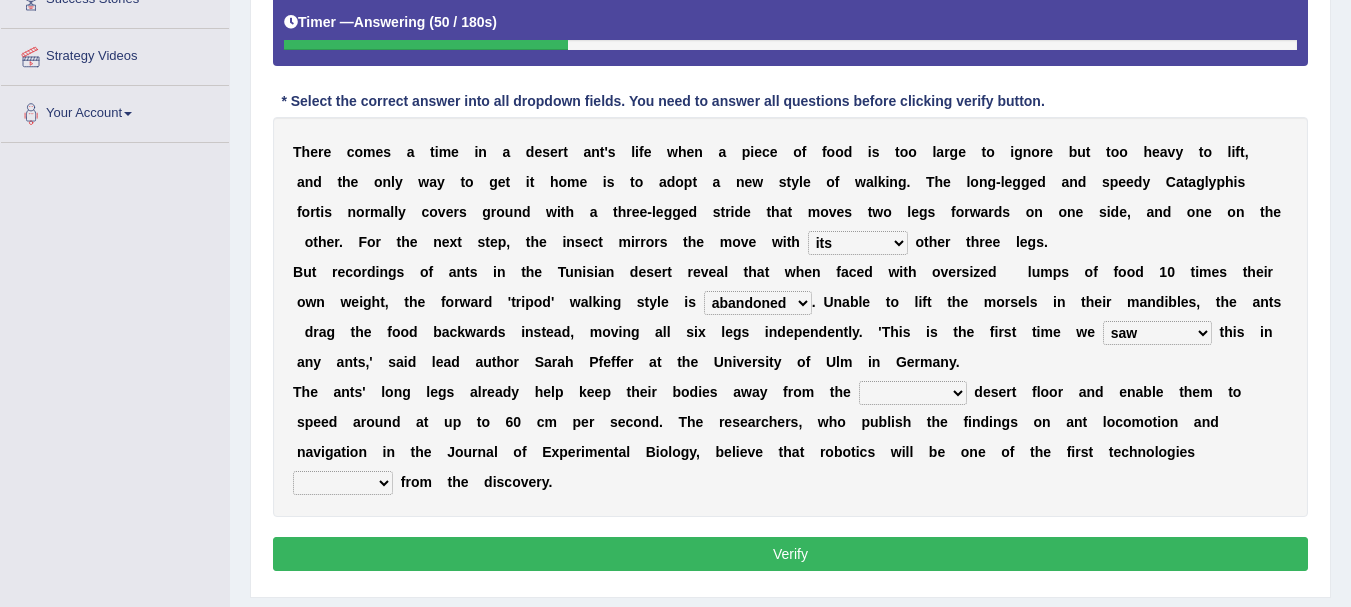 click on "saw seen having seen have seen" at bounding box center (1157, 333) 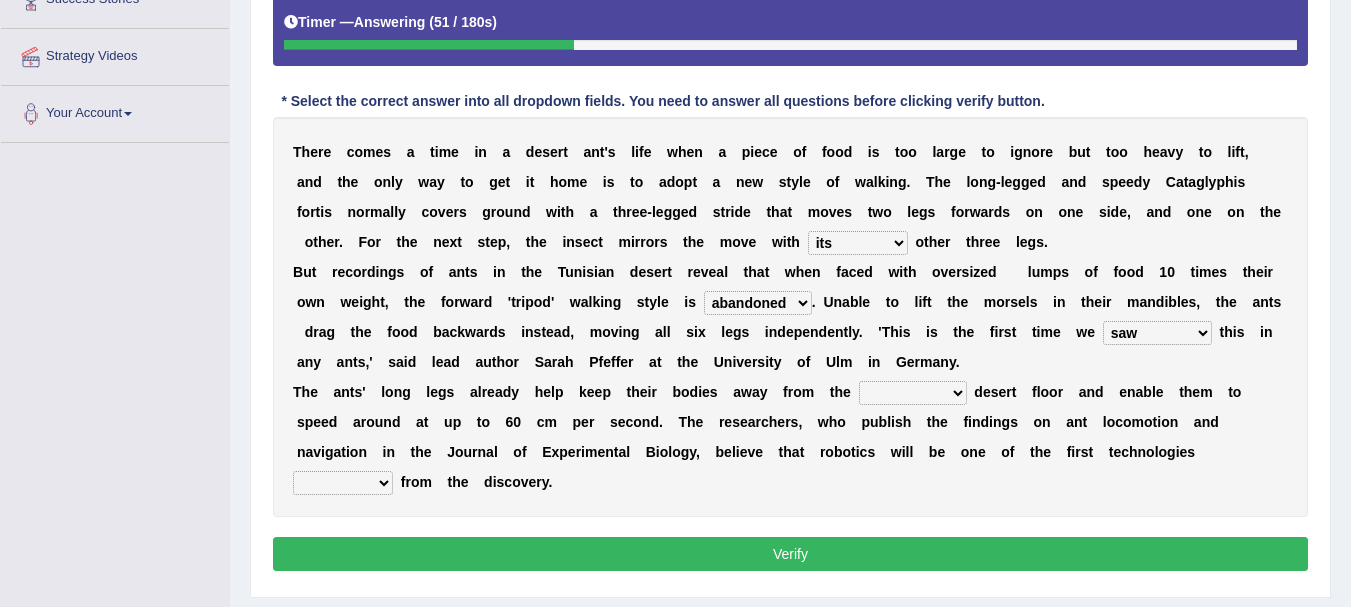click on "emotional stuck unsensored scorching" at bounding box center [913, 393] 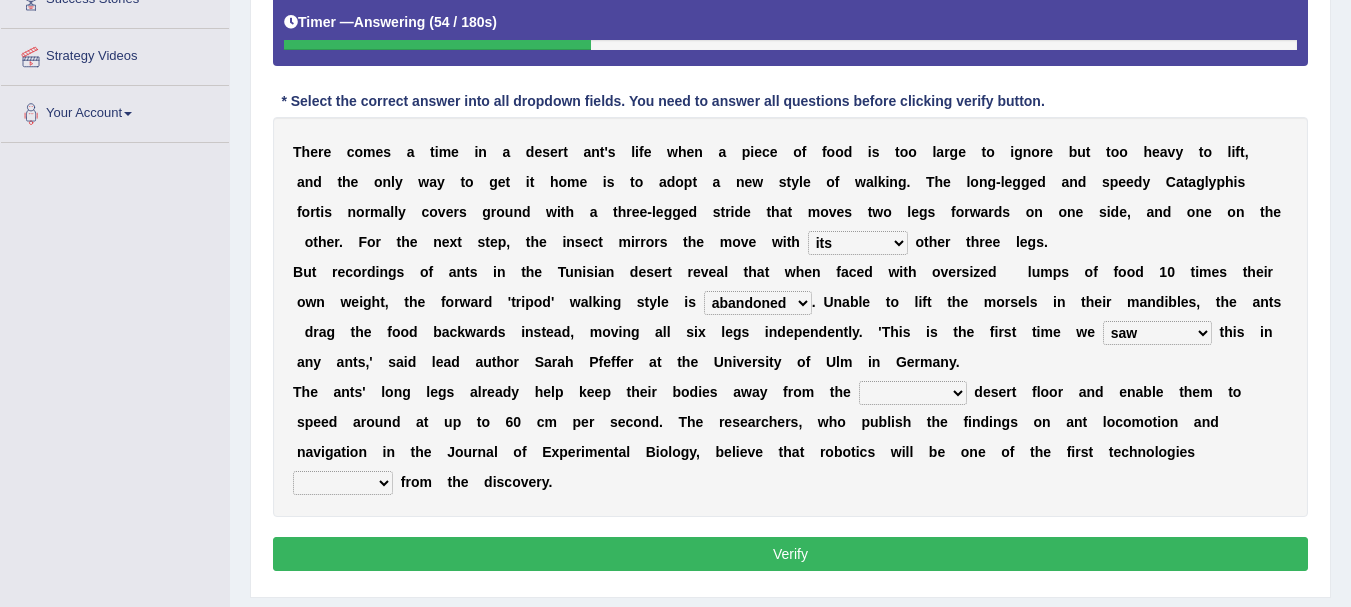 select on "emotional" 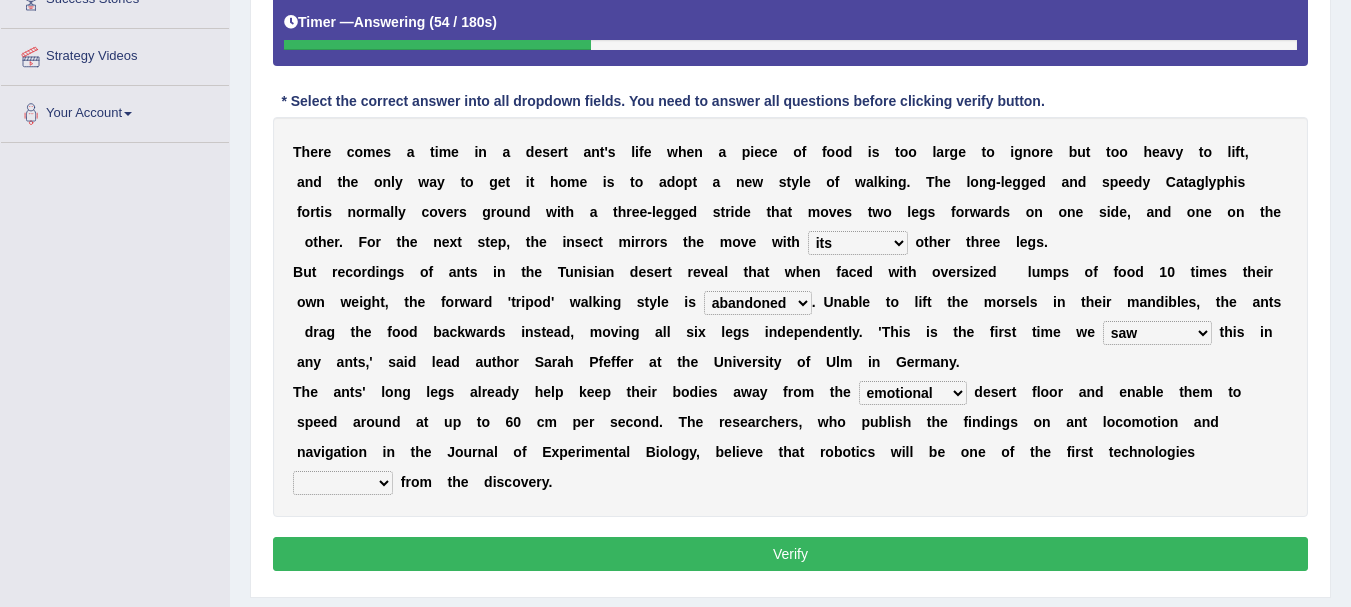 click on "emotional stuck unsensored scorching" at bounding box center (913, 393) 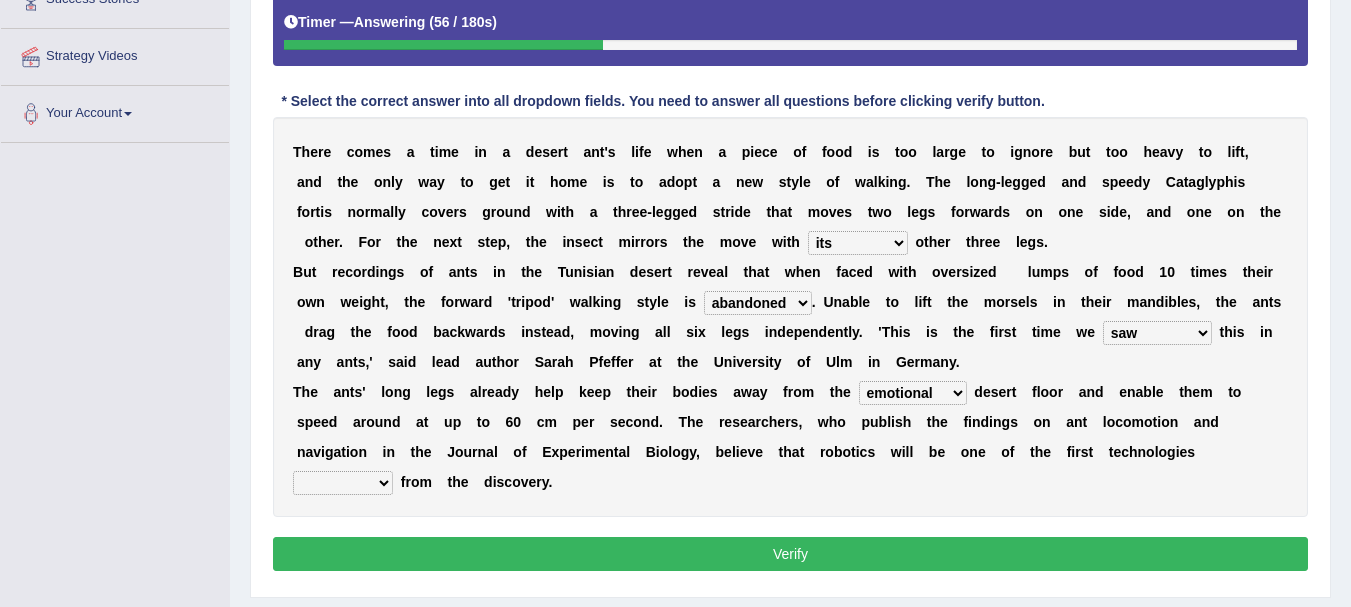 click on "benefited benefit to benefit benefits" at bounding box center [343, 483] 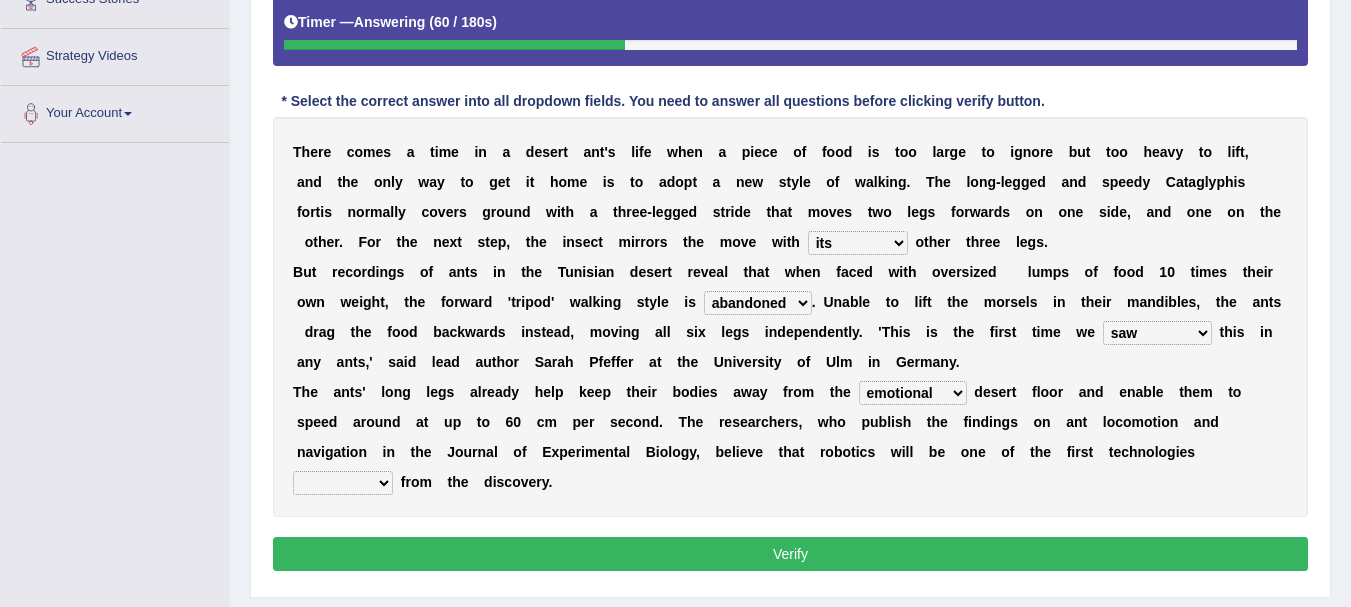 select on "benefited" 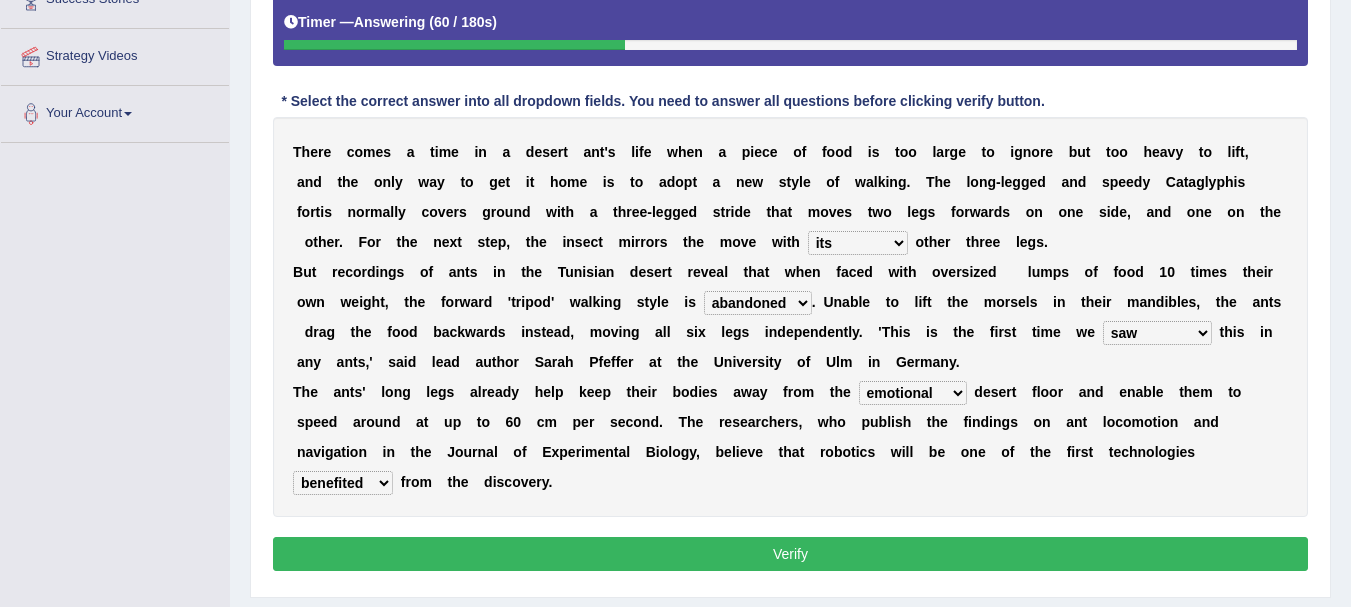 click on "benefited benefit to benefit benefits" at bounding box center [343, 483] 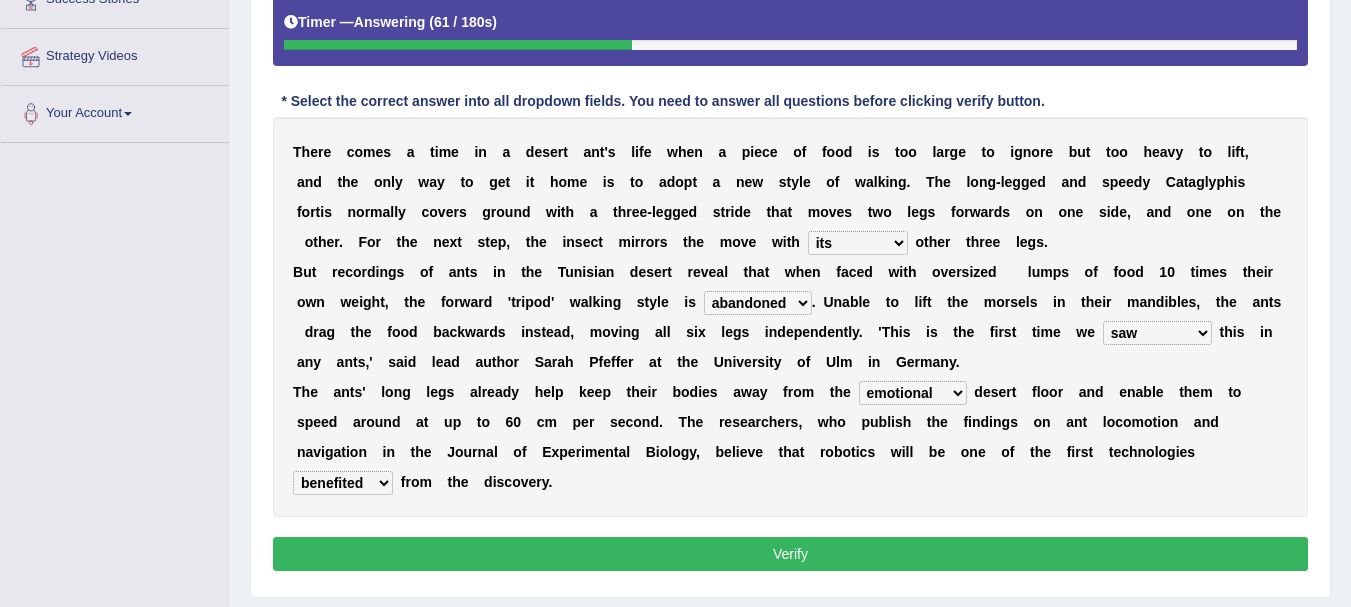click on "Verify" at bounding box center [790, 554] 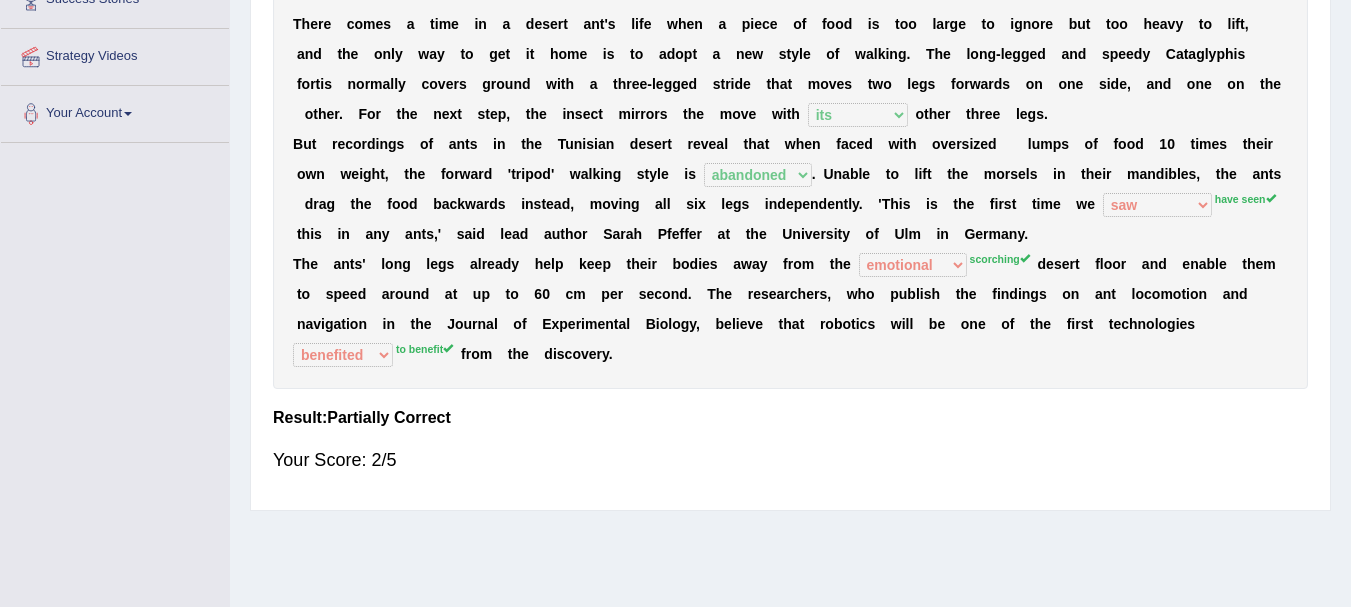 scroll, scrollTop: 16, scrollLeft: 0, axis: vertical 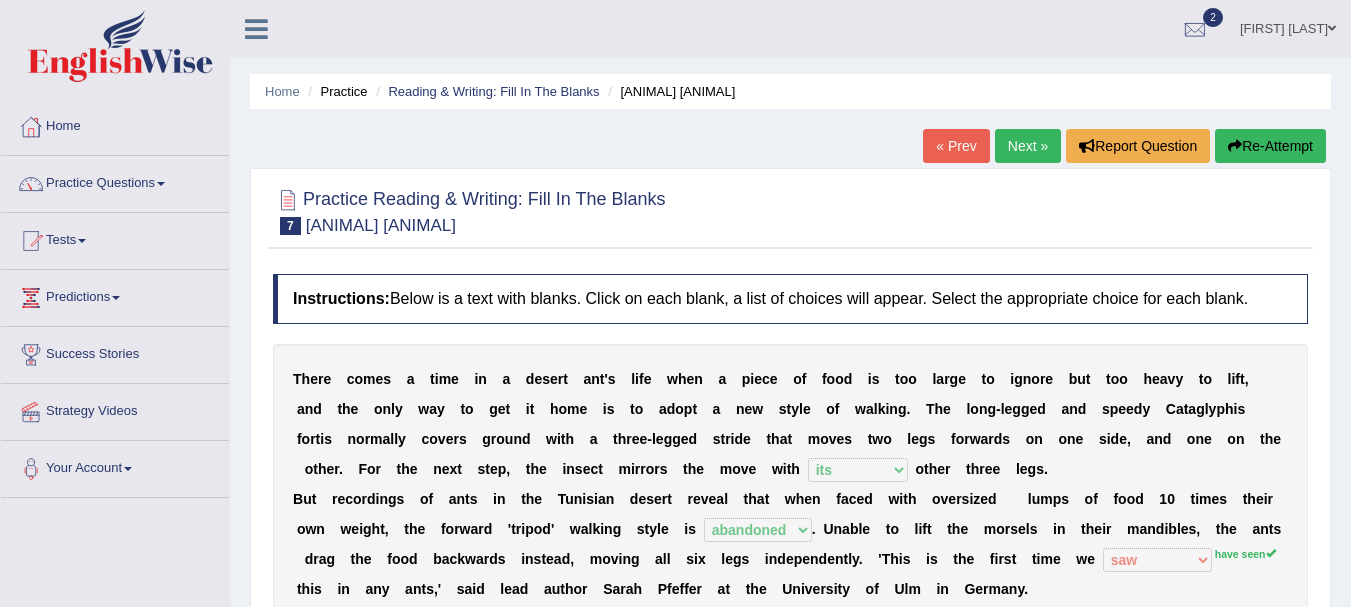 click on "Next »" at bounding box center [1028, 146] 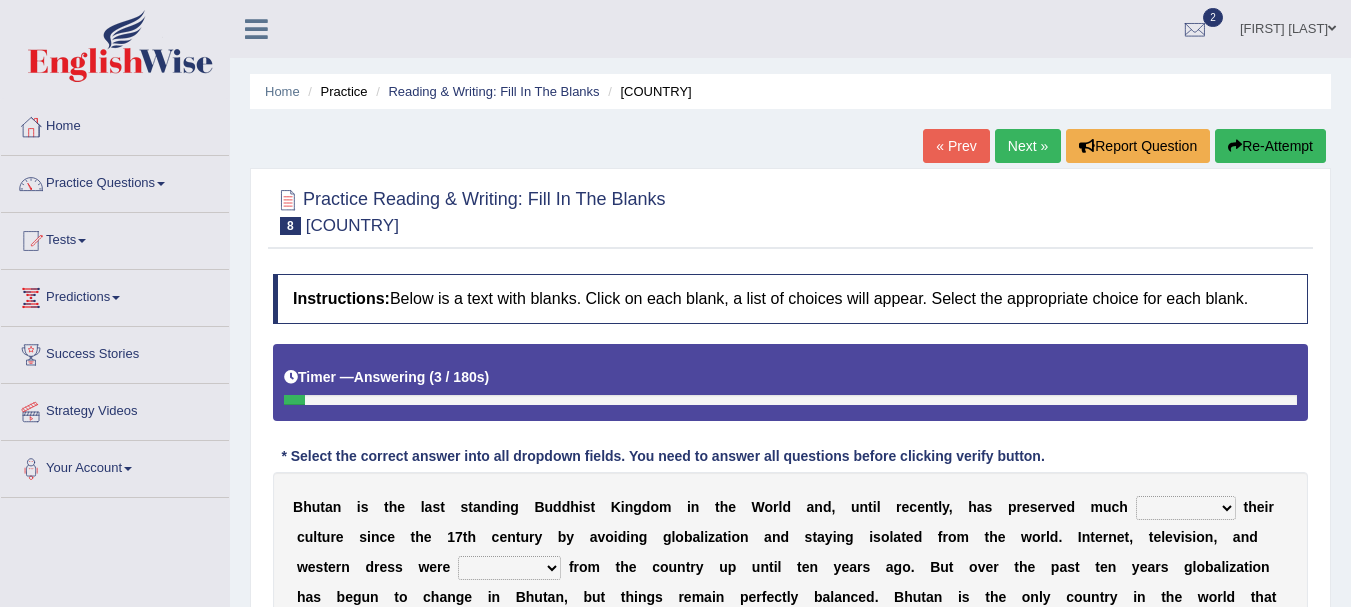 scroll, scrollTop: 0, scrollLeft: 0, axis: both 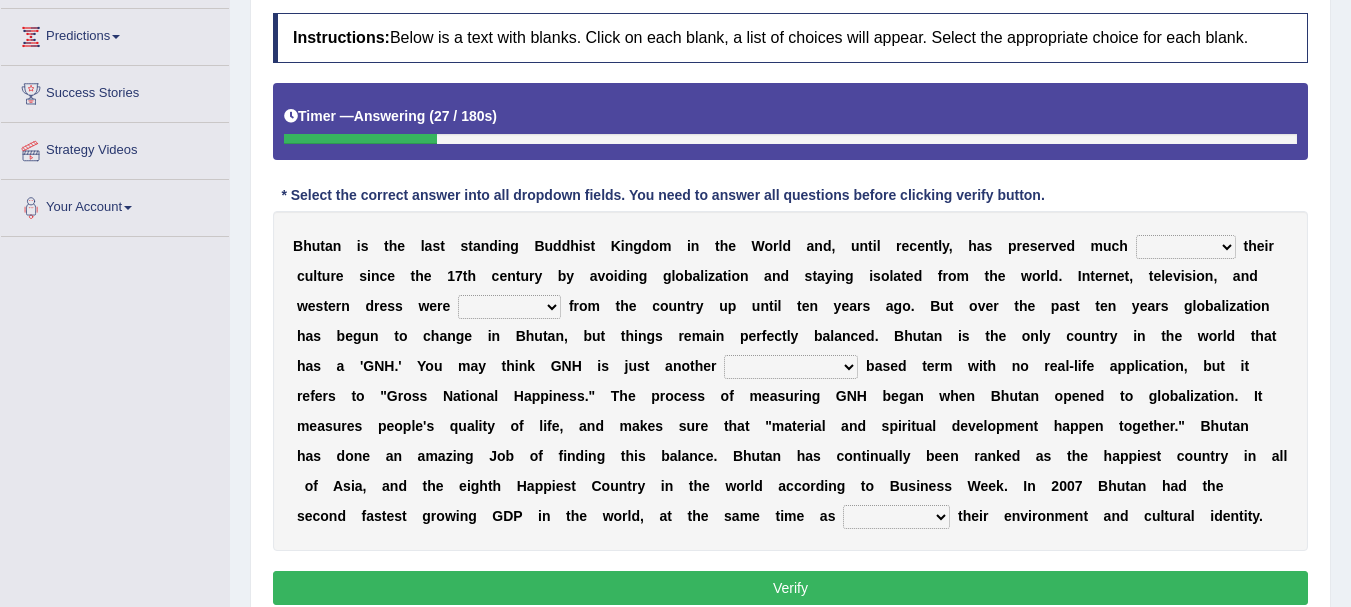 click on "of about to for" at bounding box center [1186, 247] 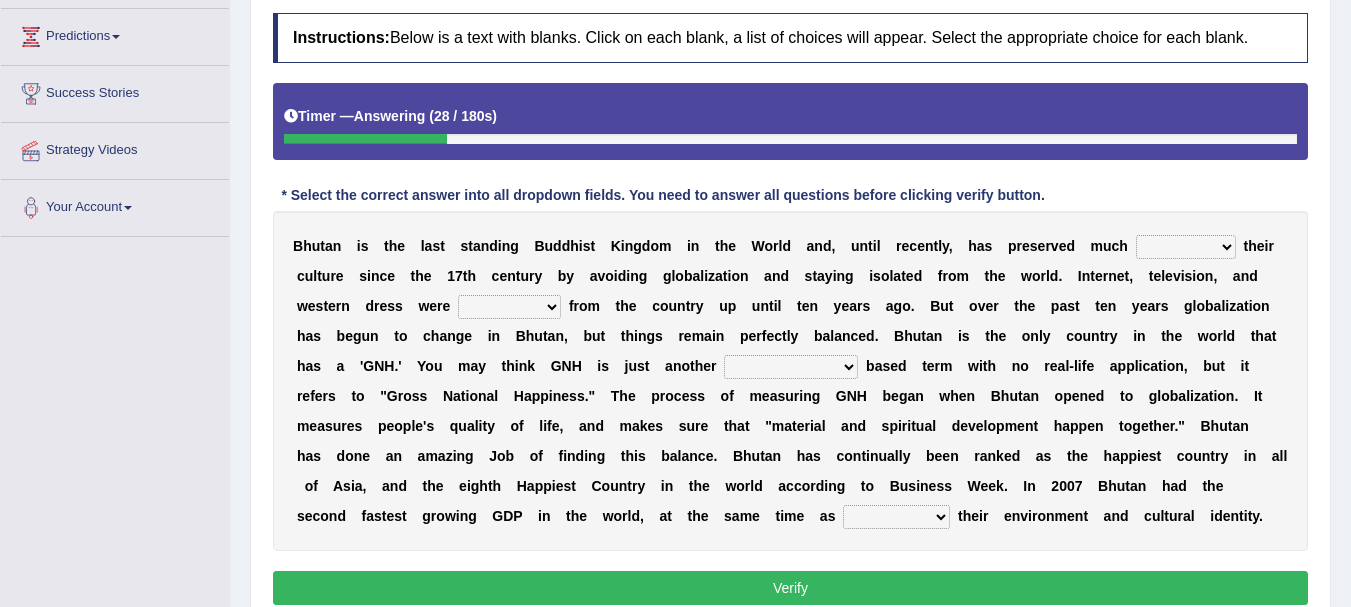 select on "about" 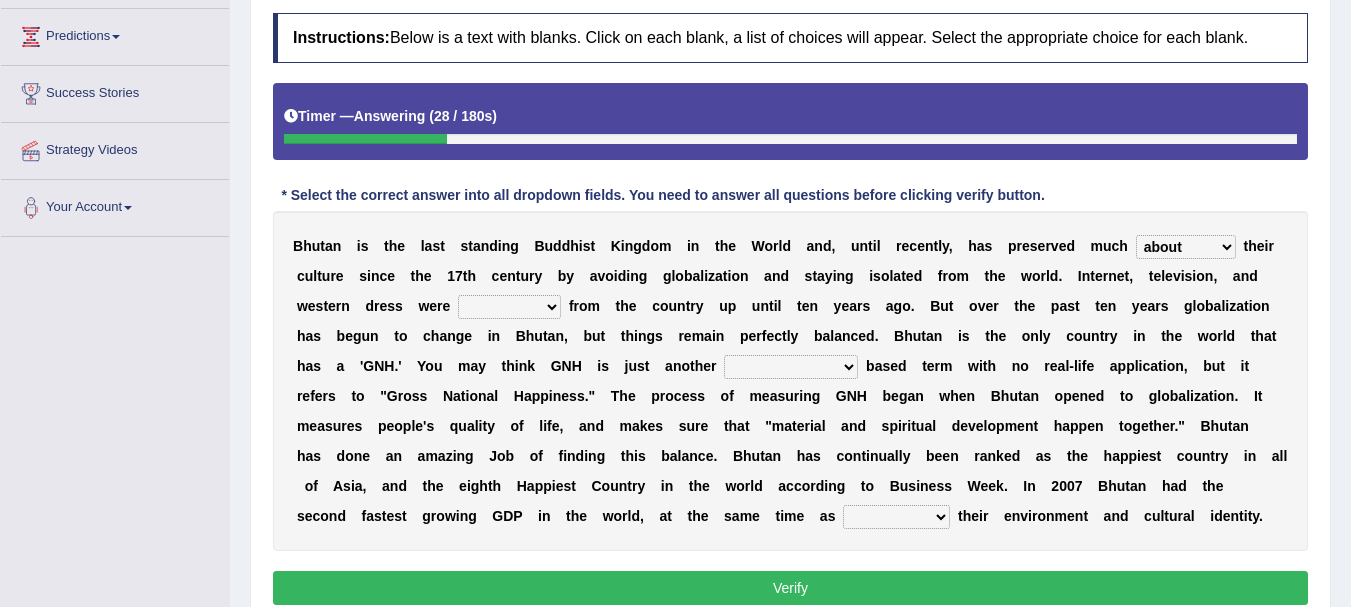 click on "of about to for" at bounding box center (1186, 247) 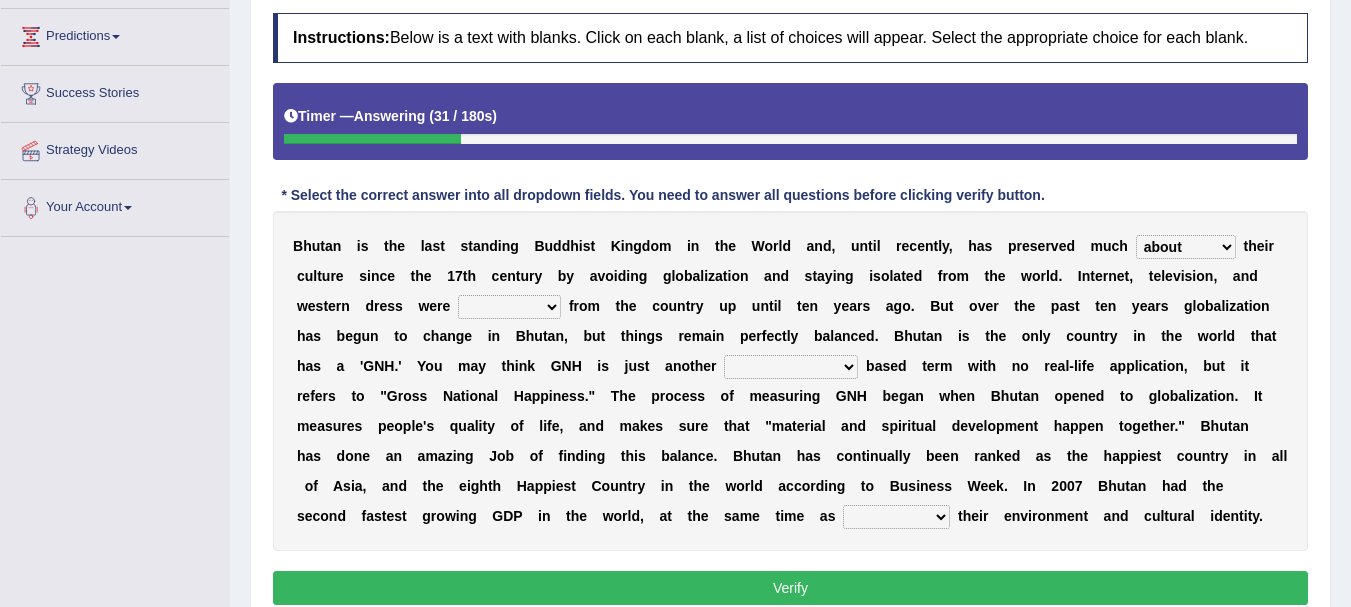 click on "summoned observed displayed banned" at bounding box center [509, 307] 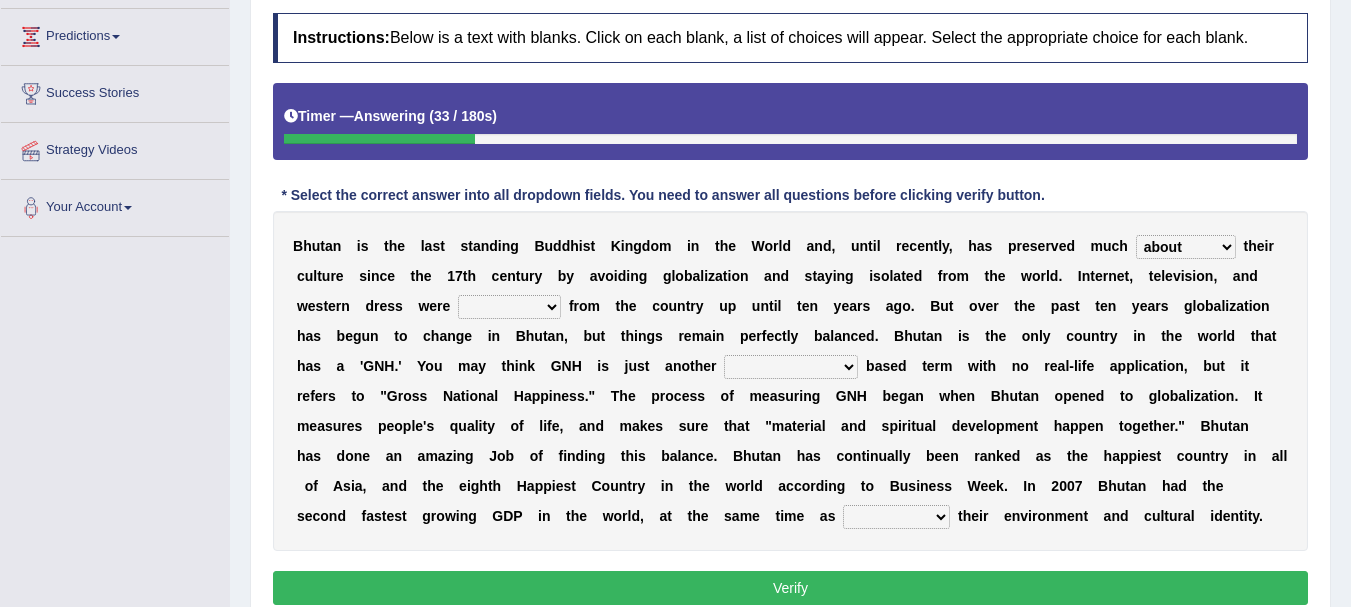 select on "summoned" 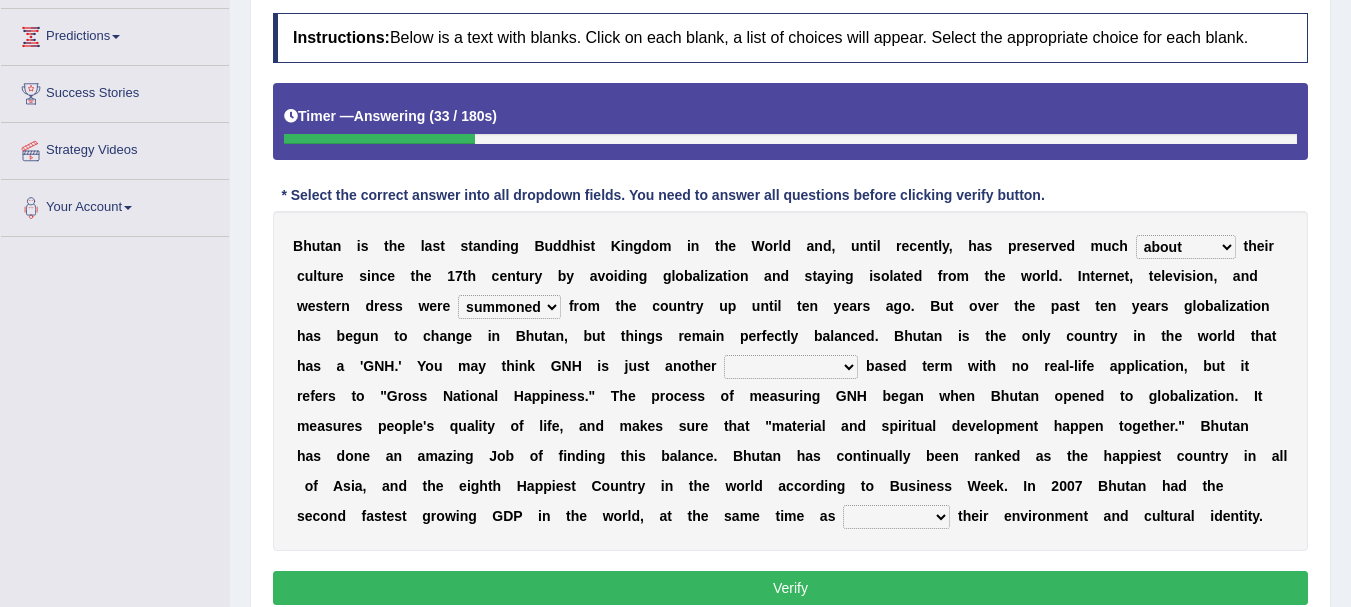 click on "summoned observed displayed banned" at bounding box center (509, 307) 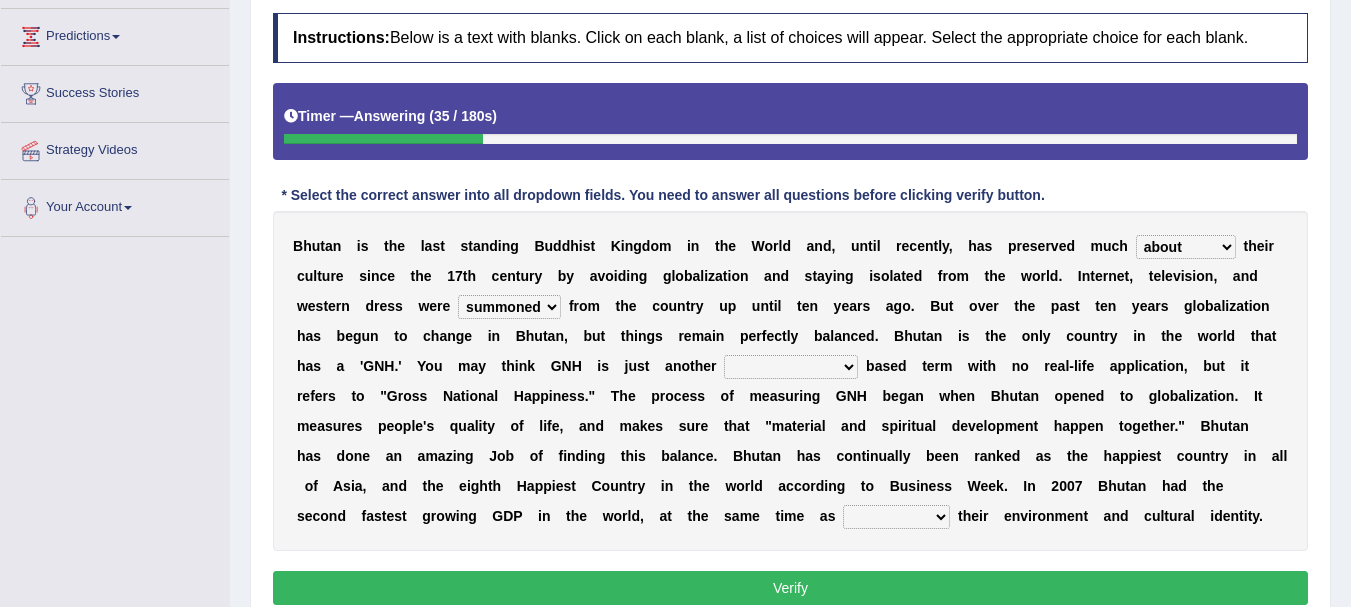 click on "statistically barely overwhelmingly roughly" at bounding box center (791, 367) 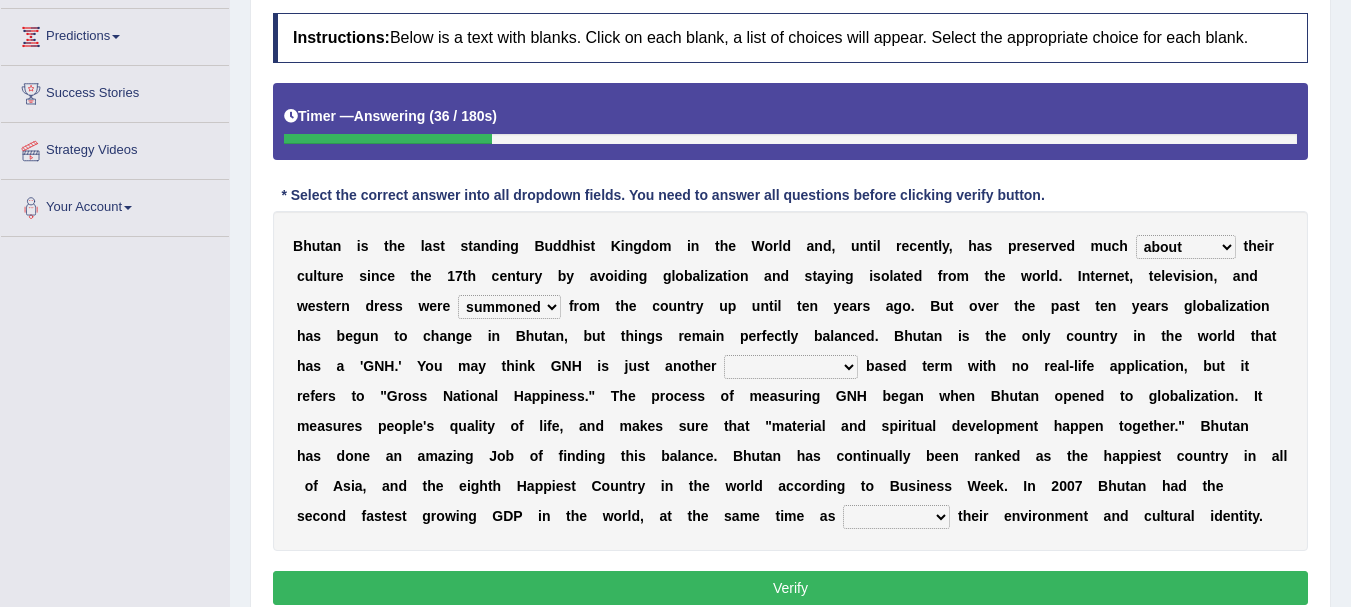 select on "statistically" 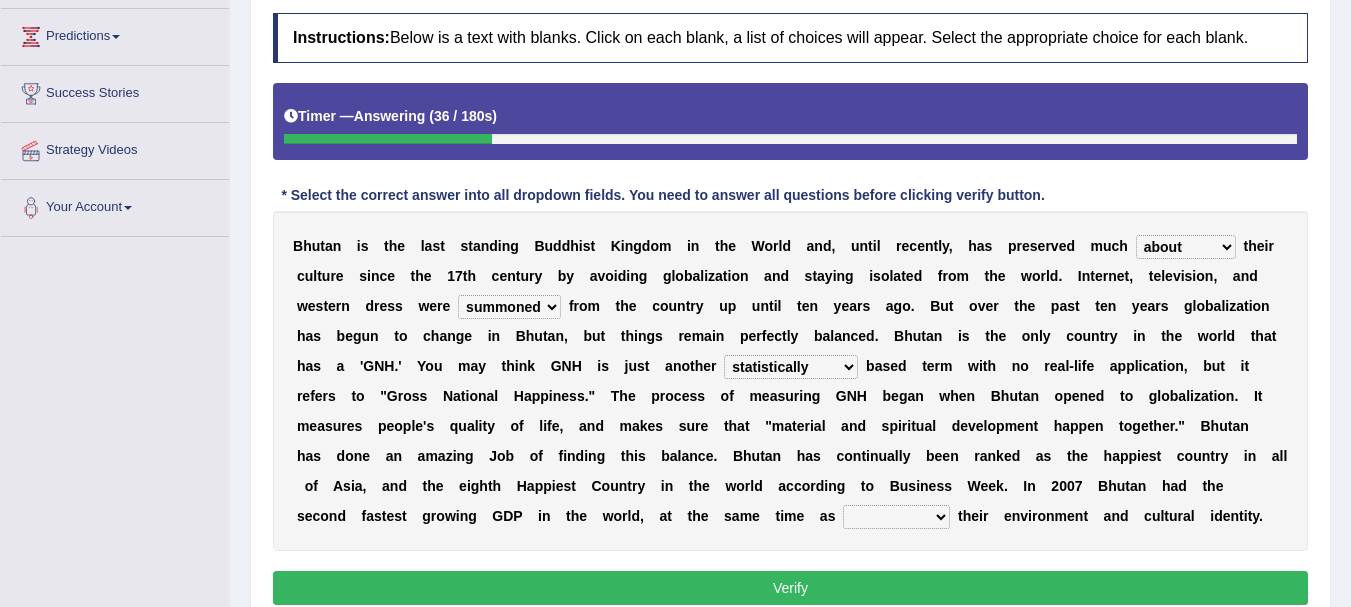 click on "statistically barely overwhelmingly roughly" at bounding box center [791, 367] 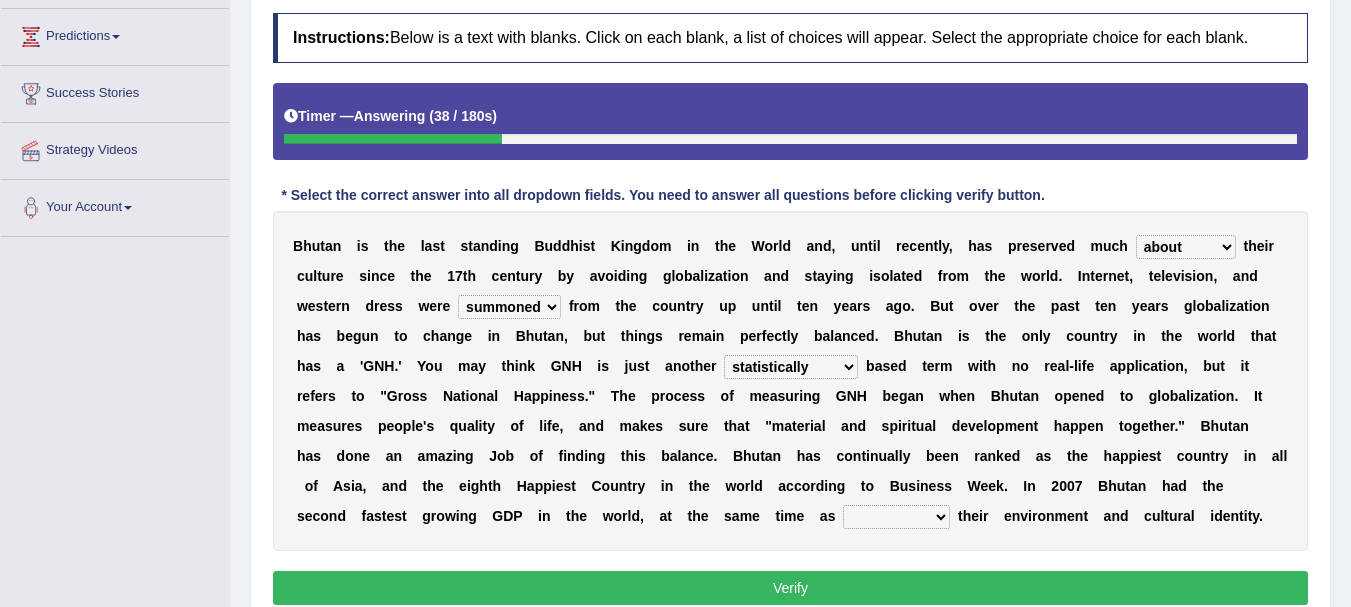 click on "demeaning intruding maintaining mourning" at bounding box center (896, 517) 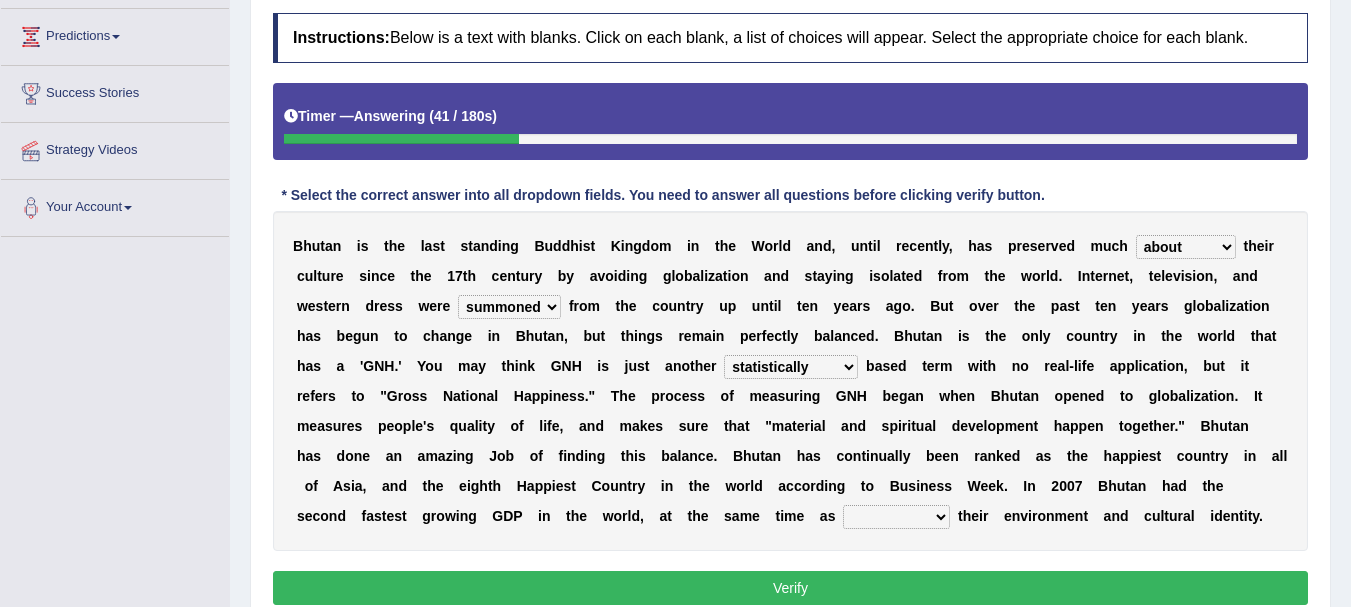 select on "maintaining" 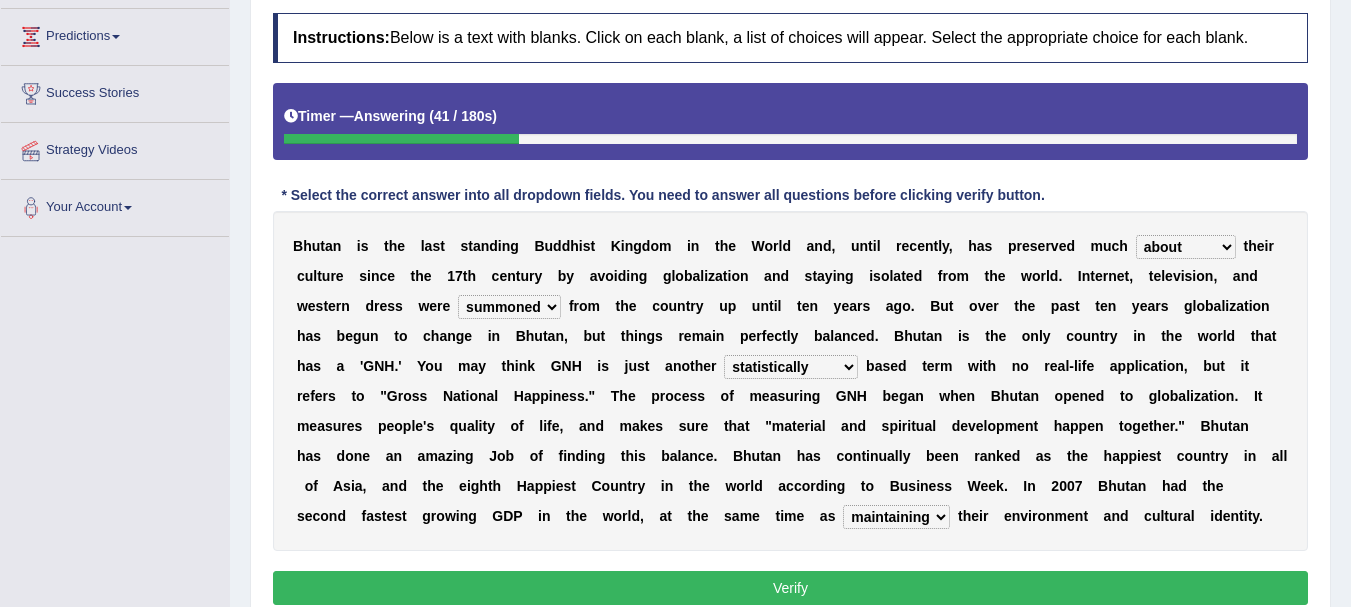 click on "demeaning intruding maintaining mourning" at bounding box center (896, 517) 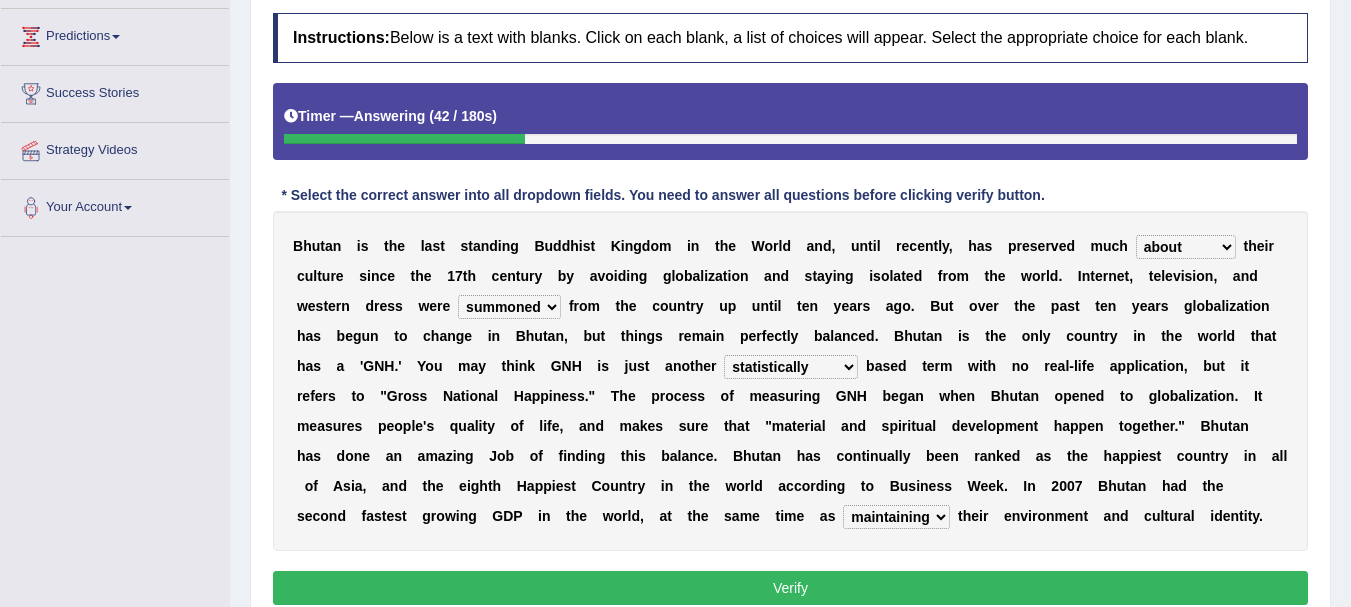click on "Verify" at bounding box center (790, 588) 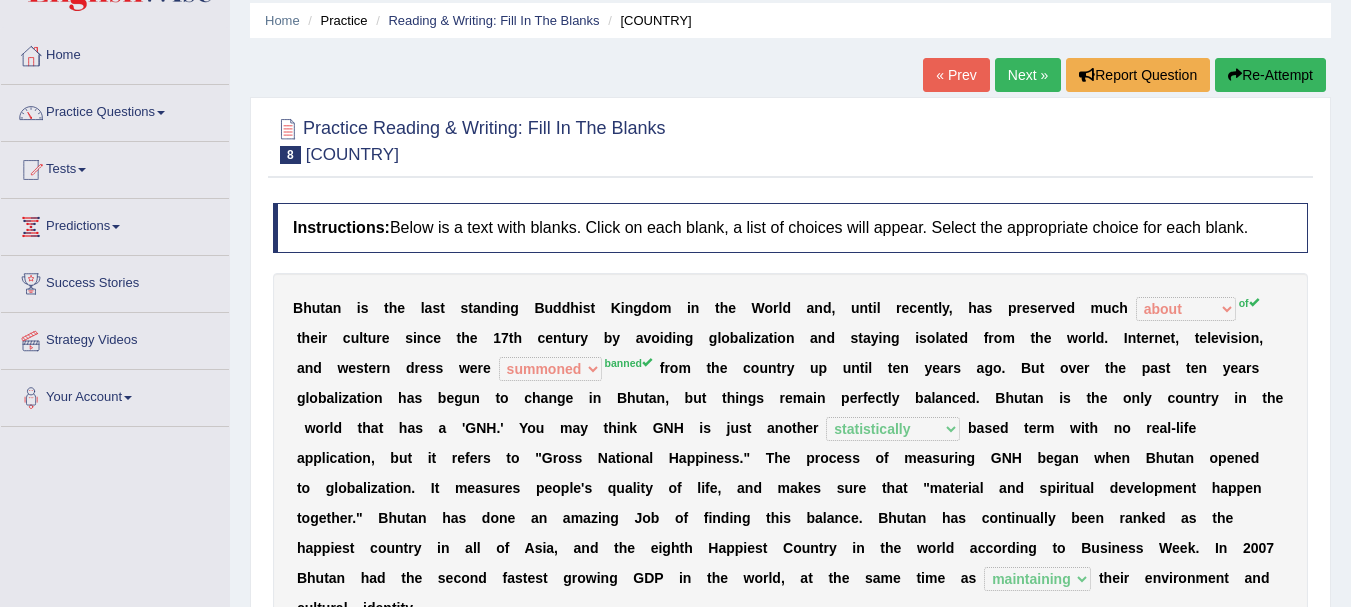 scroll, scrollTop: 0, scrollLeft: 0, axis: both 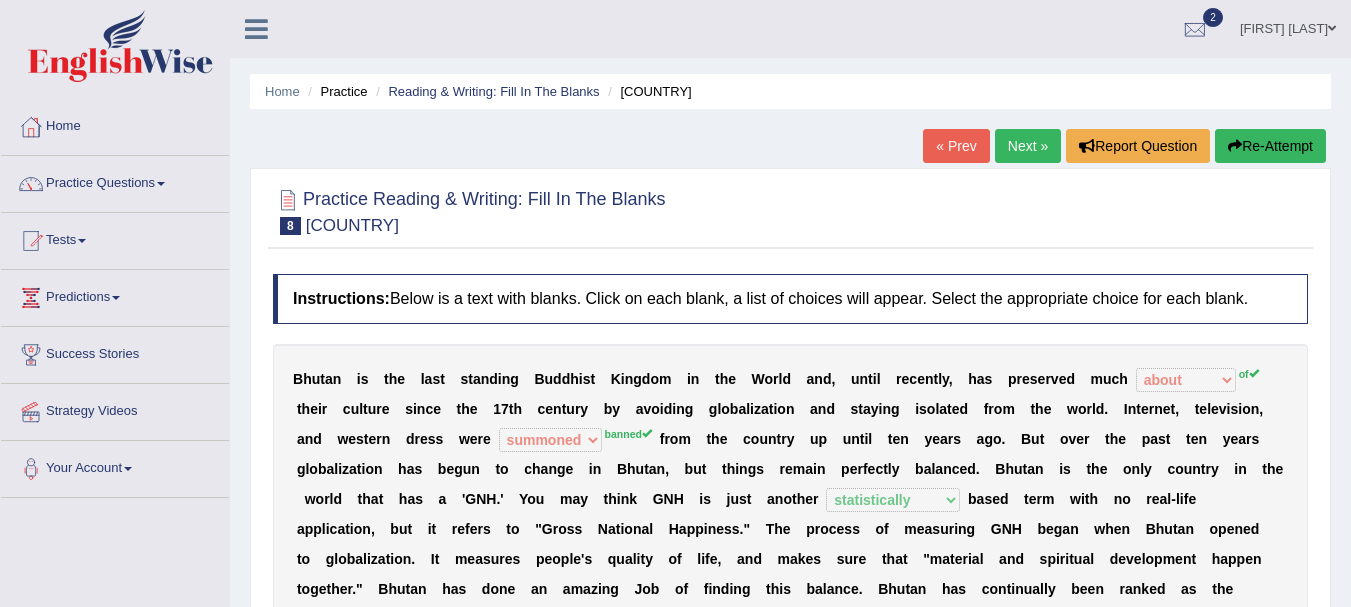 click on "Next »" at bounding box center [1028, 146] 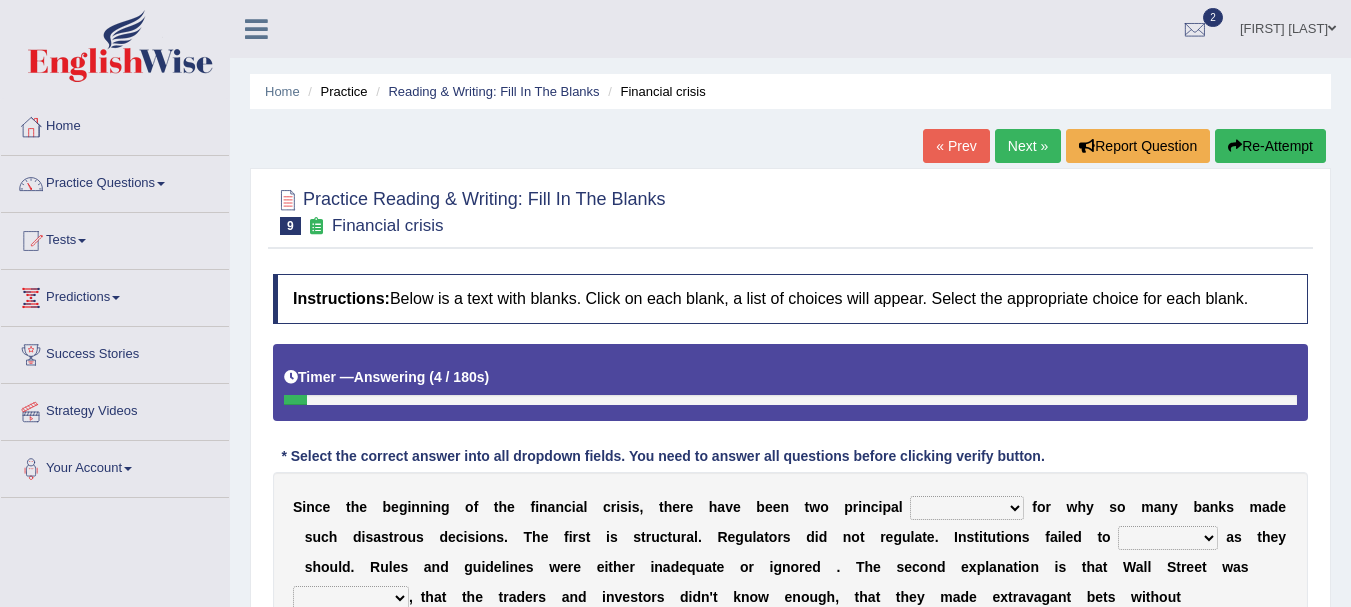 scroll, scrollTop: 0, scrollLeft: 0, axis: both 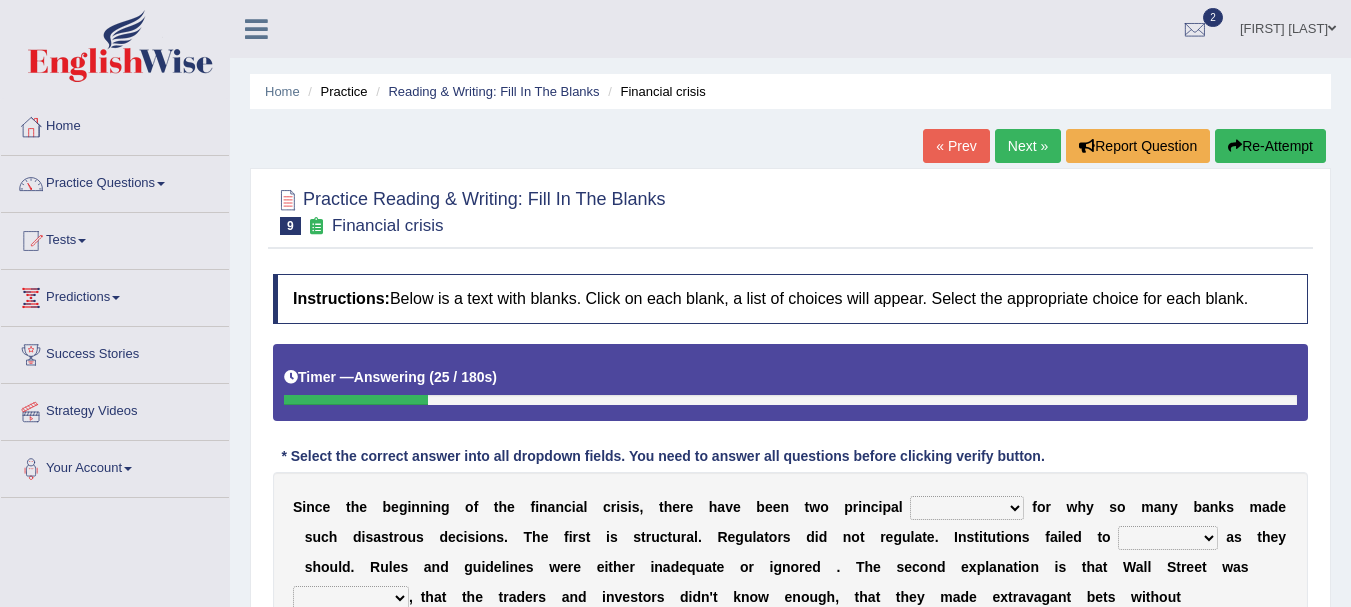 click on "explanations debates excuses examples" at bounding box center [967, 508] 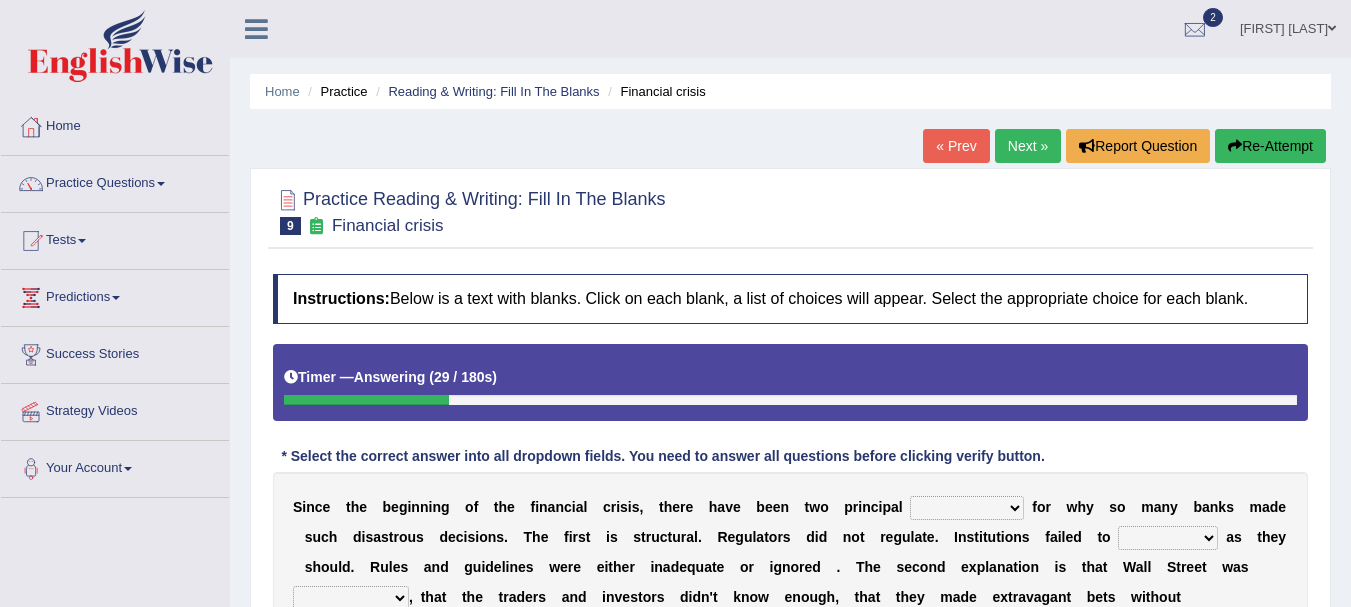 select on "explanations" 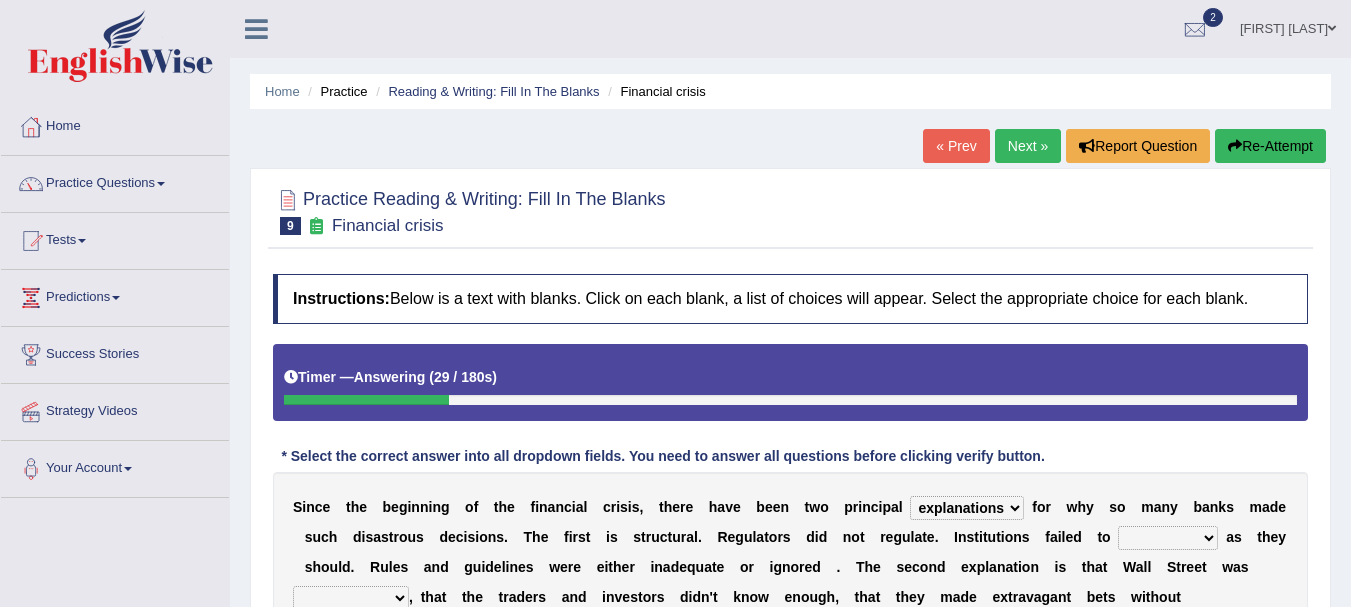 click on "explanations debates excuses examples" at bounding box center [967, 508] 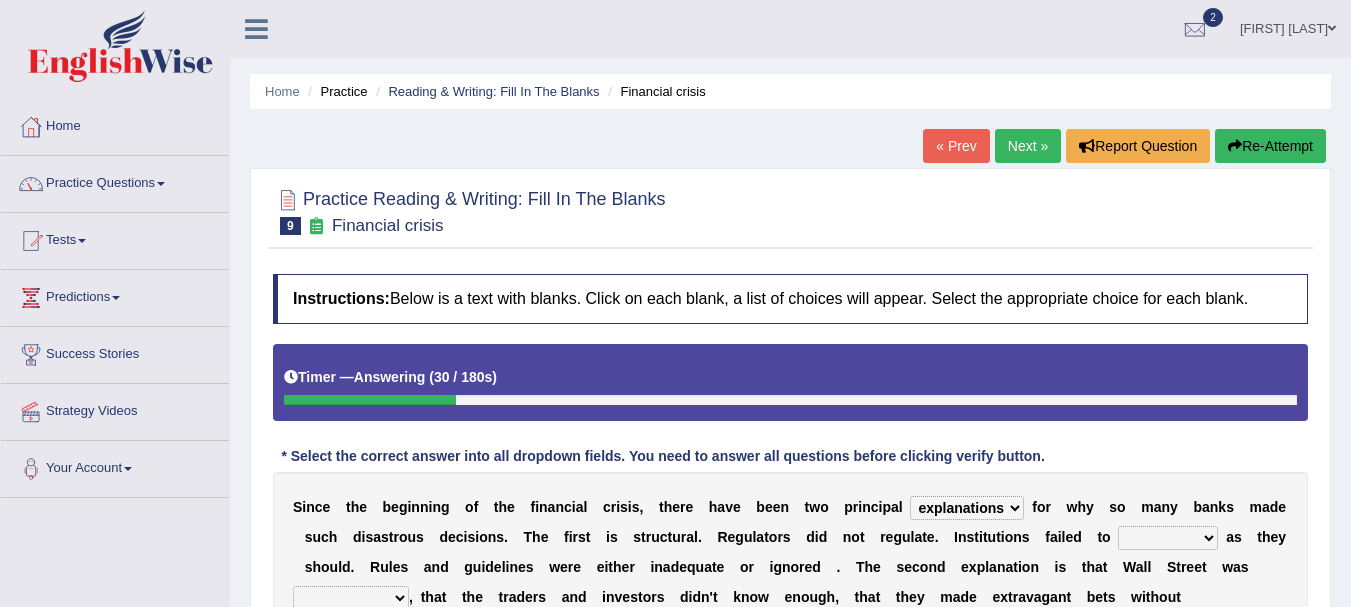 click on "function use stabilize maintain" at bounding box center (1168, 538) 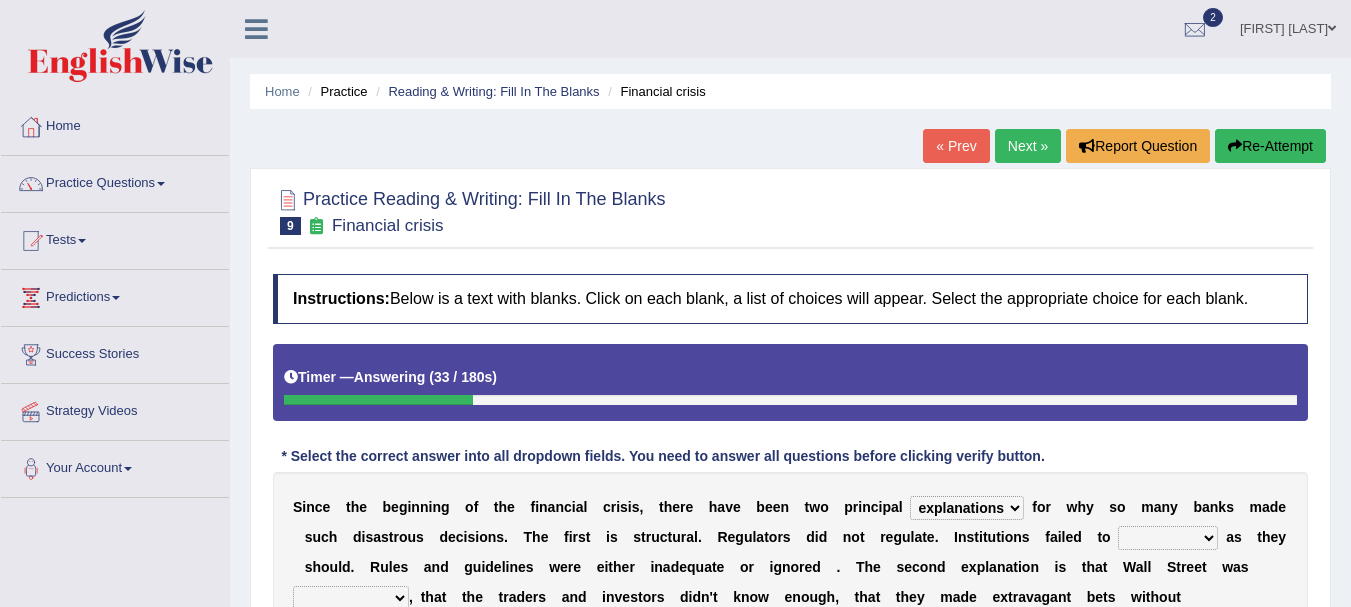 select on "use" 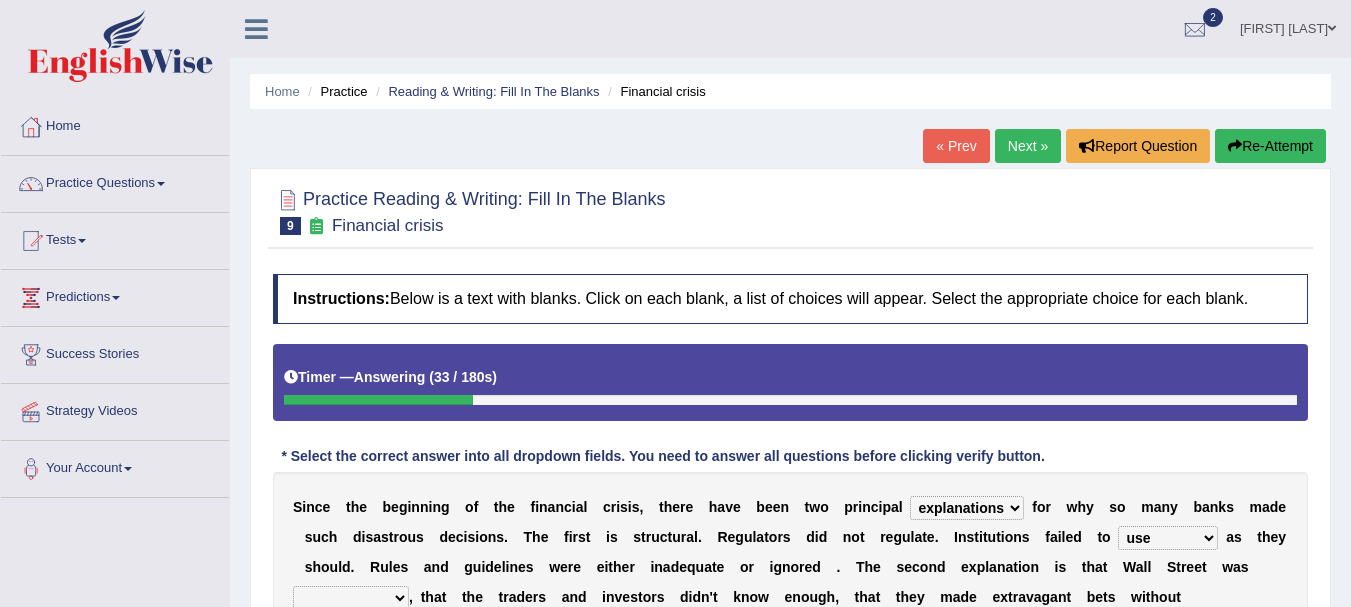 click on "function use stabilize maintain" at bounding box center [1168, 538] 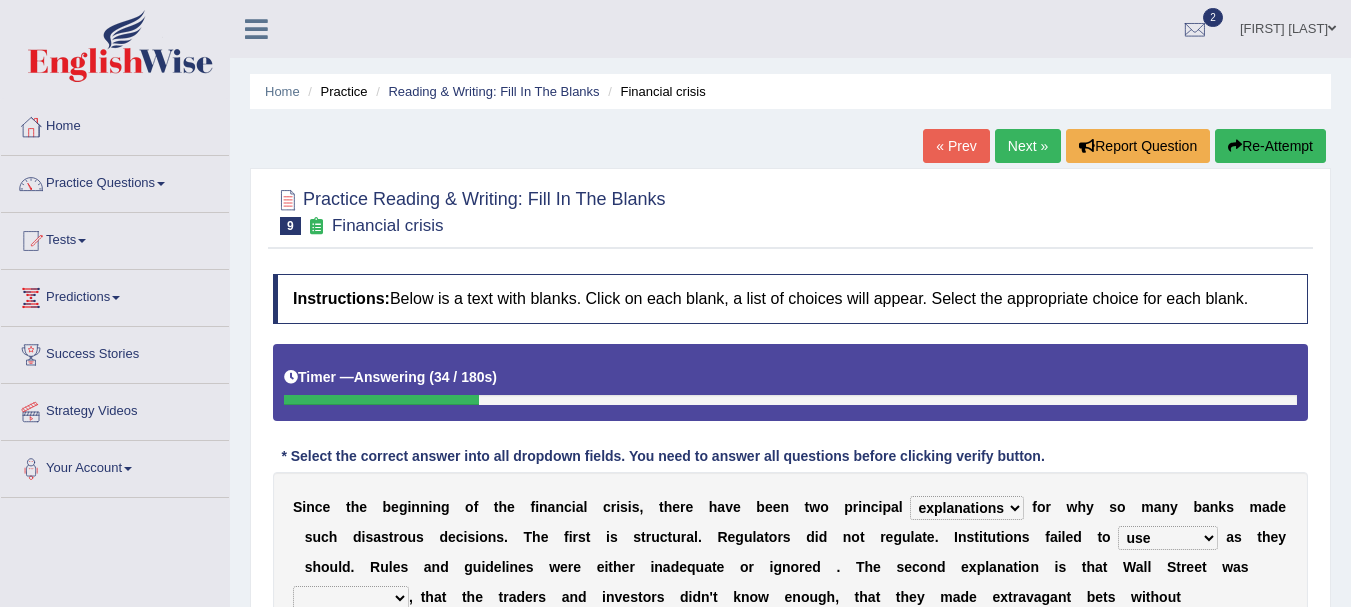 scroll, scrollTop: 443, scrollLeft: 0, axis: vertical 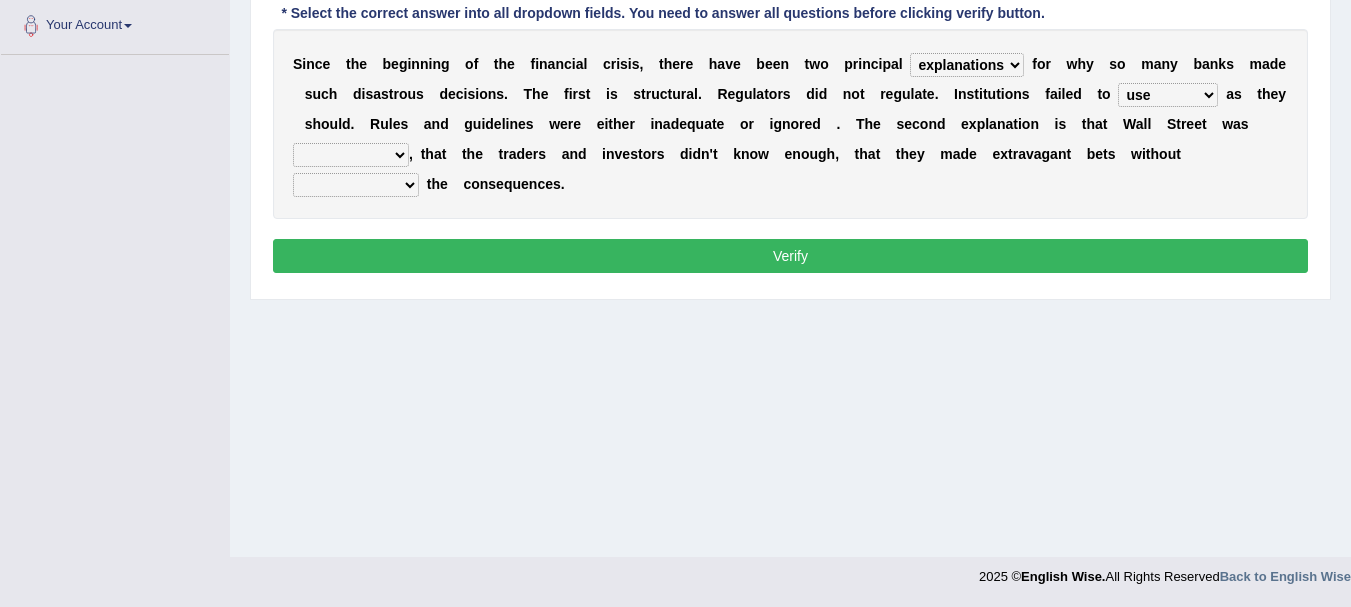 click on "rough rampant incompetent irresponsible" at bounding box center [351, 155] 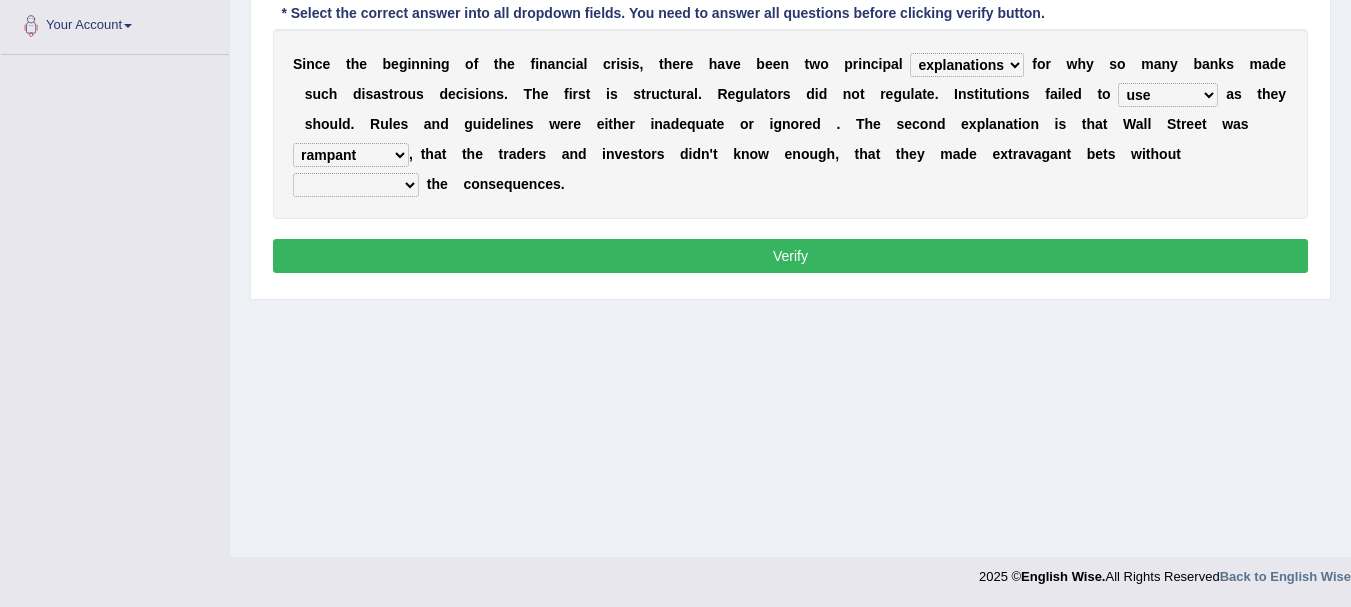 click on "rough rampant incompetent irresponsible" at bounding box center (351, 155) 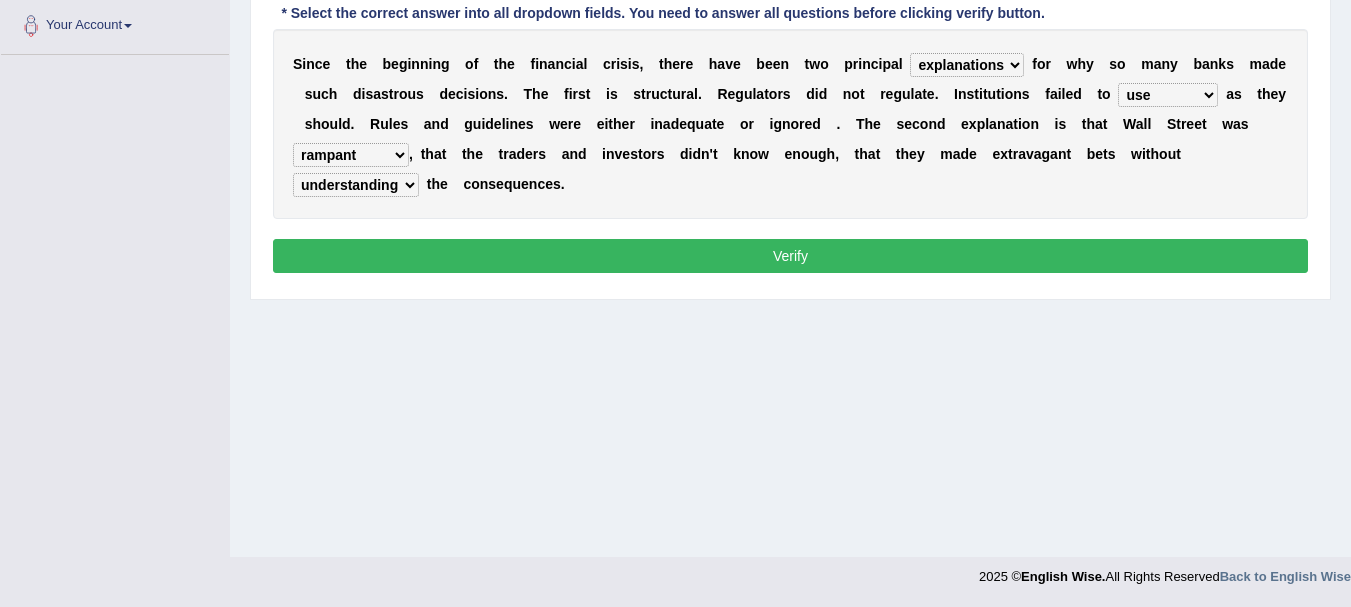 click on "counting understanding correcting valuing" at bounding box center [356, 185] 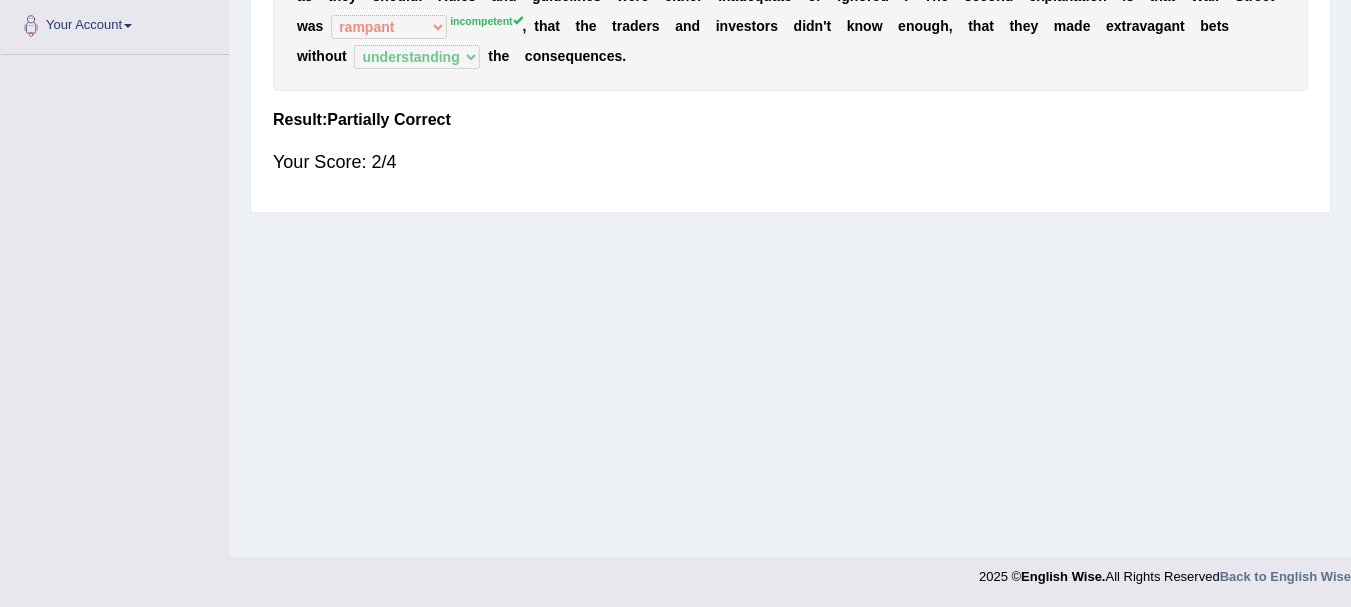 scroll, scrollTop: 0, scrollLeft: 0, axis: both 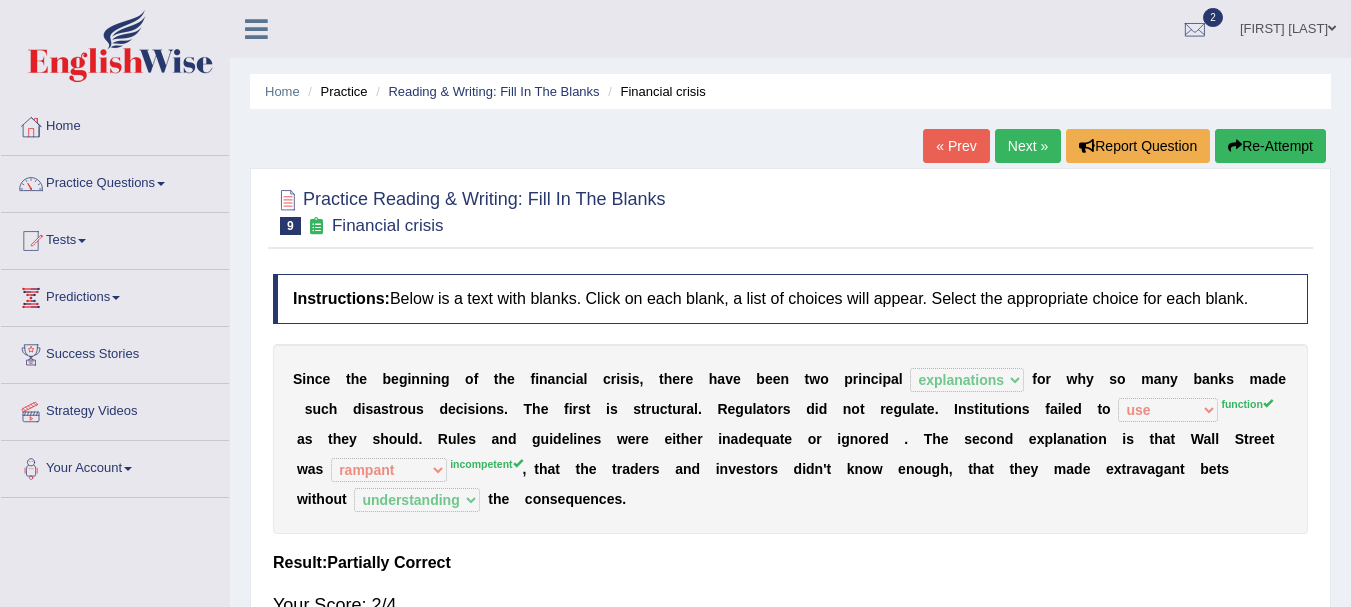click on "Next »" at bounding box center [1028, 146] 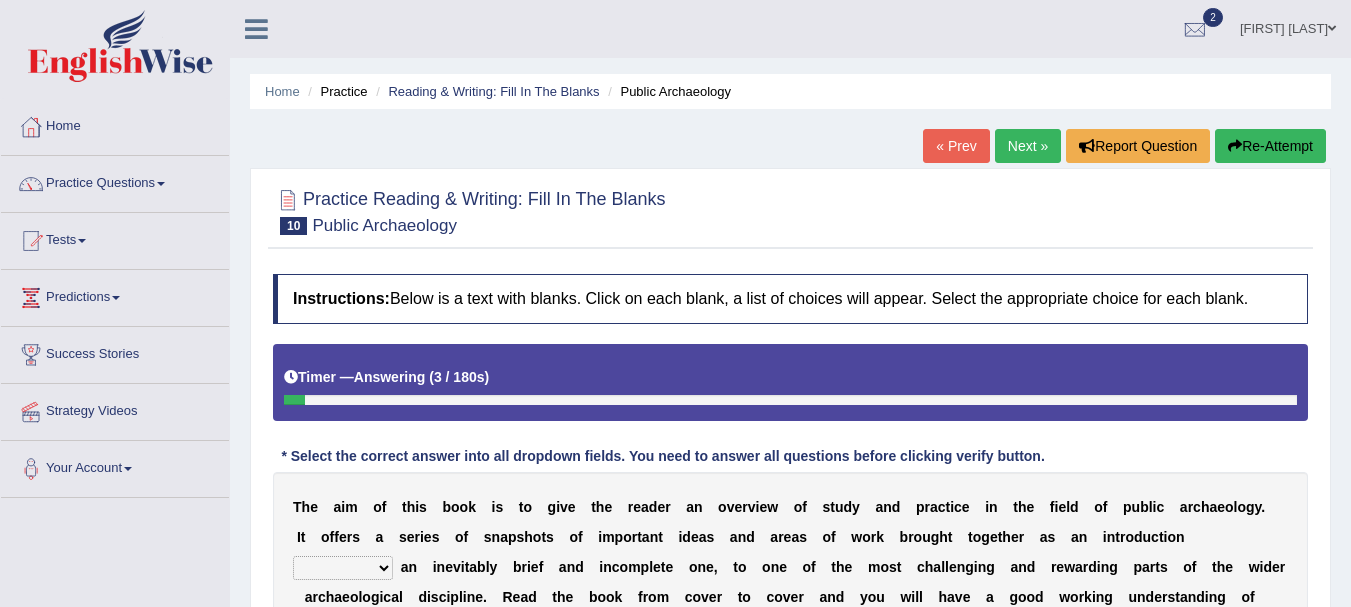 scroll, scrollTop: 0, scrollLeft: 0, axis: both 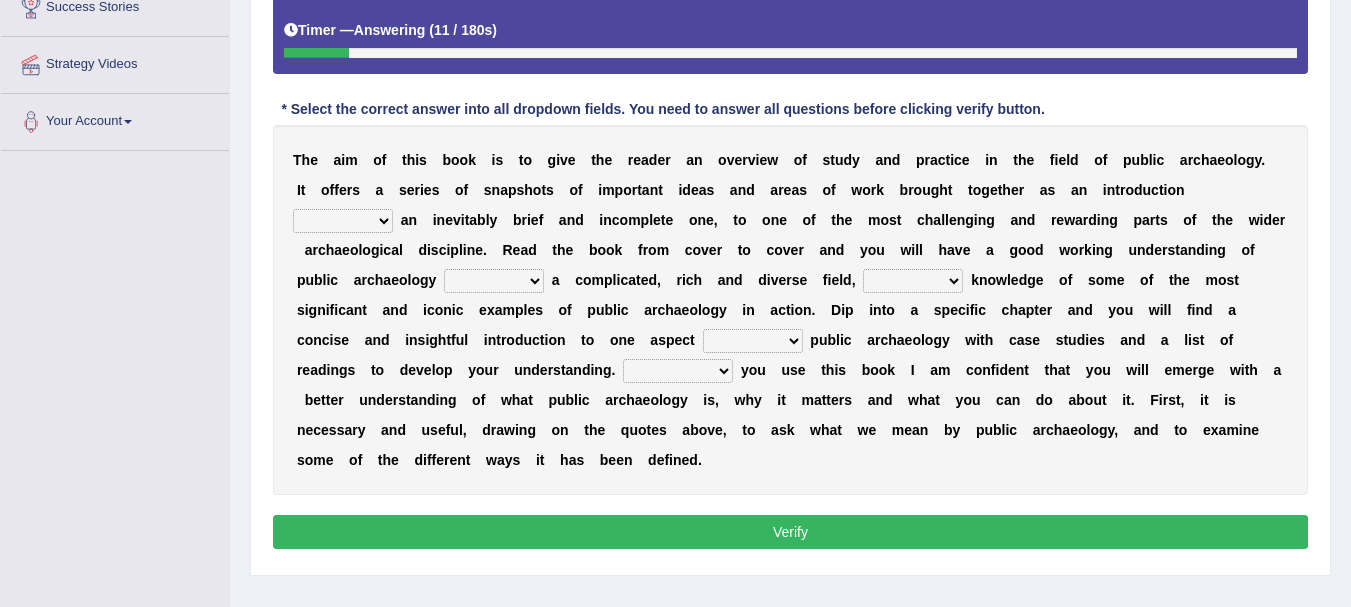 click on "T h e   a i m   o f   t h i s   b o o k   i s   t o   g i v e   t h e   r e a d e r   a n   o v e r v i e w   o f   s t u d y   a n d   p r a c t i c e   i n   t h e   f i e l d   o f   p u b l i c   a r c h a e o l o g y .   I t   o f f e r s   a   s e r i e s   o f   s n a p s h o t s   o f   i m p o r t a n t   i d e a s   a n d   a r e a s   o f   w o r k   b r o u g h t   t o g e t h e r   a s   a n   i n t r o d u c t i o n   because albeit unless despite   a n   i n e v i t a b l y   b r i e f   a n d   i n c o m p l e t e   o n e ,   t o   o n e   o f   t h e   m o s t   c h a l l e n g i n g   a n d   r e w a r d i n g   p a r t s   o f   t h e   w i d e r" at bounding box center [790, 310] 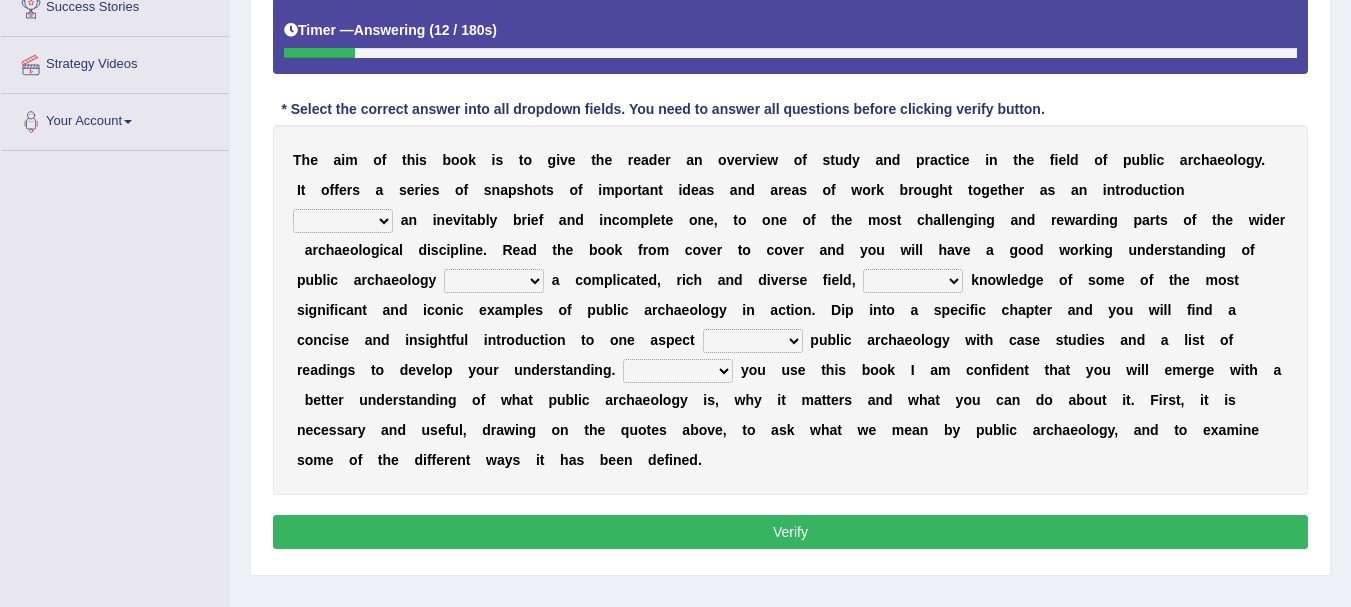 click on "because albeit unless despite" at bounding box center (343, 221) 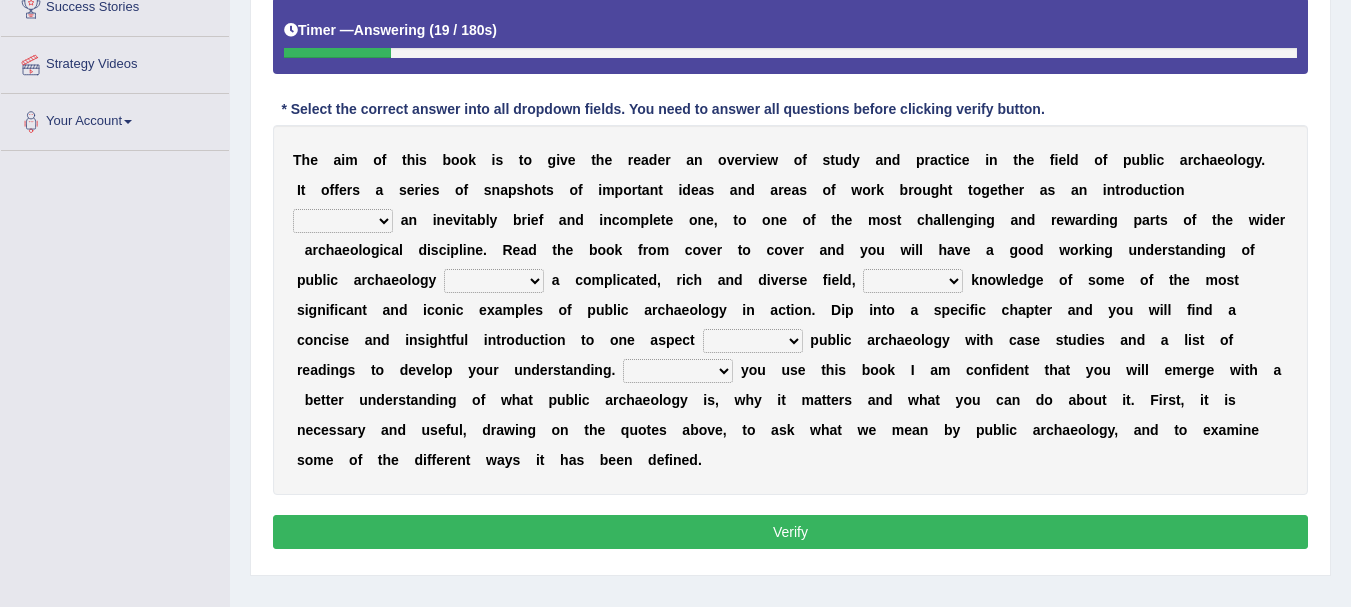 drag, startPoint x: 355, startPoint y: 207, endPoint x: 350, endPoint y: 220, distance: 13.928389 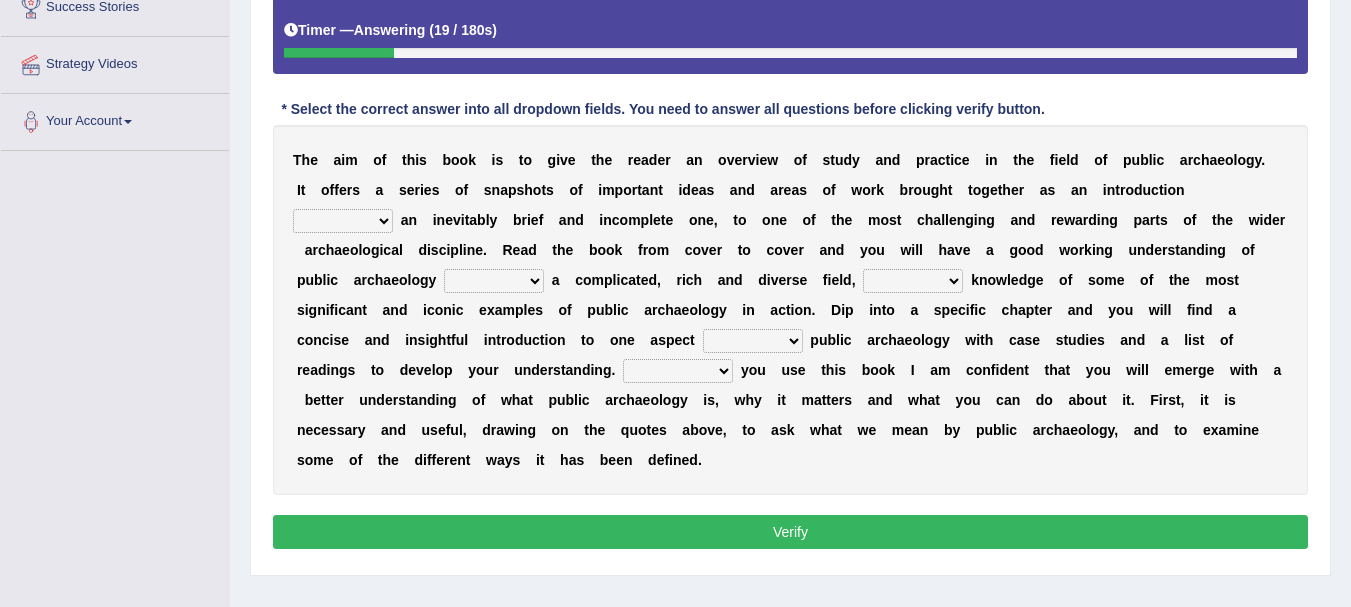 click on "because albeit unless despite" at bounding box center (343, 221) 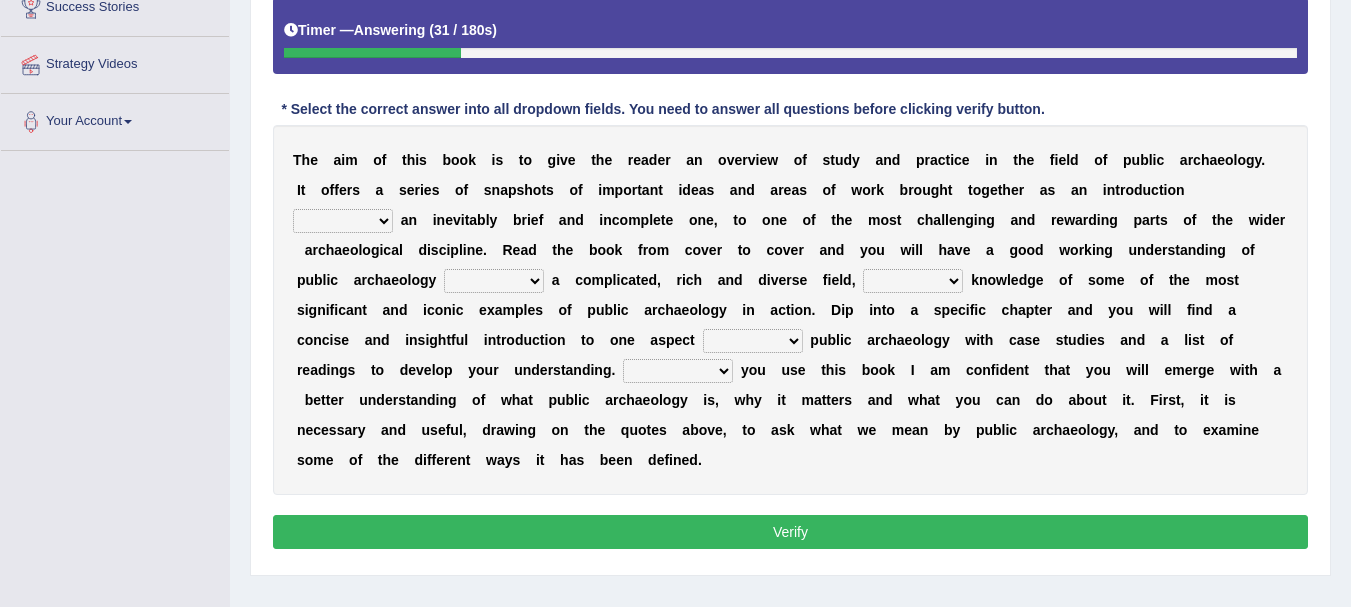 select on "unless" 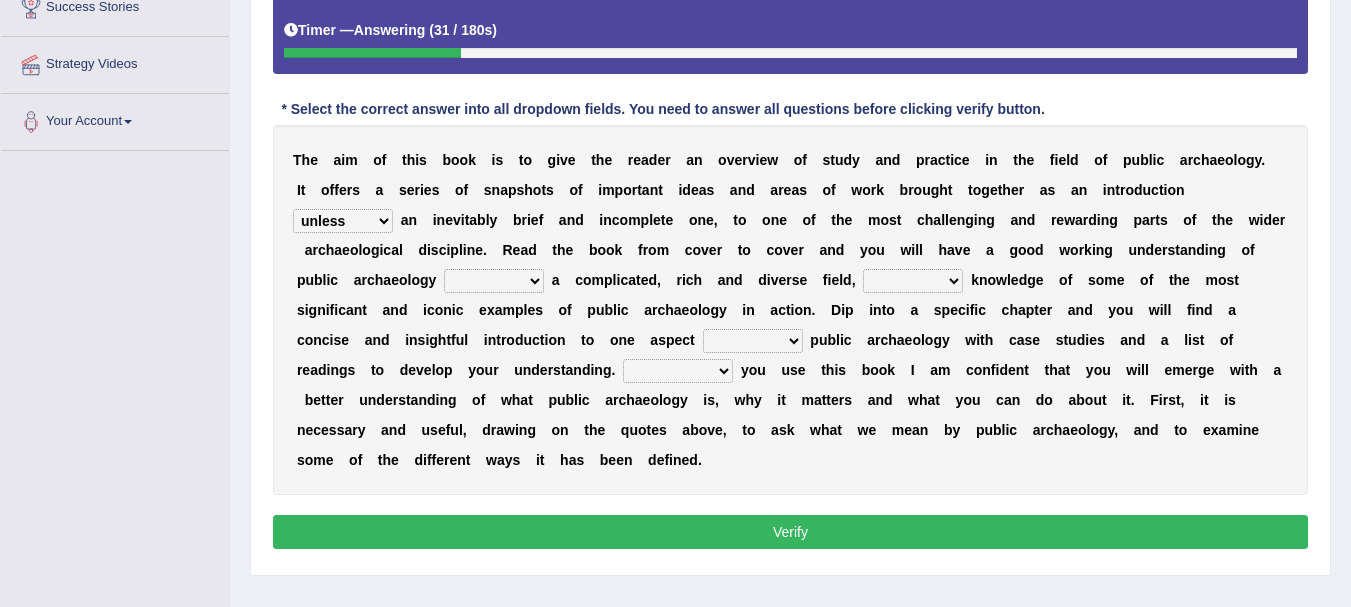 click on "because albeit unless despite" at bounding box center (343, 221) 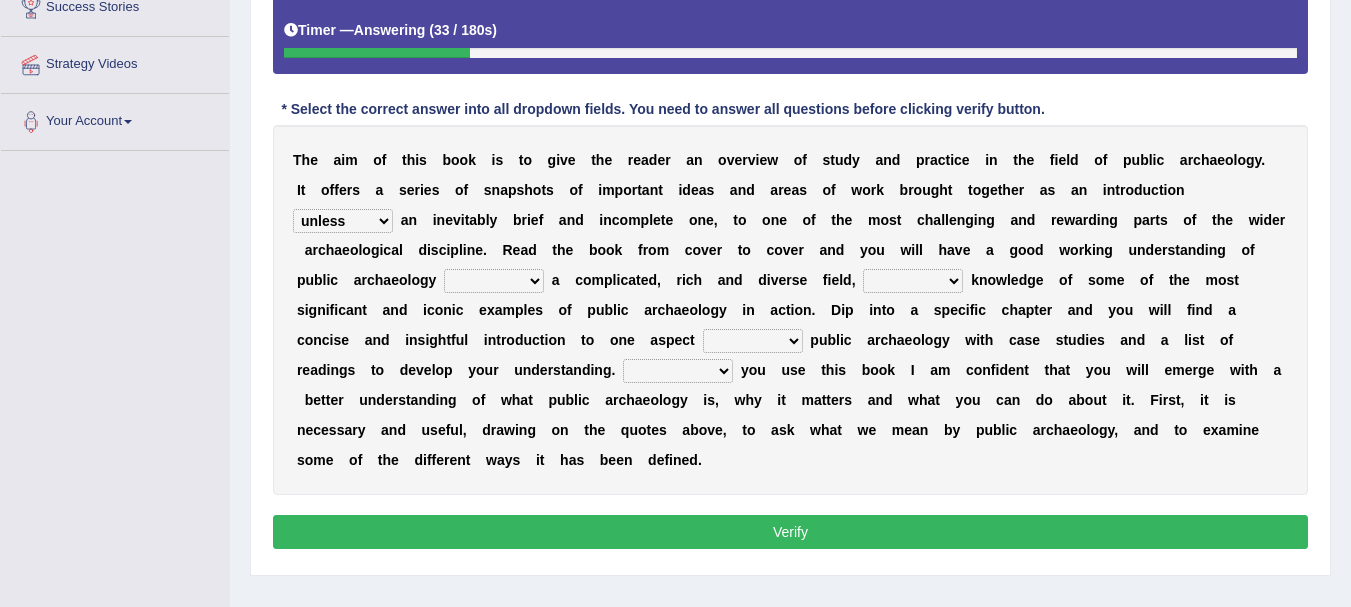 click on "for along with as" at bounding box center (494, 281) 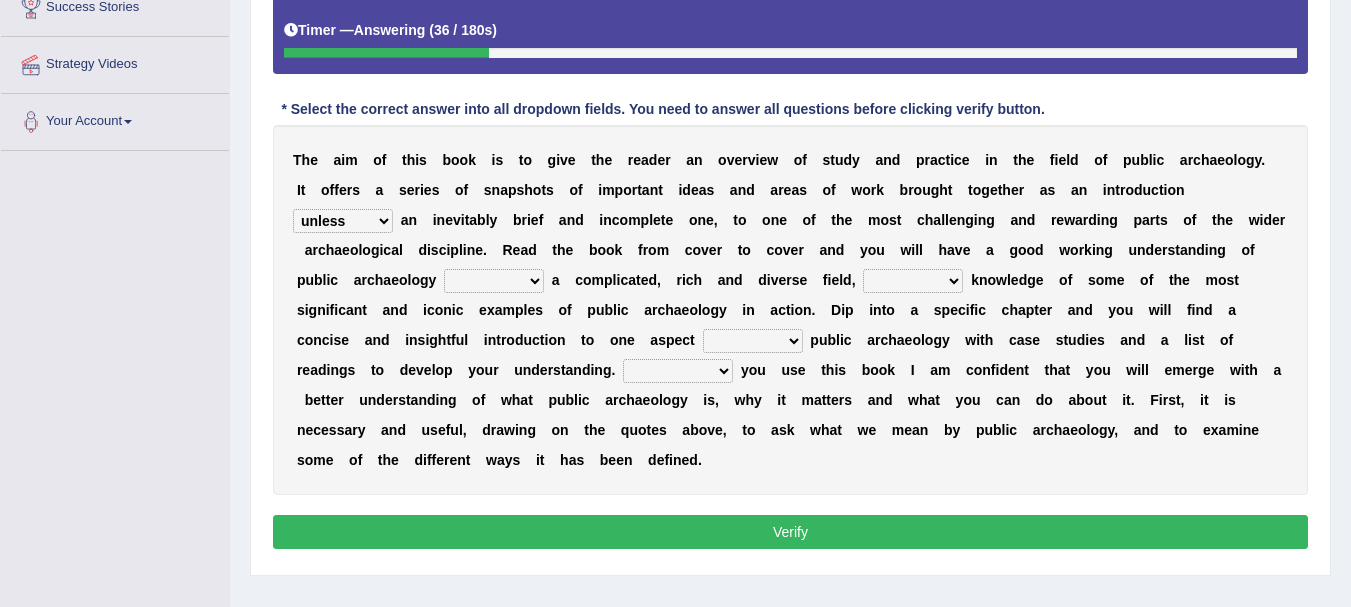 select on "for" 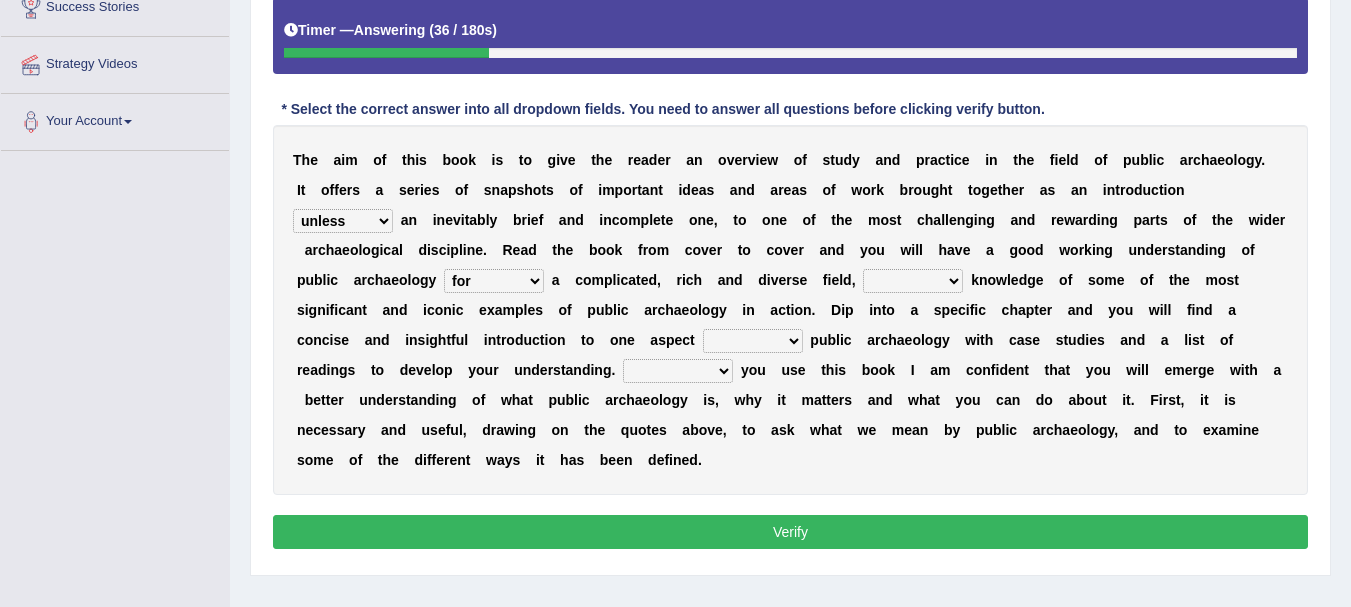 click on "for along with as" at bounding box center (494, 281) 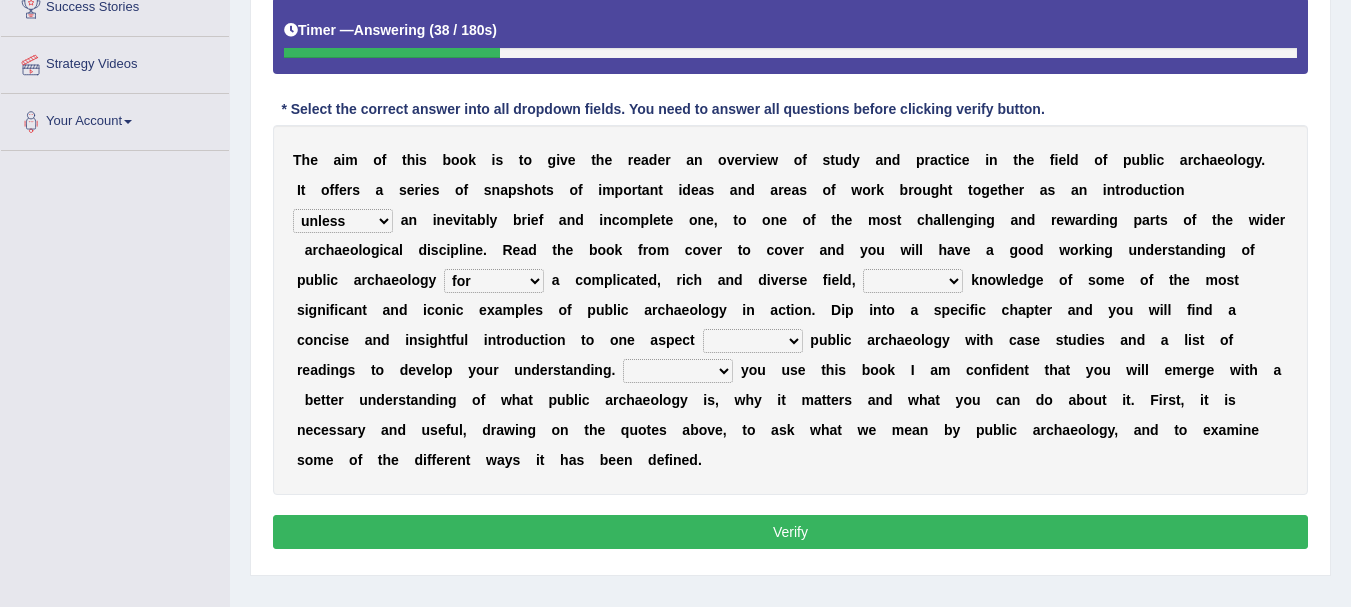 click on "despite of whatever as well as as though" at bounding box center (913, 281) 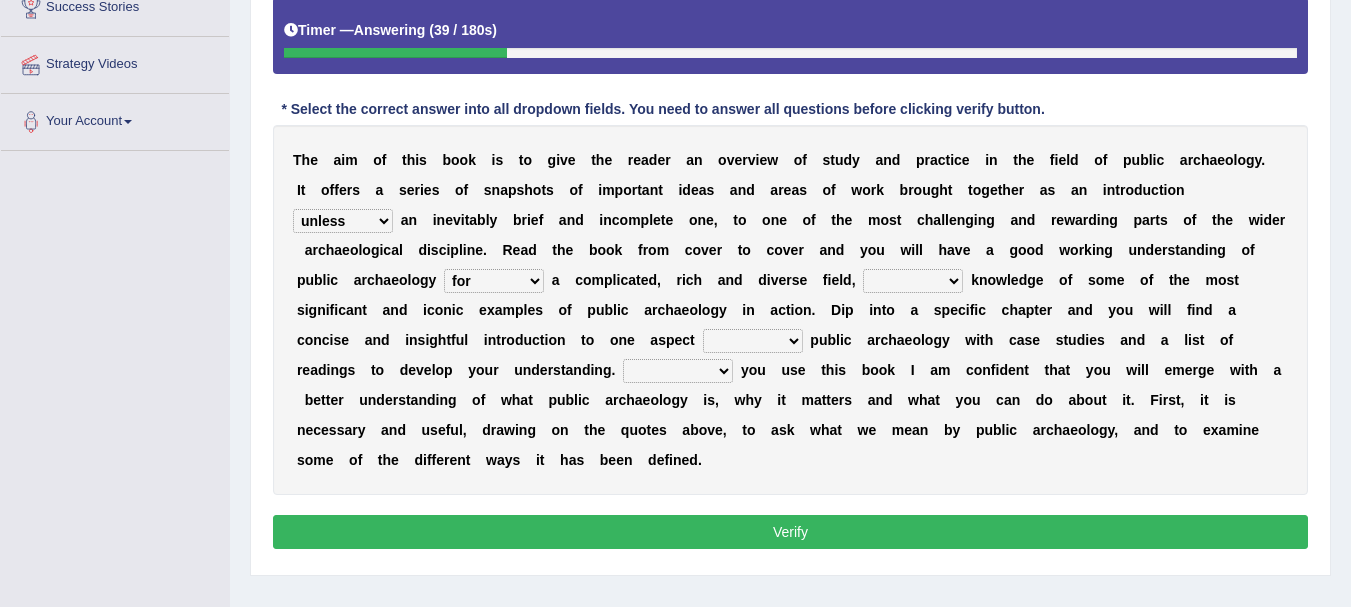select on "despite of" 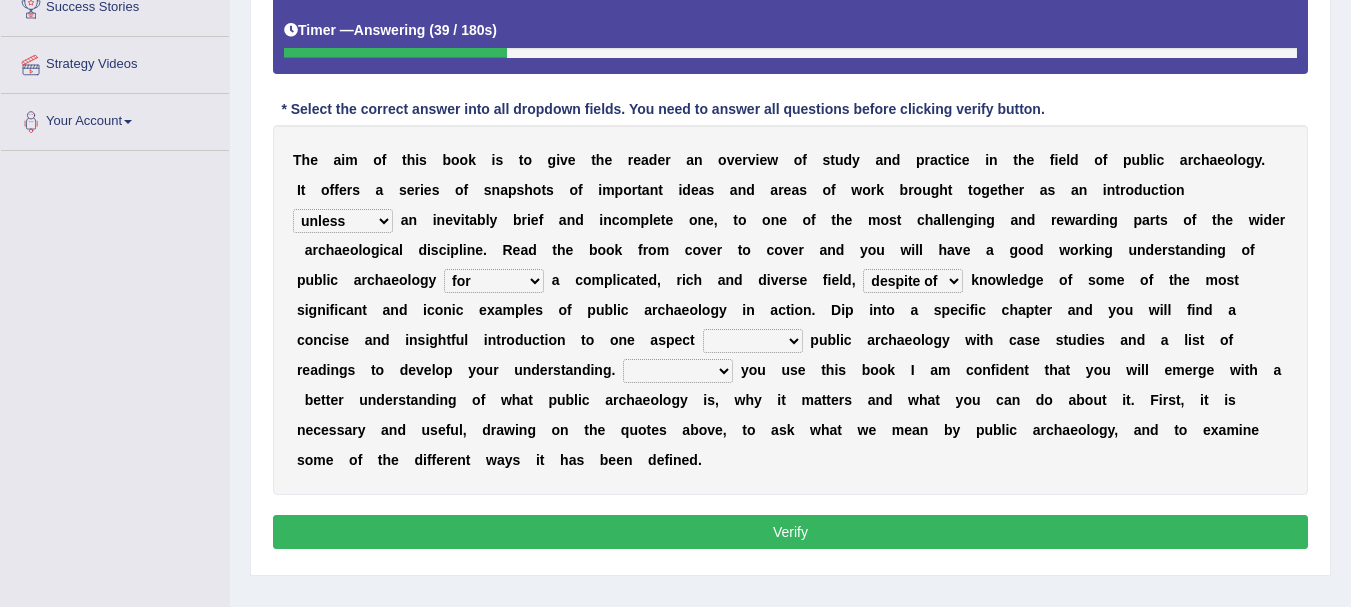 click on "despite of whatever as well as as though" at bounding box center (913, 281) 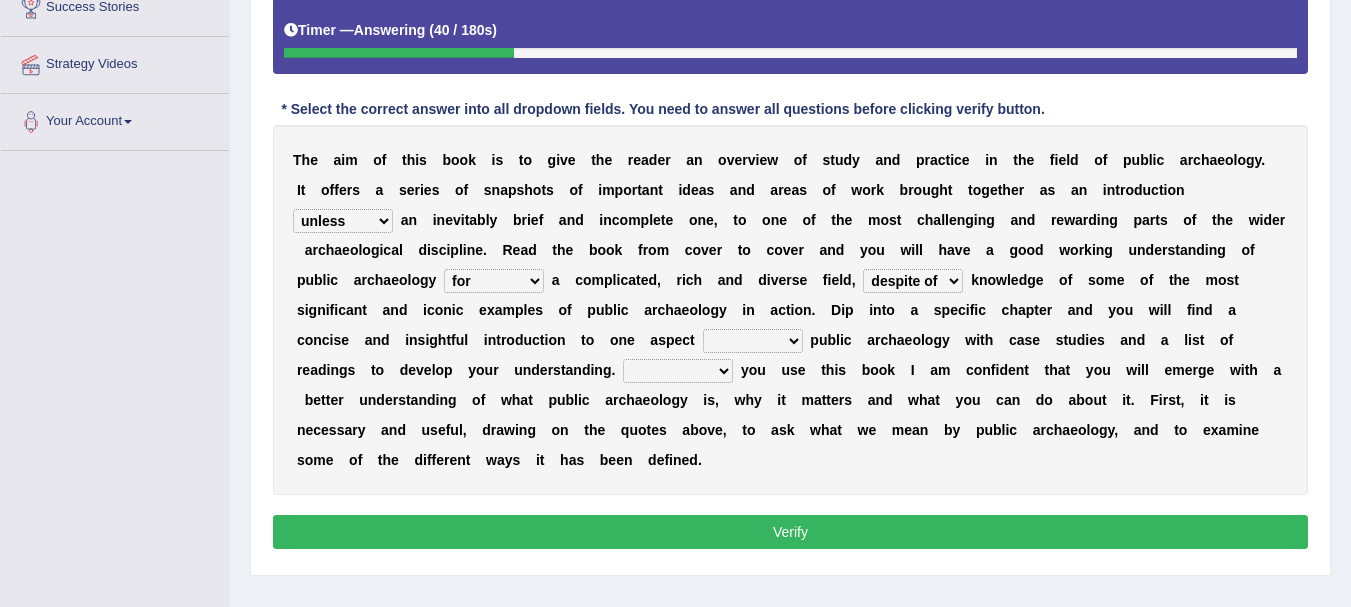 click on "in on by of" at bounding box center (753, 341) 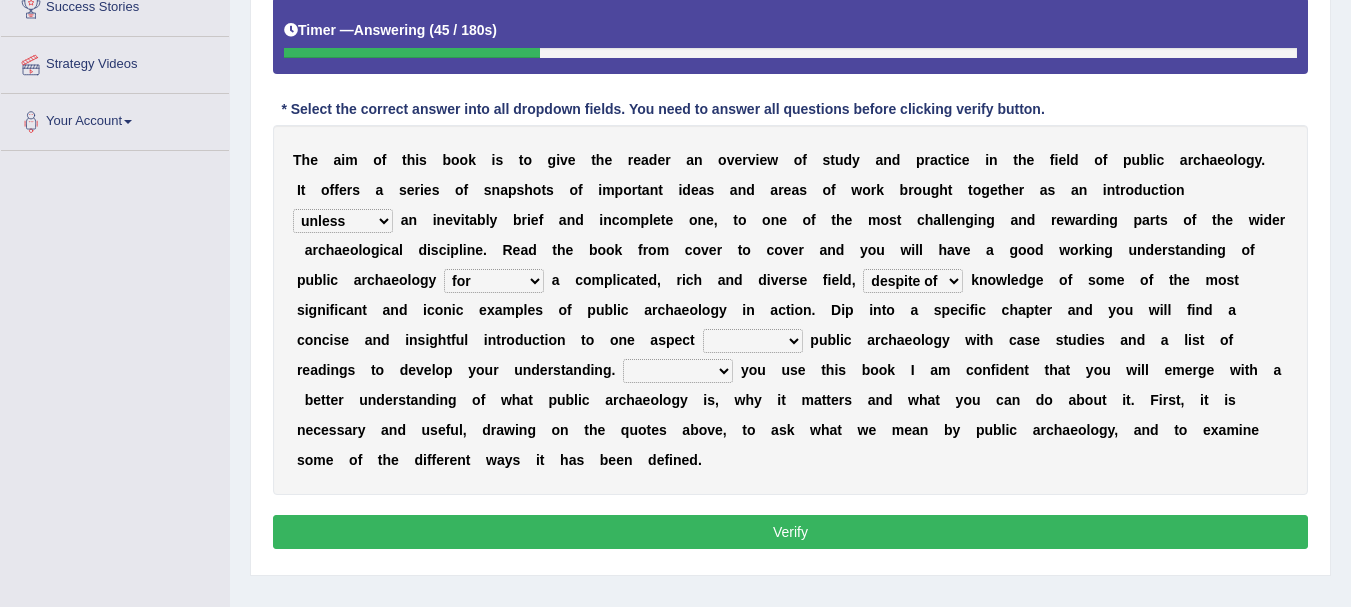 select on "on" 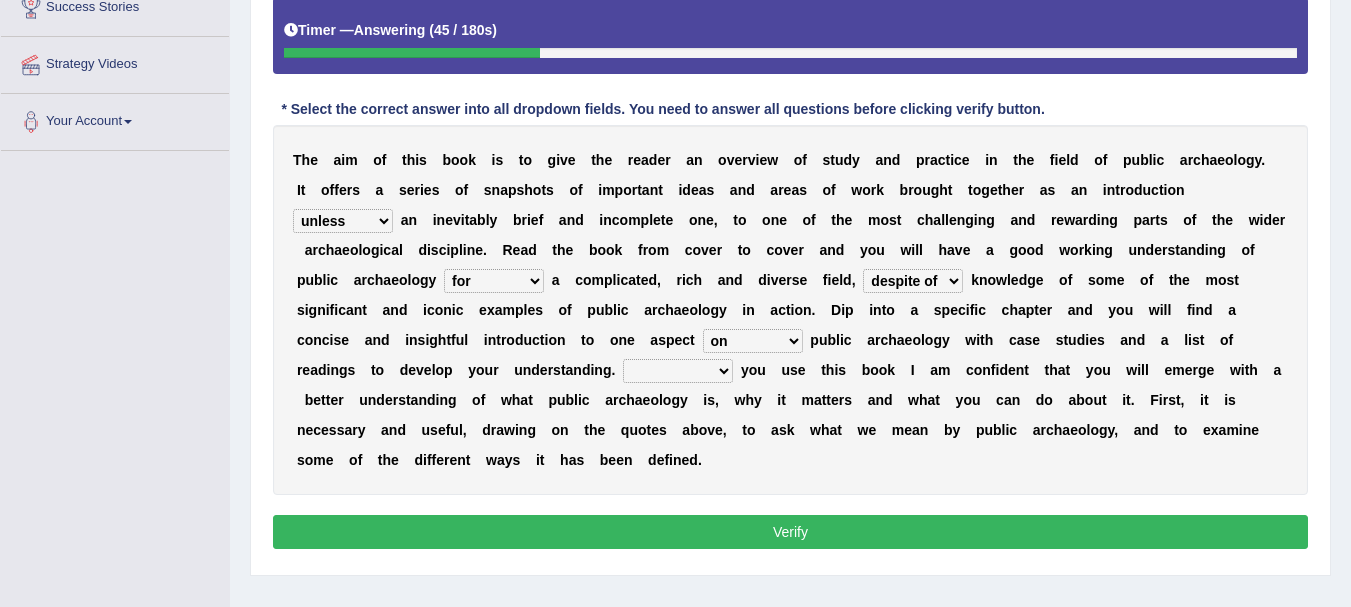 click on "in on by of" at bounding box center (753, 341) 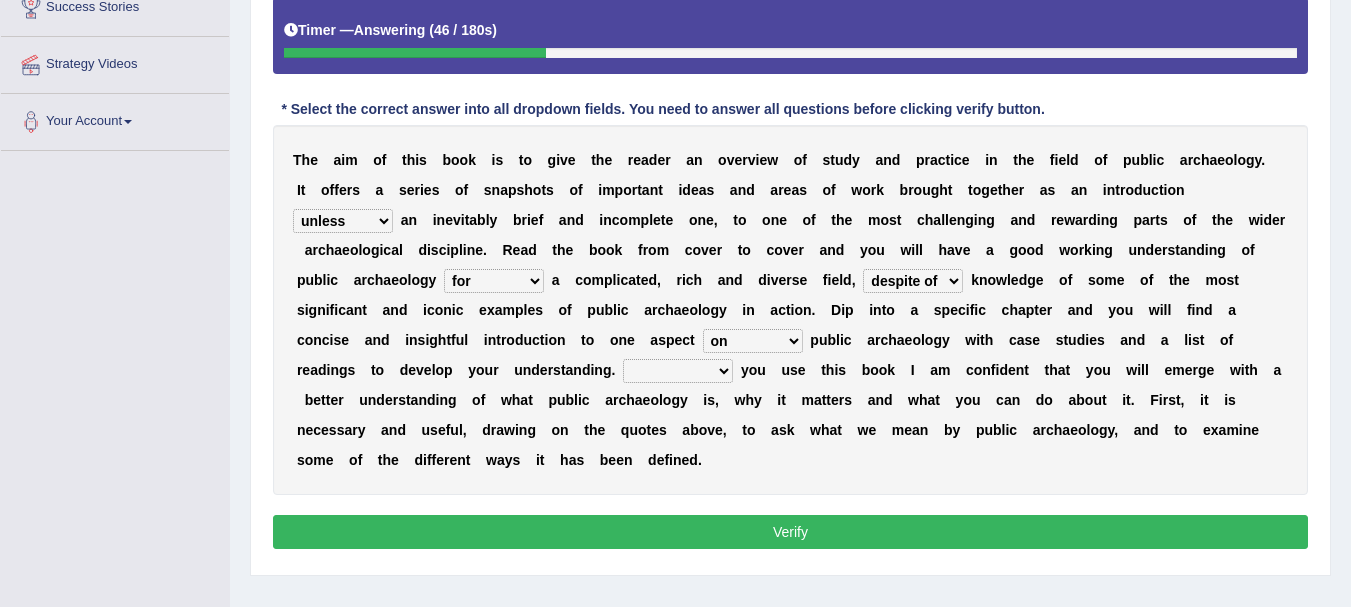 click on "Even That However Considering" at bounding box center (678, 371) 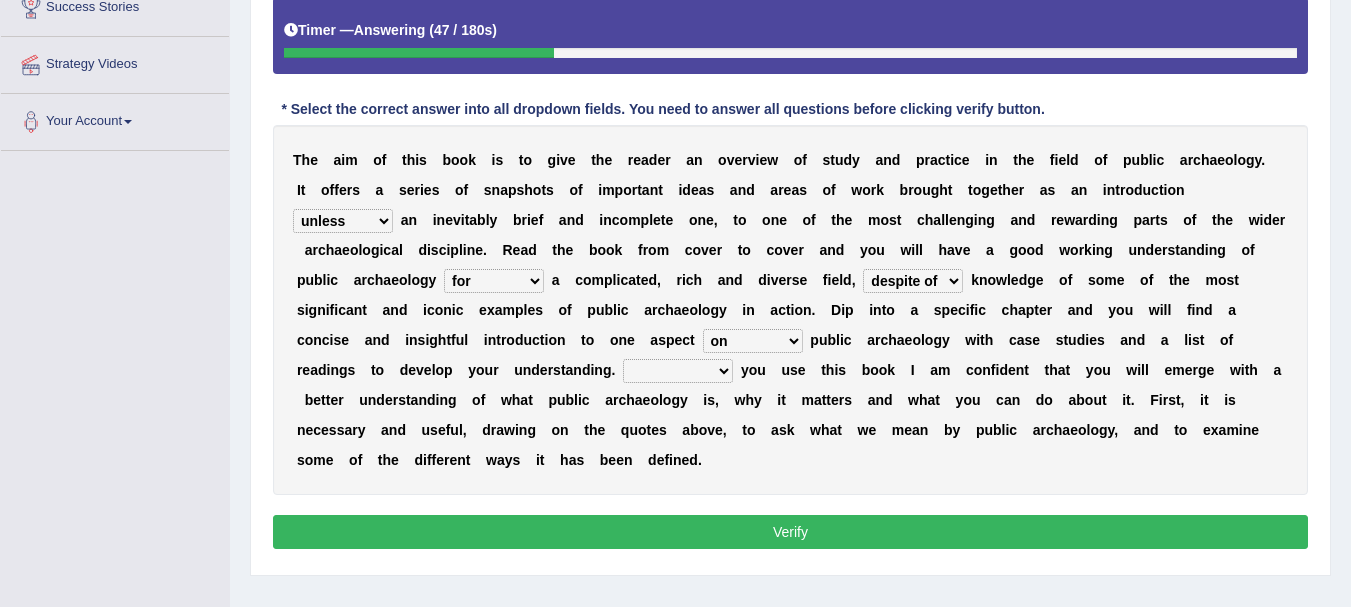 select on "Even" 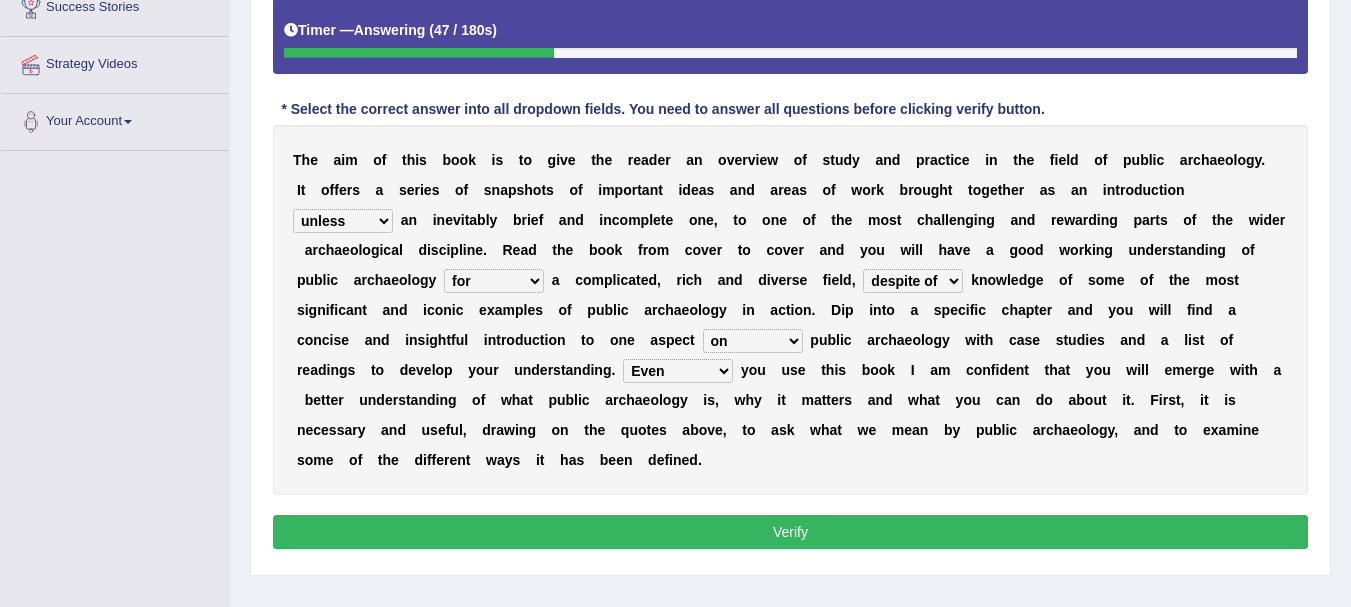 click on "Even That However Considering" at bounding box center (678, 371) 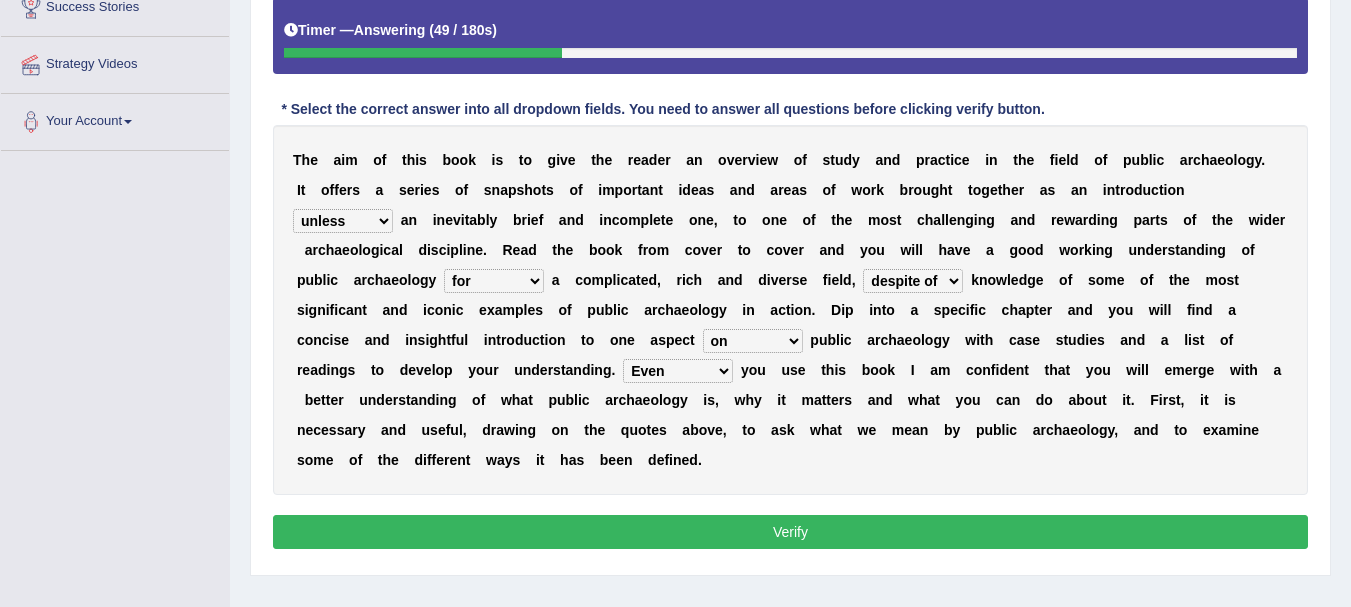 click on "Verify" at bounding box center (790, 532) 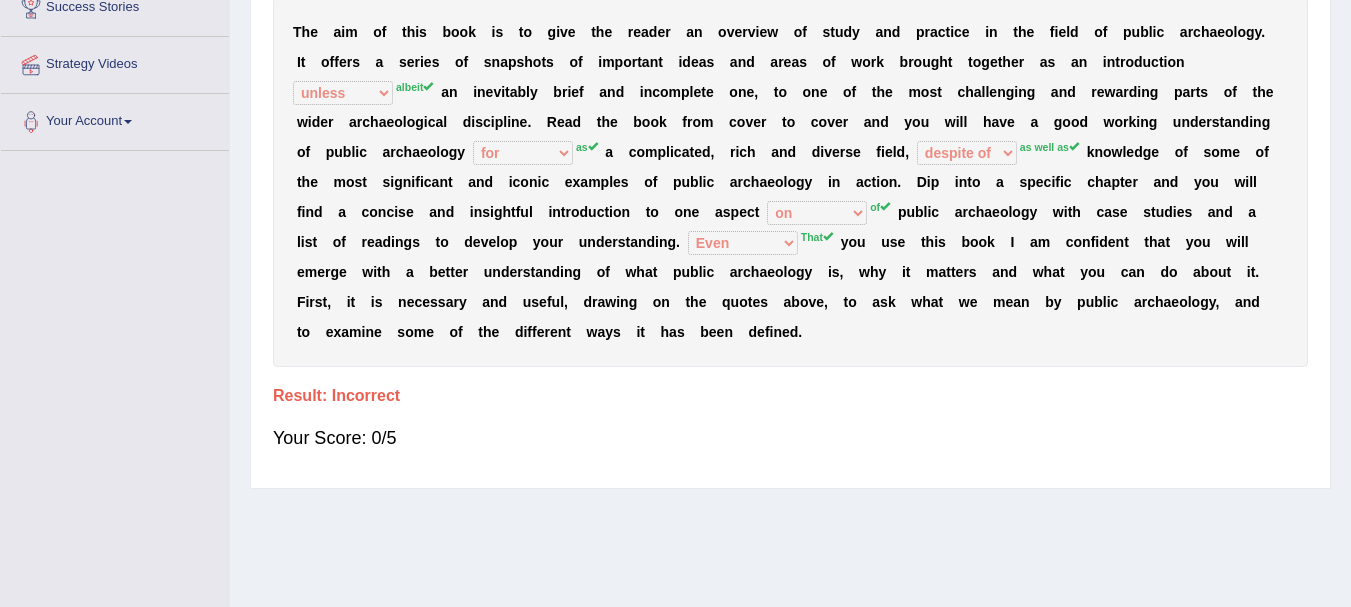 scroll, scrollTop: 0, scrollLeft: 0, axis: both 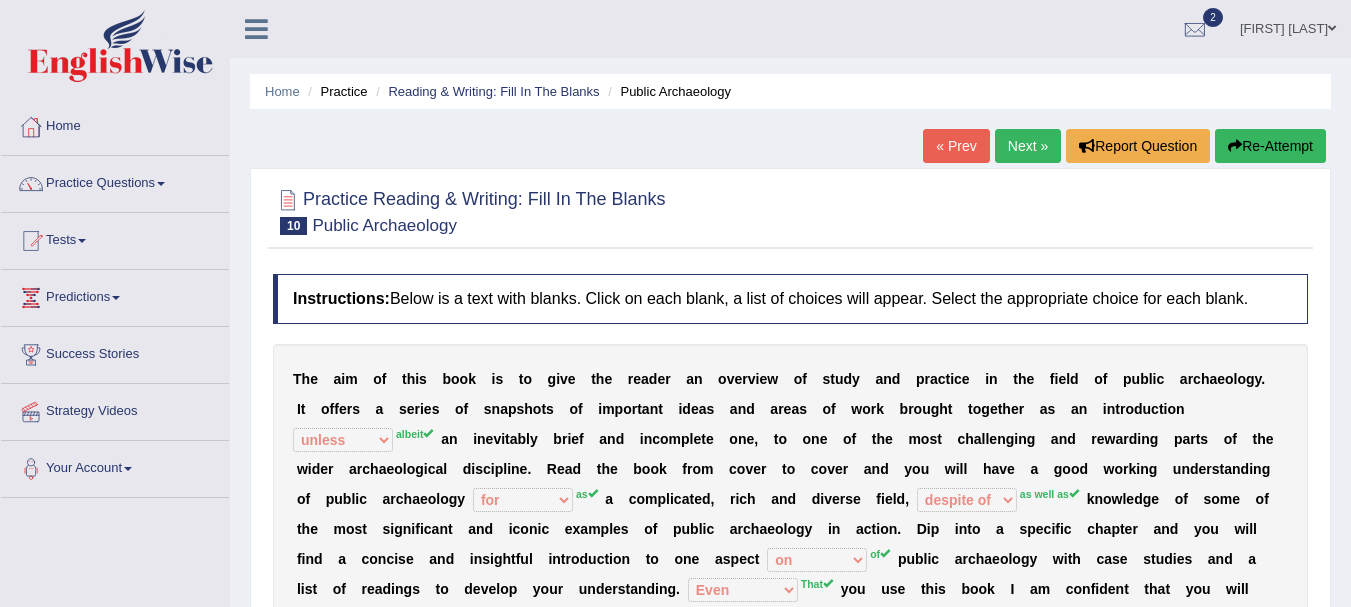 click on "Next »" at bounding box center (1028, 146) 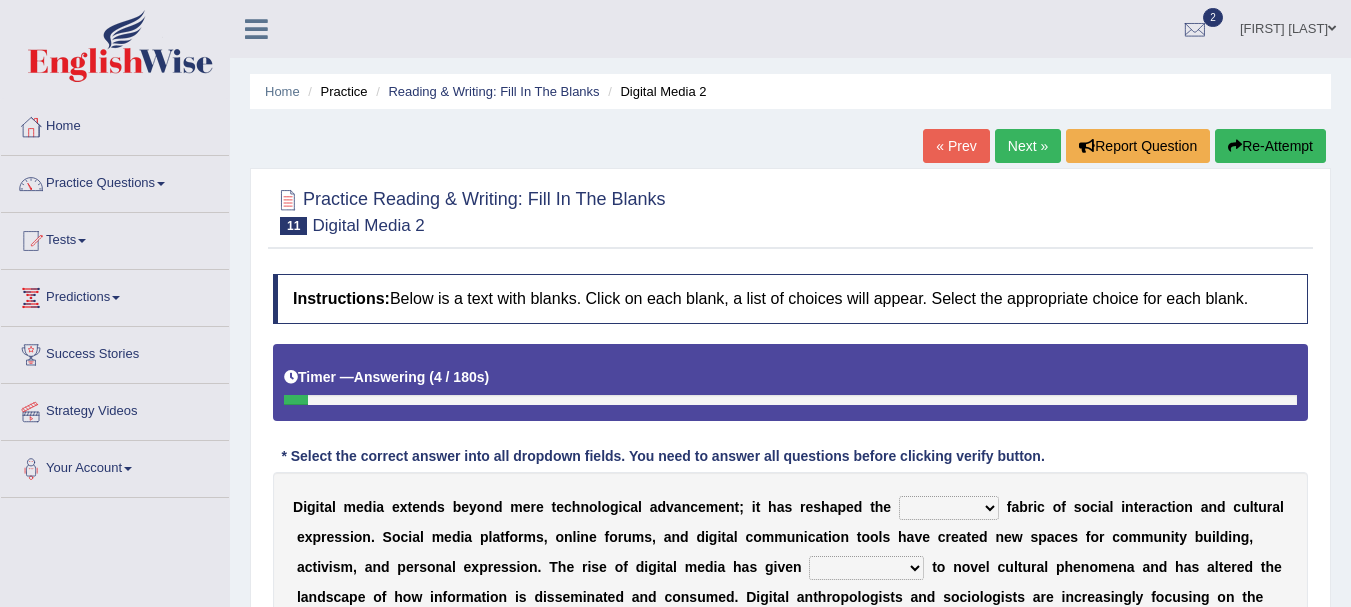 scroll, scrollTop: 208, scrollLeft: 0, axis: vertical 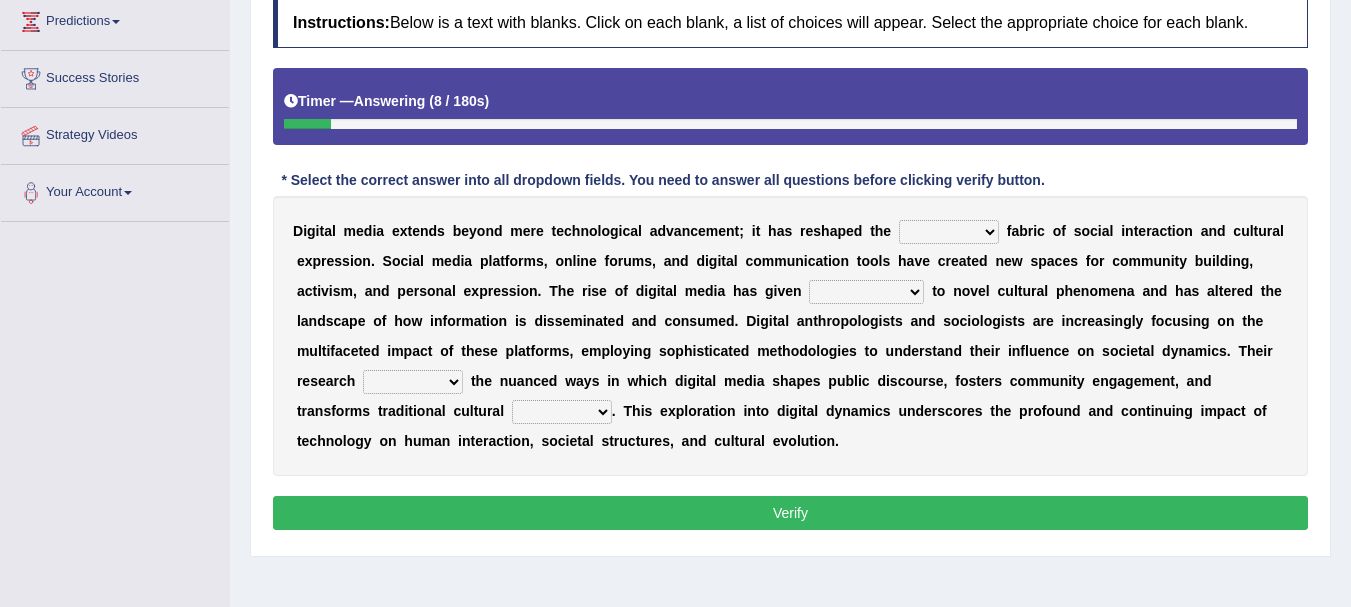 click on "very somehow somewhat both" at bounding box center [949, 232] 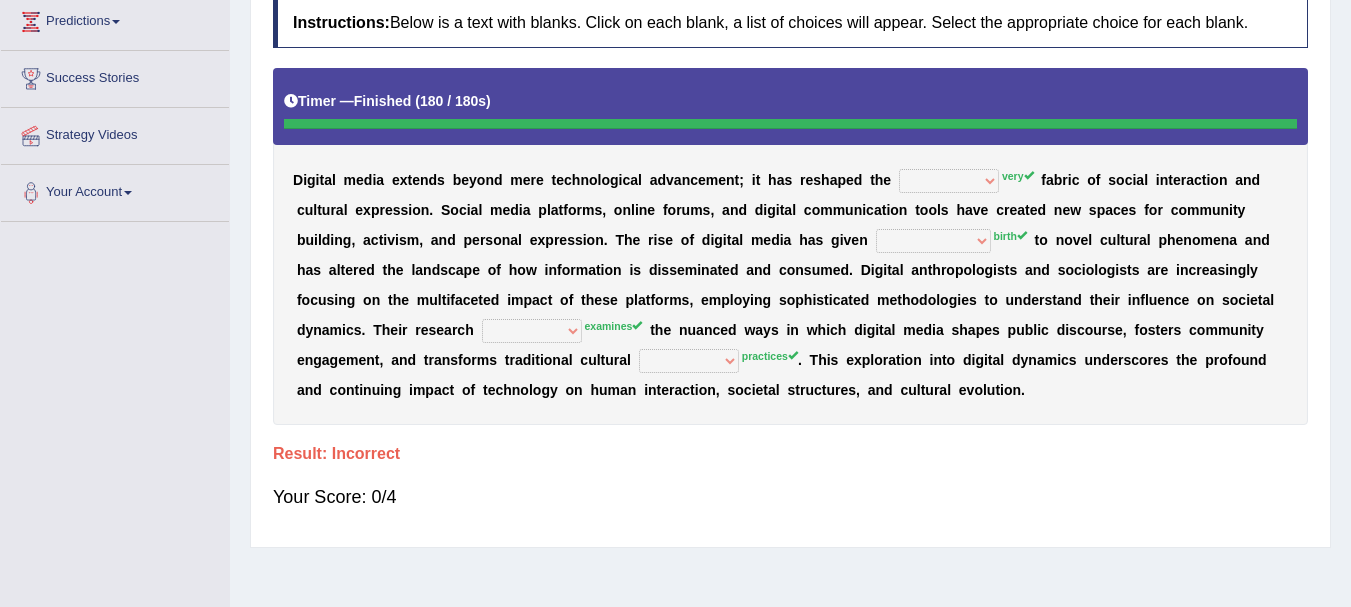 scroll, scrollTop: 0, scrollLeft: 0, axis: both 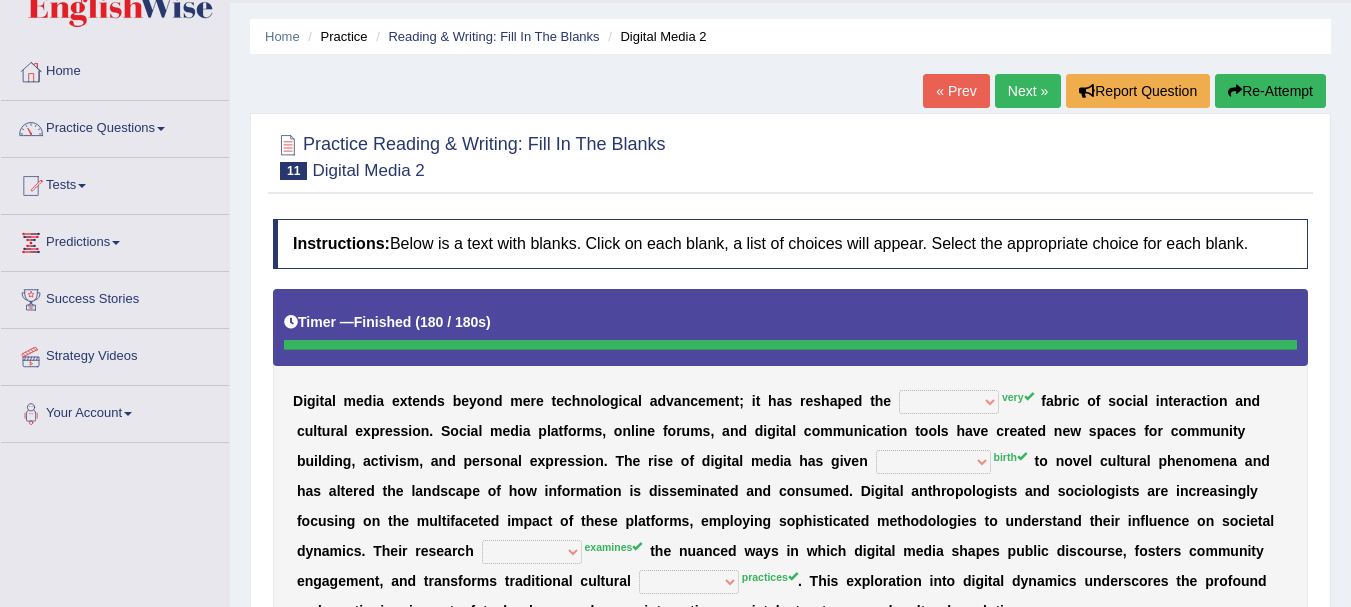click on "Next »" at bounding box center (1028, 91) 